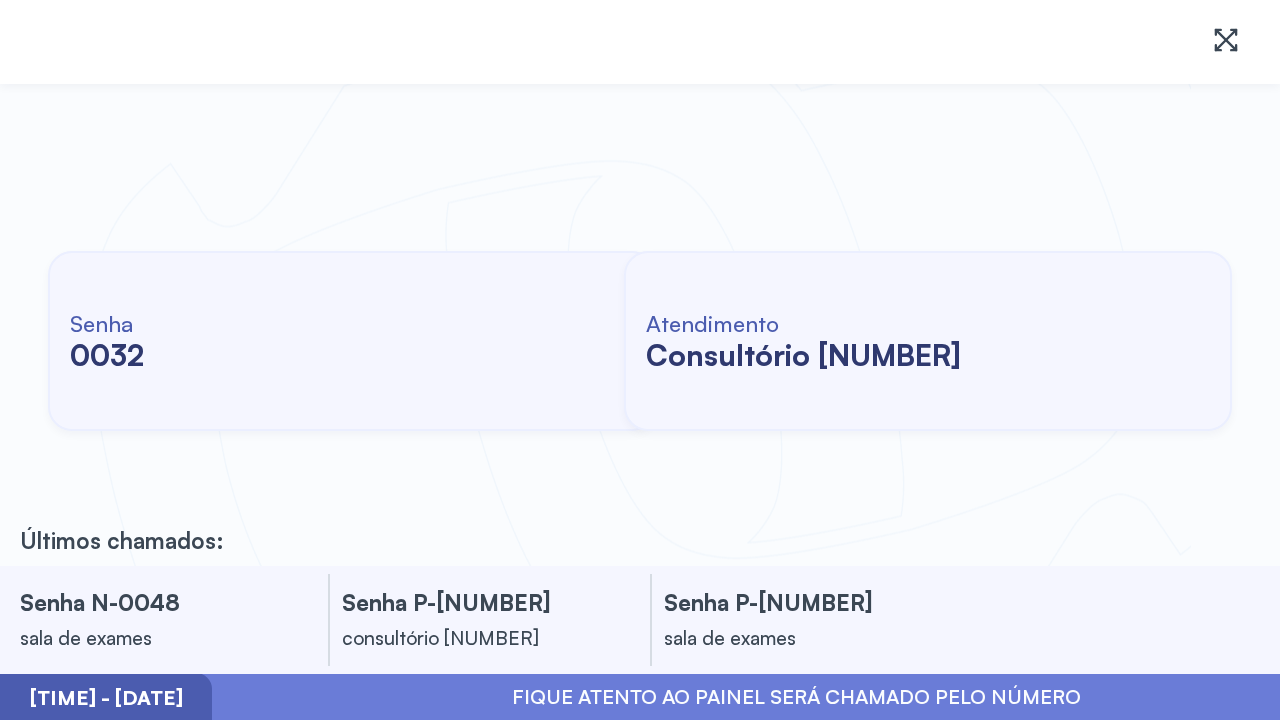 scroll, scrollTop: 0, scrollLeft: 0, axis: both 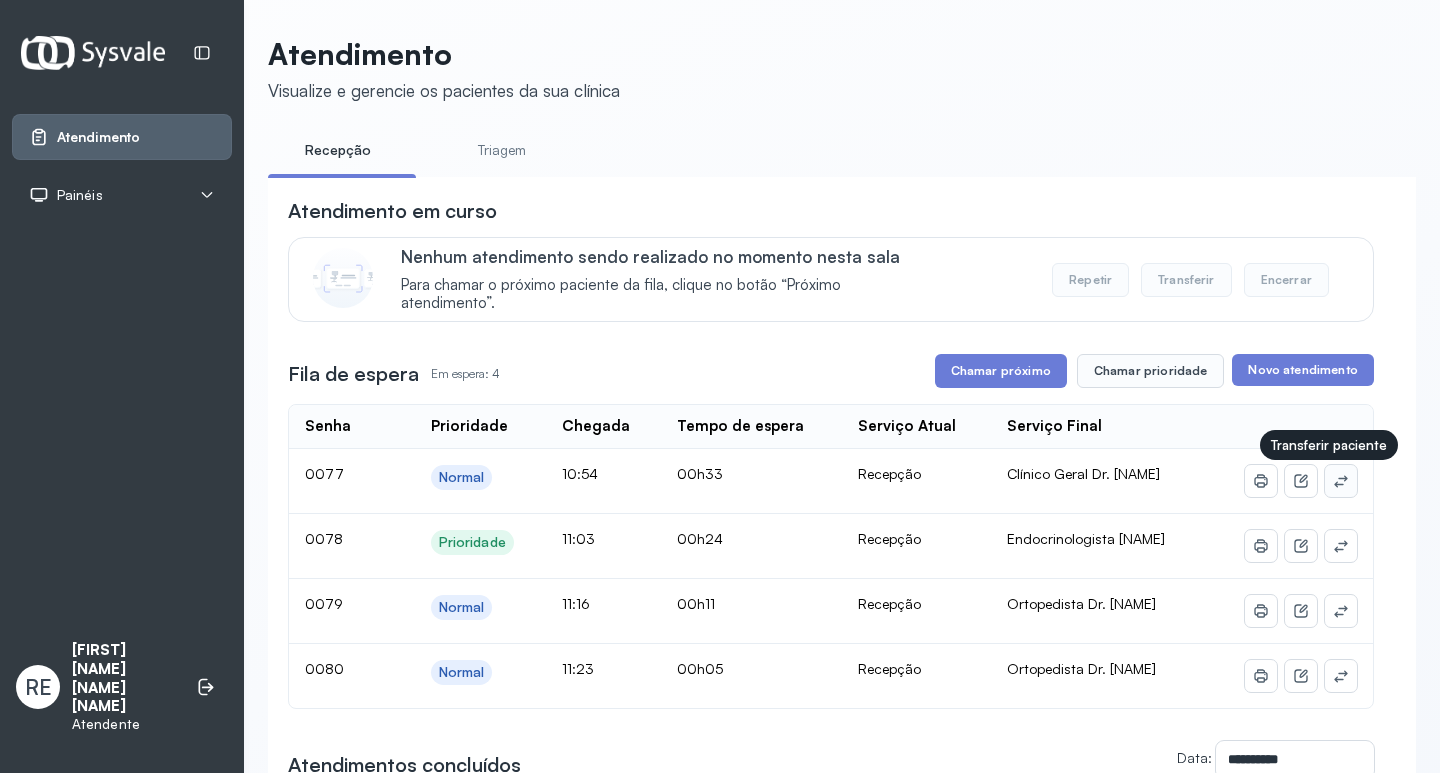 click 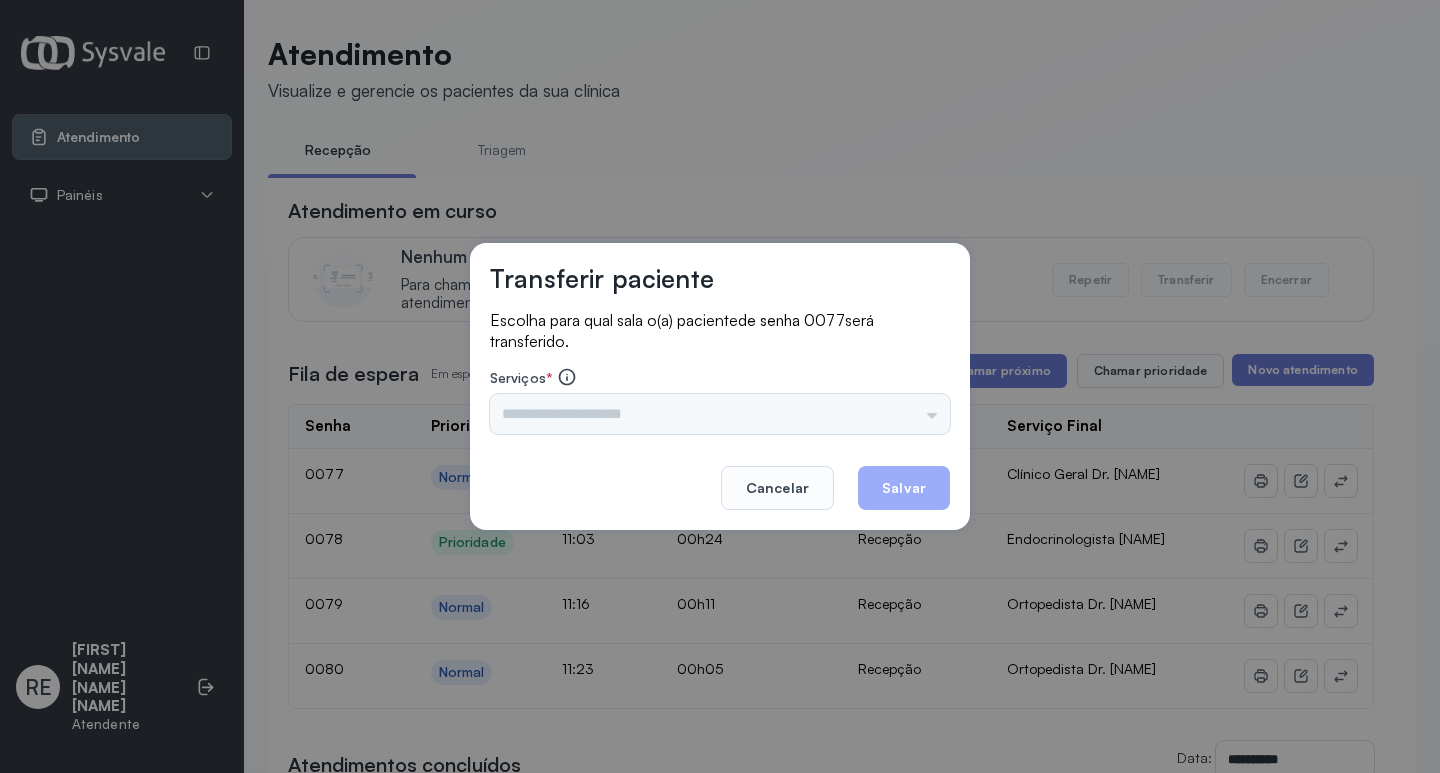 click on "Triagem Ortopedista Dr. [LAST] Ortopedista Dr. [LAST] Ginecologista Dr. [LAST] Ginecologista Dra. [LAST] Obstetra Dr. [LAST] Obstetra Dra. [LAST] Ultrassonografia Dr. [LAST] Ultrassonografia Dr. [LAST] Consulta com Neurologista Dr. [LAST] Reumatologista Dr. [LAST] Endocrinologista [LAST] Dermatologista Dra. [LAST] Nefrologista Dr. [LAST] Geriatra Dra. [LAST] Infectologista Dra. [LAST] Oftalmologista Dra. Consulta Proctologista/Cirurgia Geral Dra. [LAST] Otorrinolaringologista Dr. [LAST] Pequena Cirurgia Dr. [LAST] Pequena Cirurgia Dr. [LAST] ECG Espirometria com Broncodilatador Espirometria sem Broncodilatador Ecocardiograma - Dra. [LAST] Exame de PPD Enf. [LAST] RETIRADA DE CERUME DR. [LAST] VACINAÇÃO Preventivo Enf. [LAST] Preventivo Enf. [LAST] Consulta de Enfermagem Enf. [LAST] Consulta de Enfermagem Enf. [LAST] Consulta Cardiologista Dr. [LAST] Consulta Enf. [LAST] Dispensação de Medicação Agendamento Consulta Enf. [LAST] Agendamento consulta Enf. [LAST]" at bounding box center [720, 414] 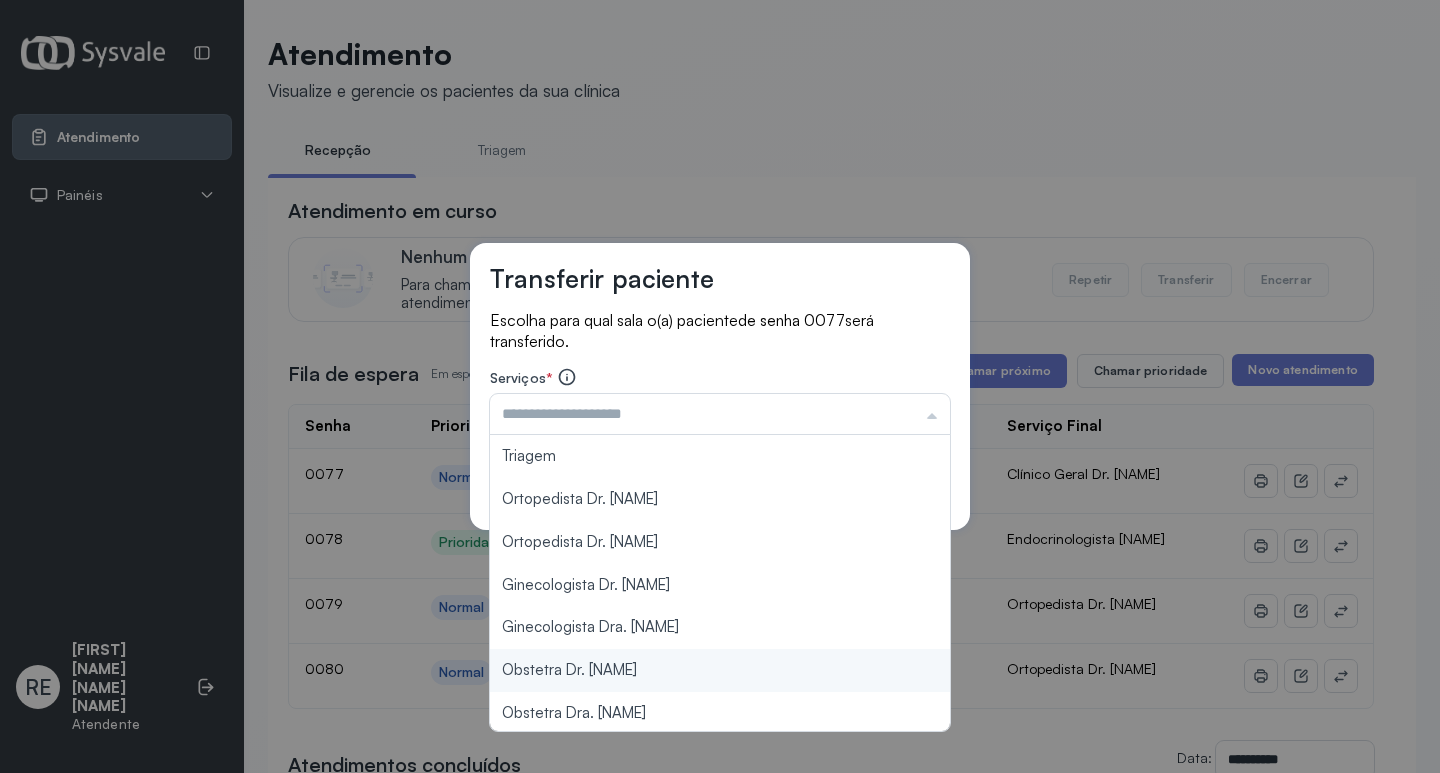 type on "**********" 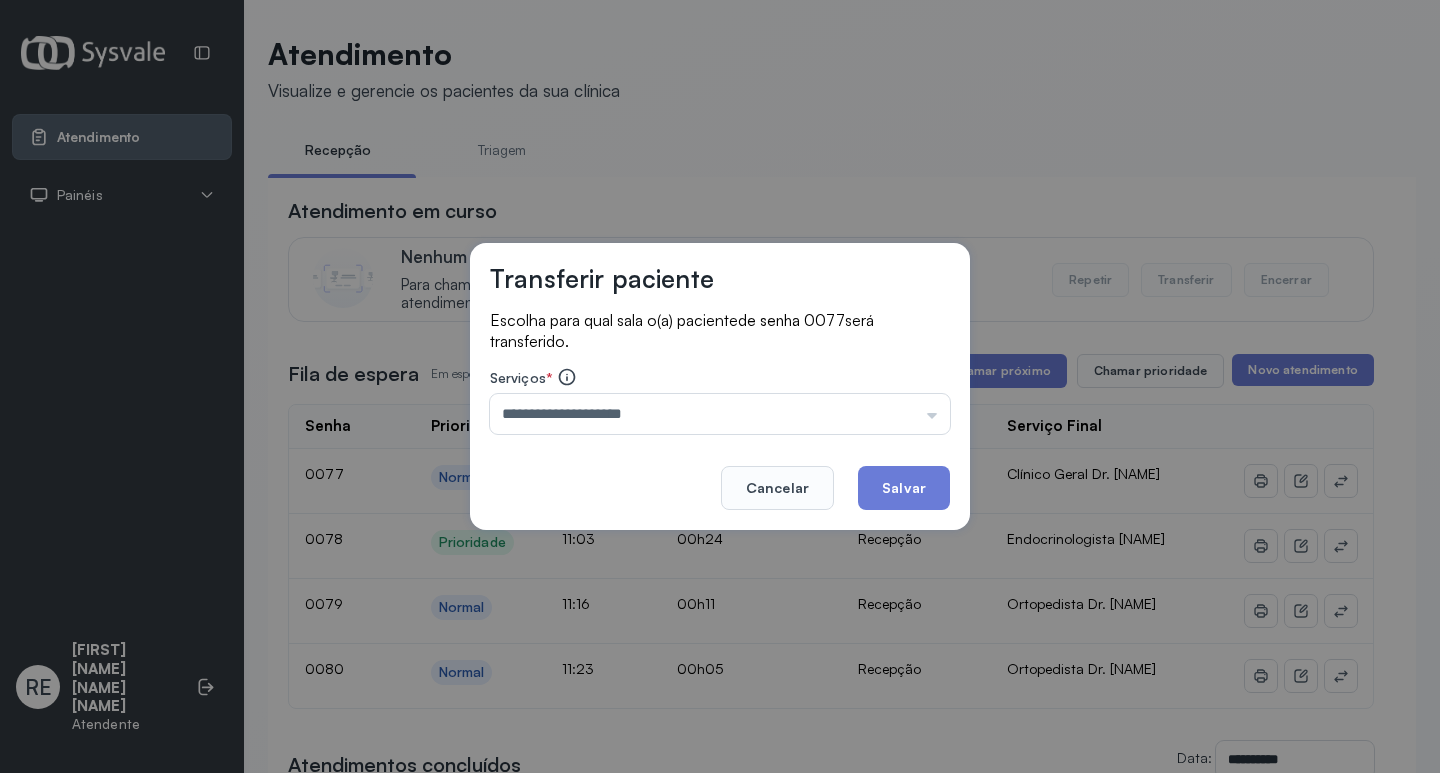 click on "**********" at bounding box center (720, 386) 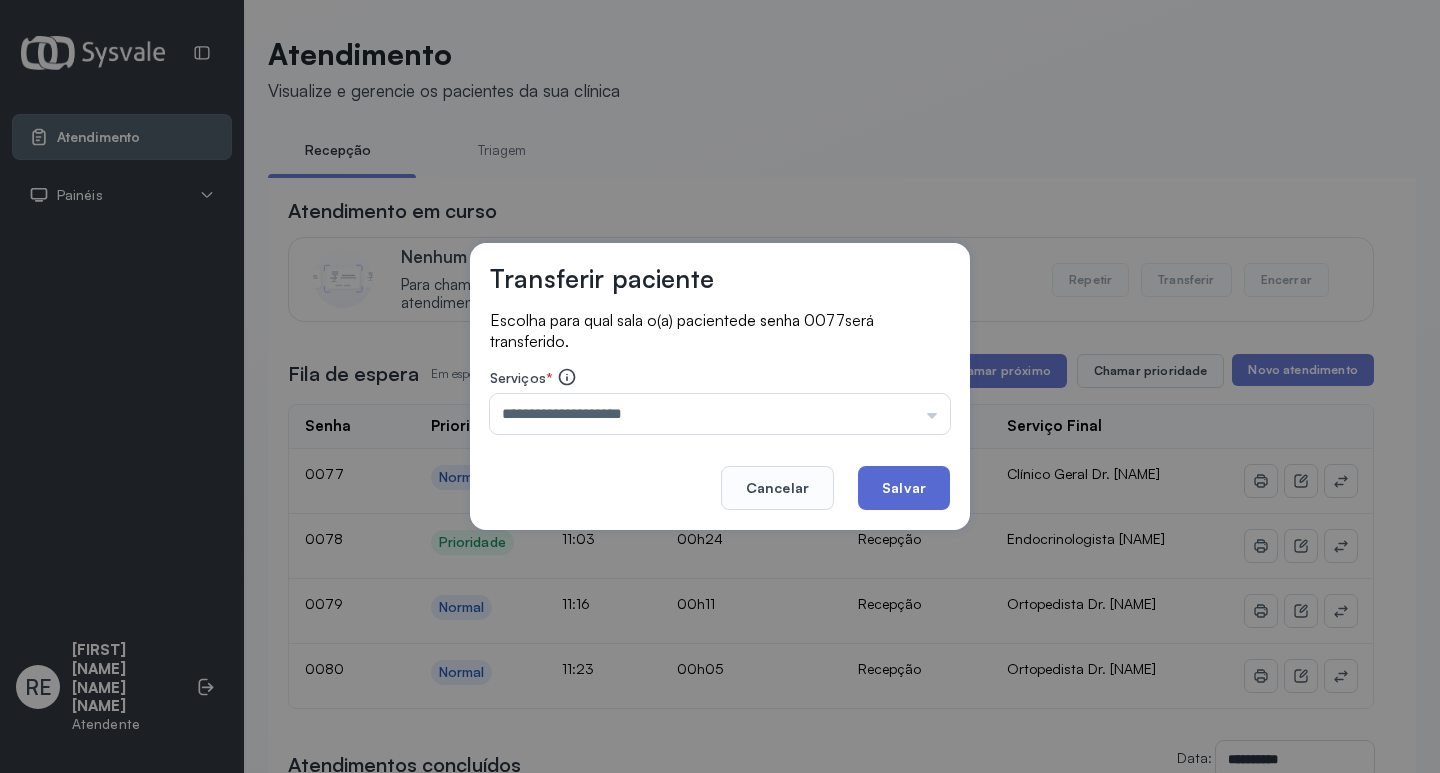 click on "Salvar" 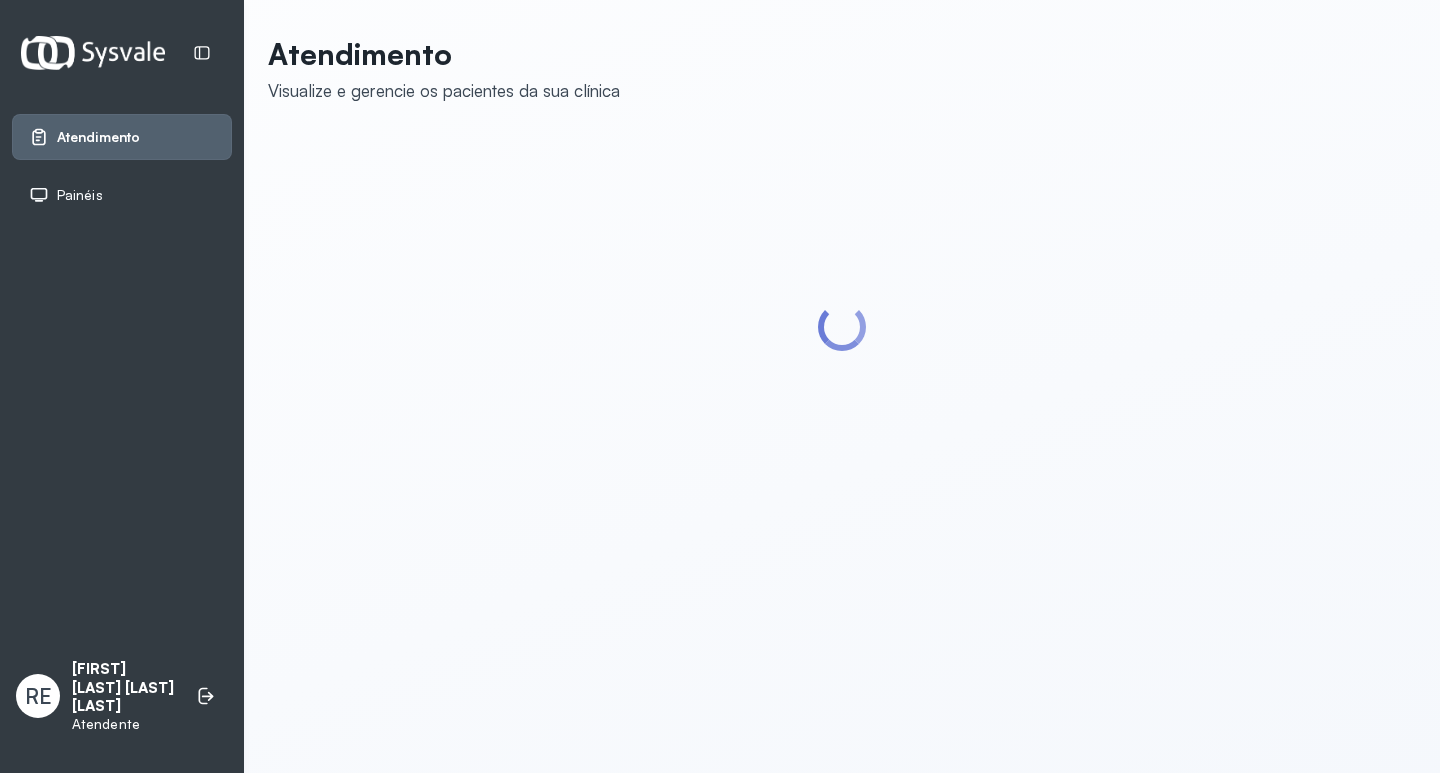 scroll, scrollTop: 0, scrollLeft: 0, axis: both 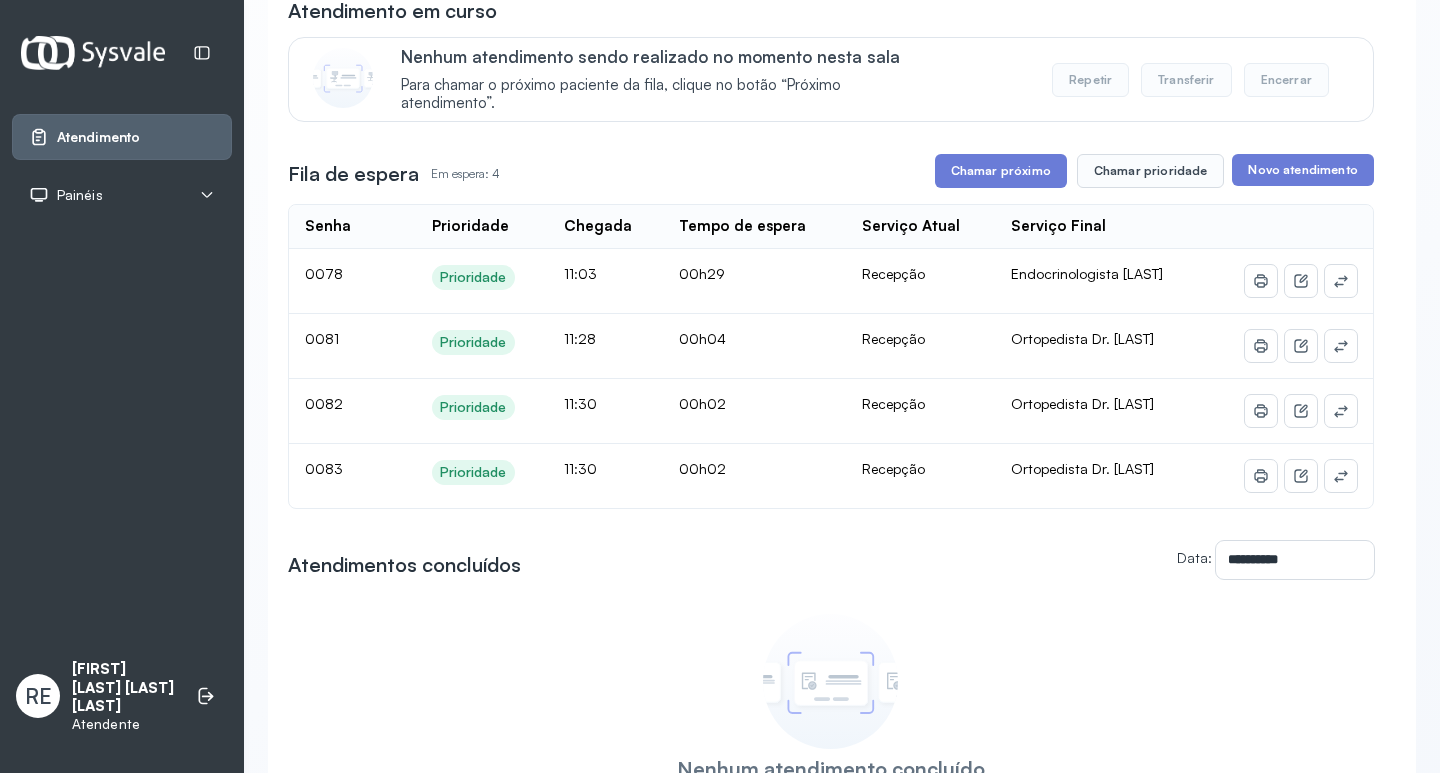 click on "**********" at bounding box center (831, 406) 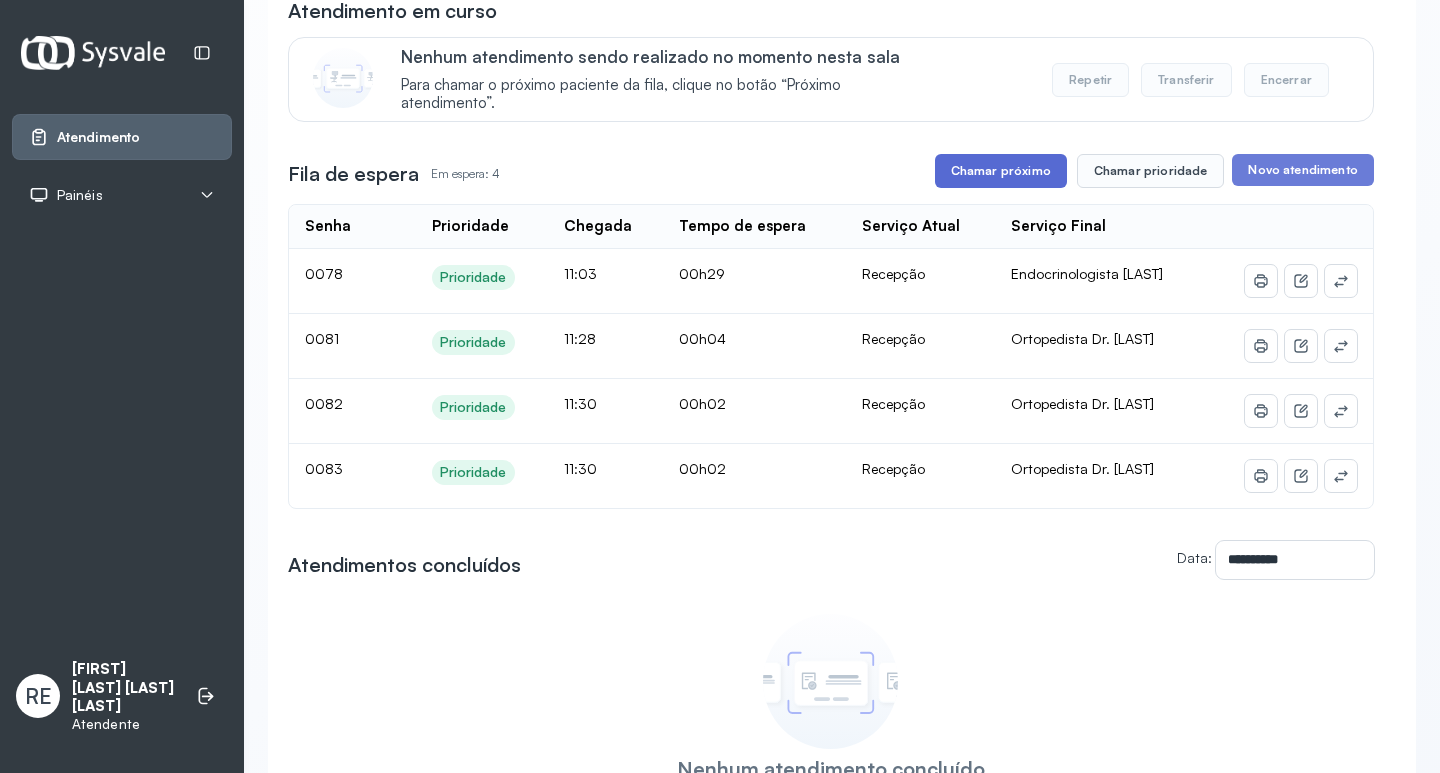 click on "Chamar próximo" at bounding box center [1001, 171] 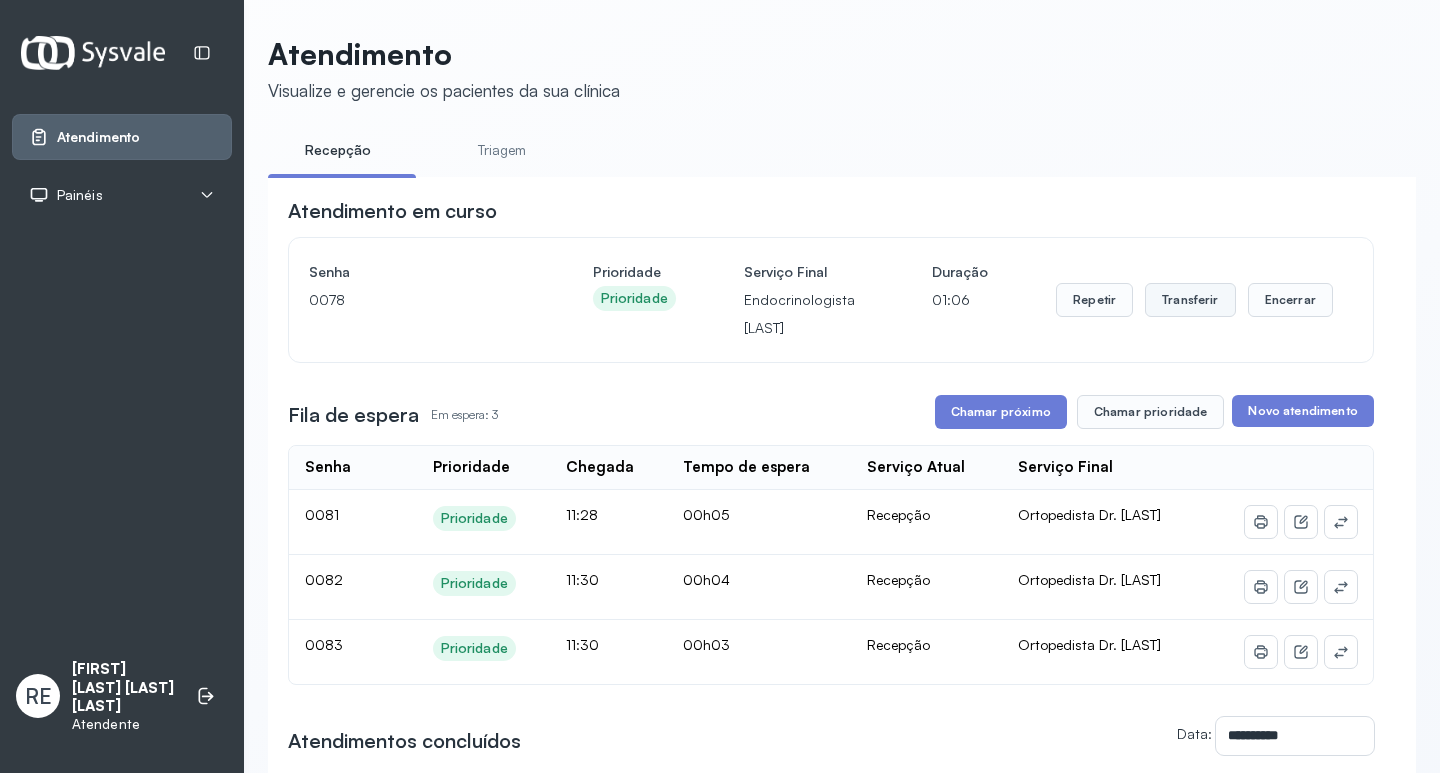 click on "Transferir" at bounding box center (1190, 300) 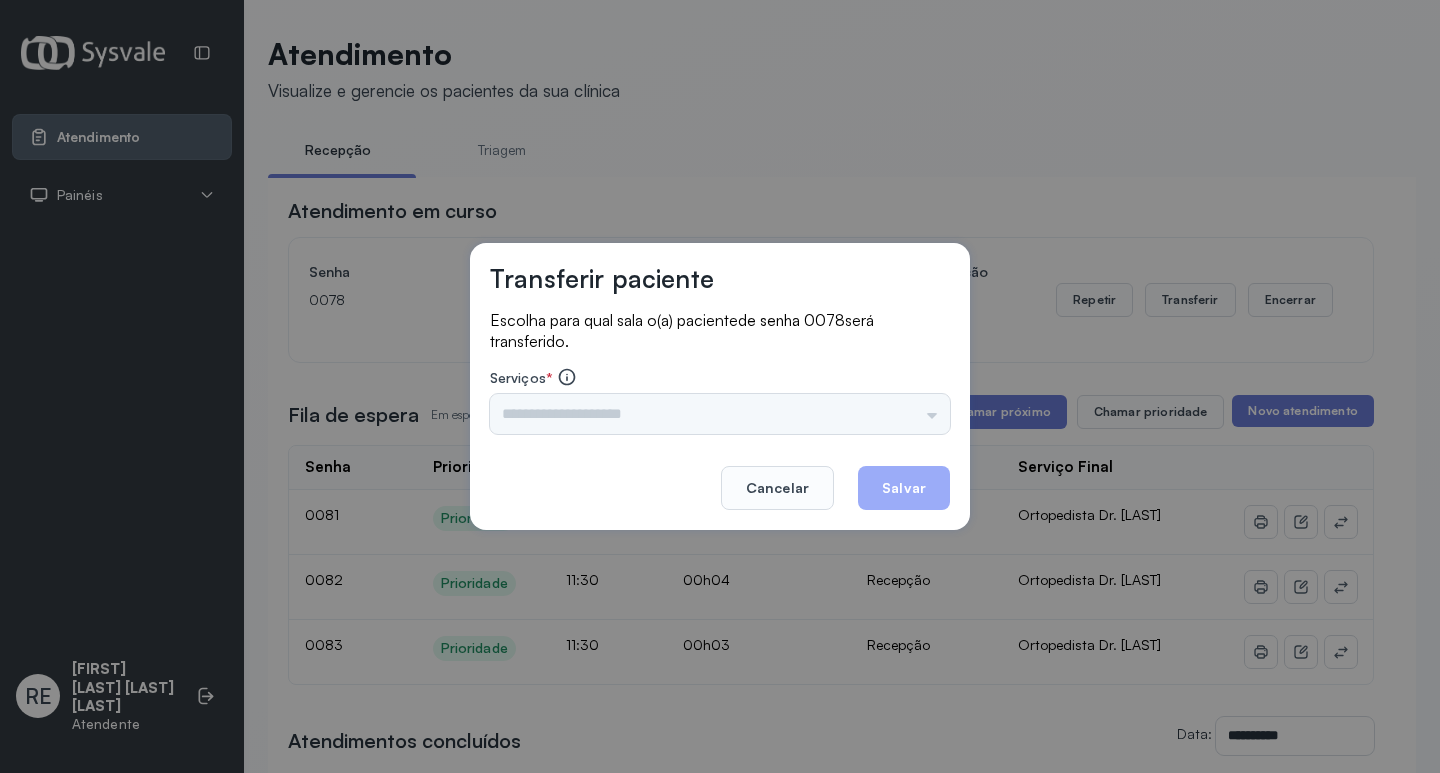 click on "Nenhuma opção encontrada" at bounding box center (720, 414) 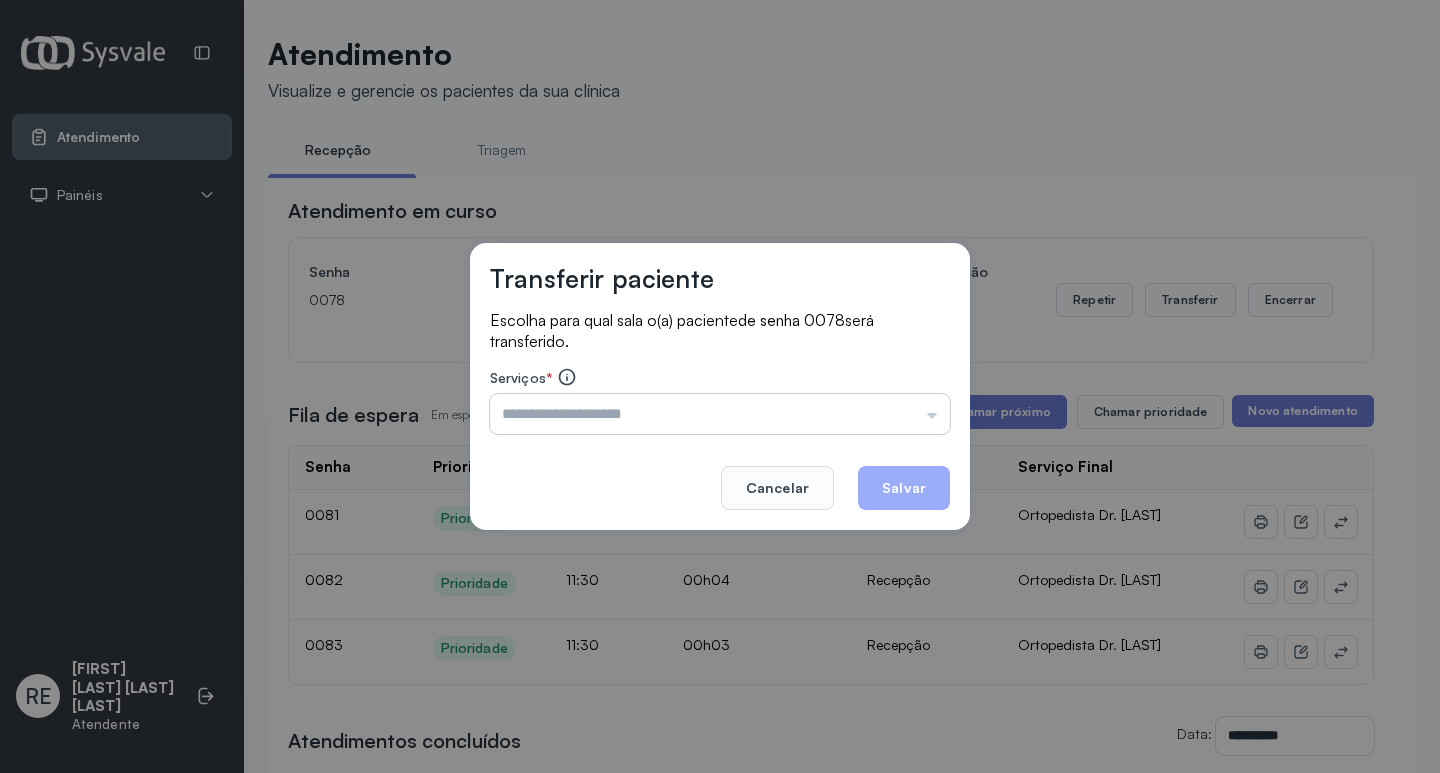 click at bounding box center [720, 414] 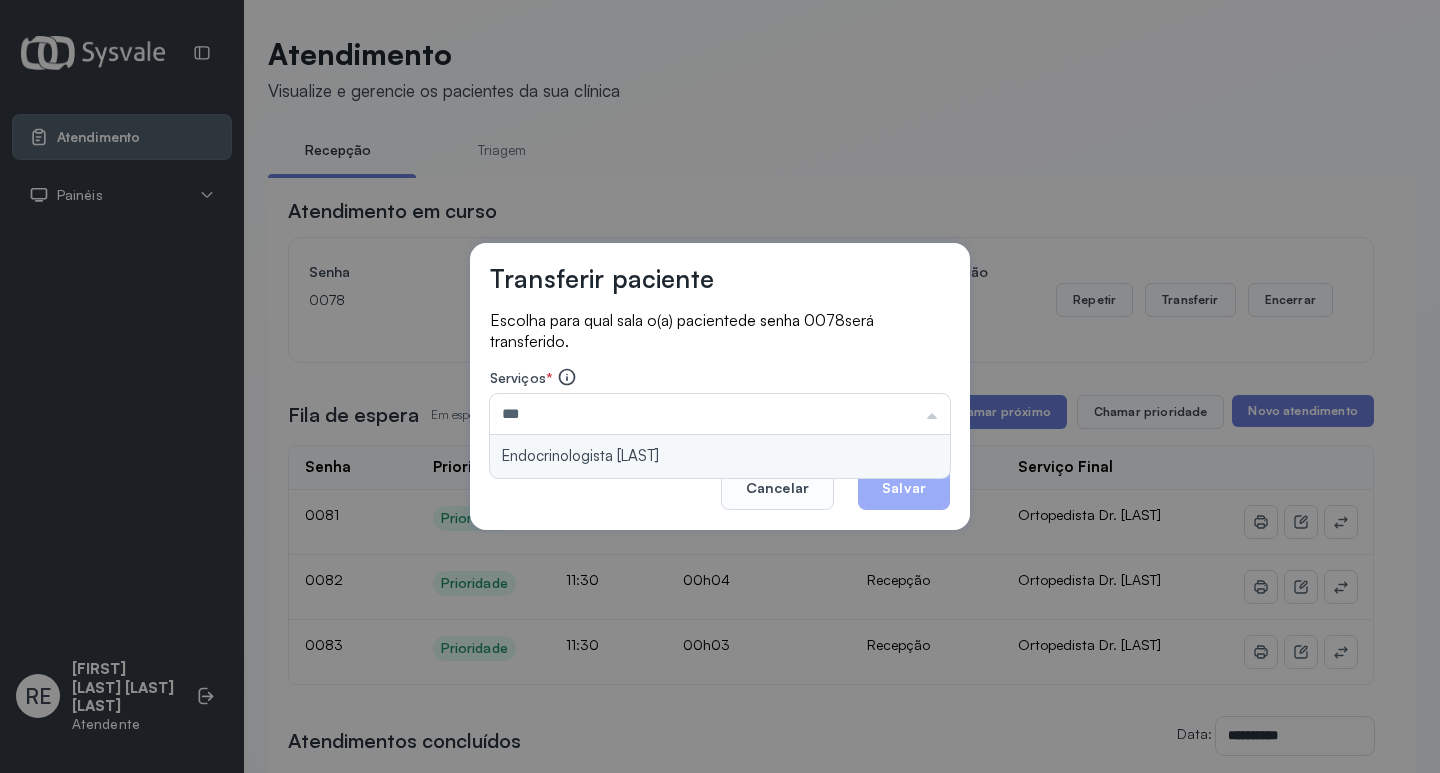 type on "**********" 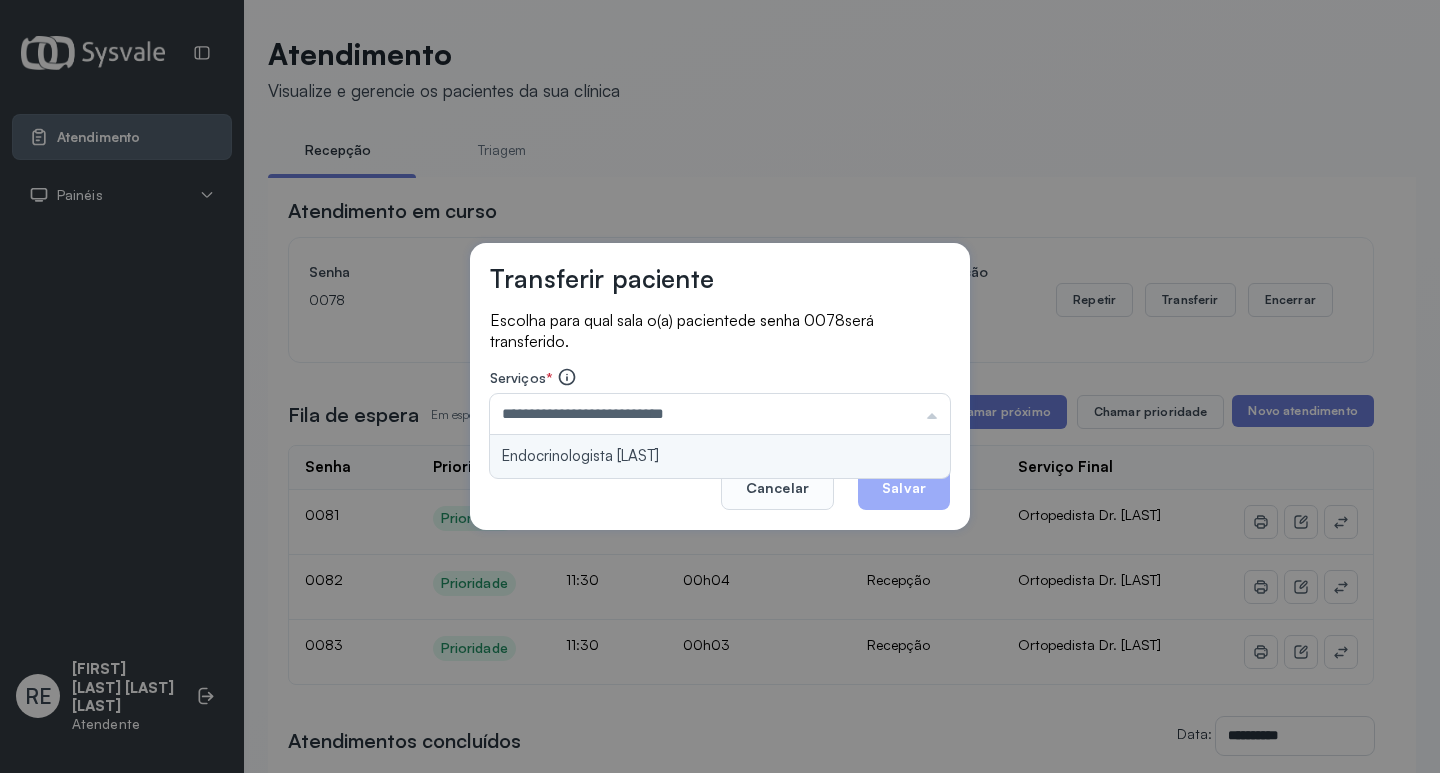 click on "**********" at bounding box center (720, 387) 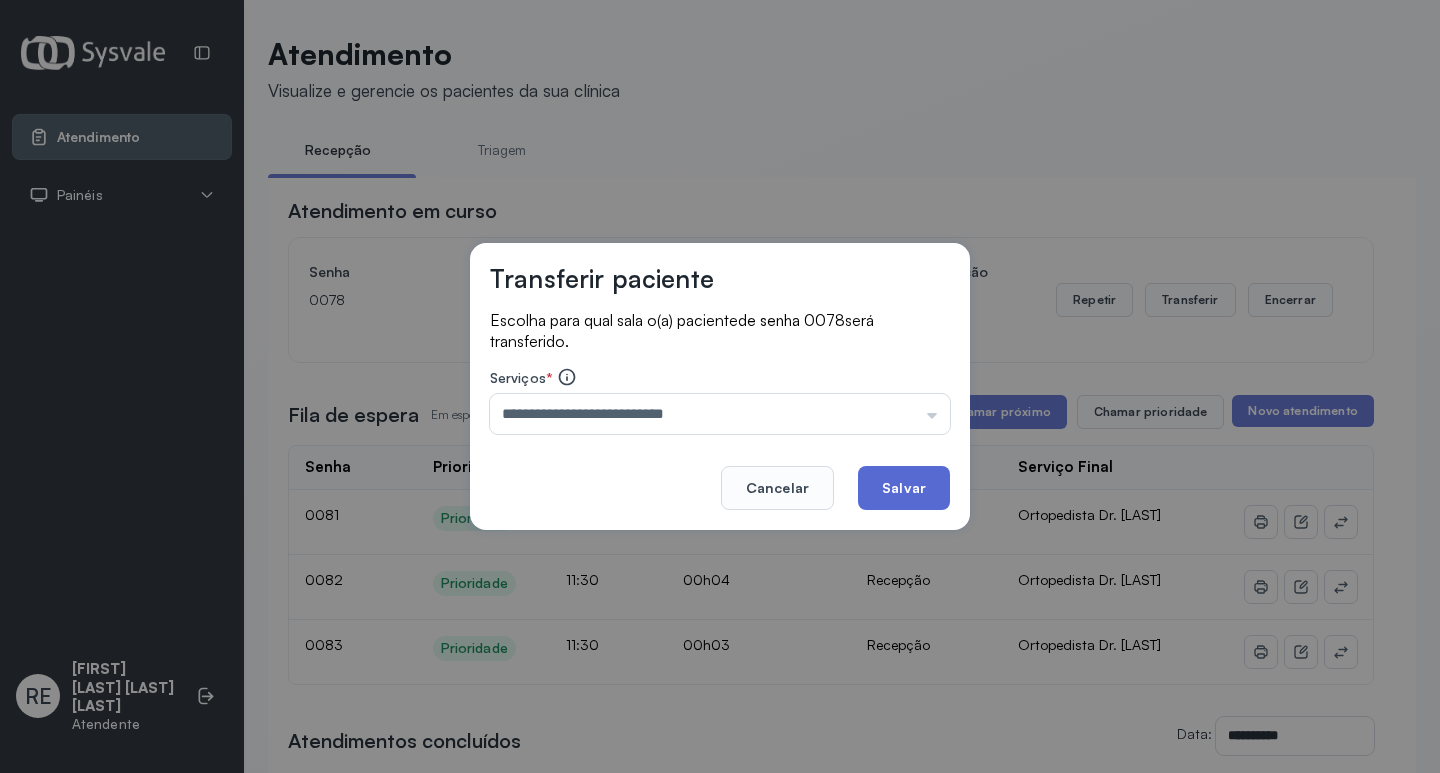 click on "Salvar" 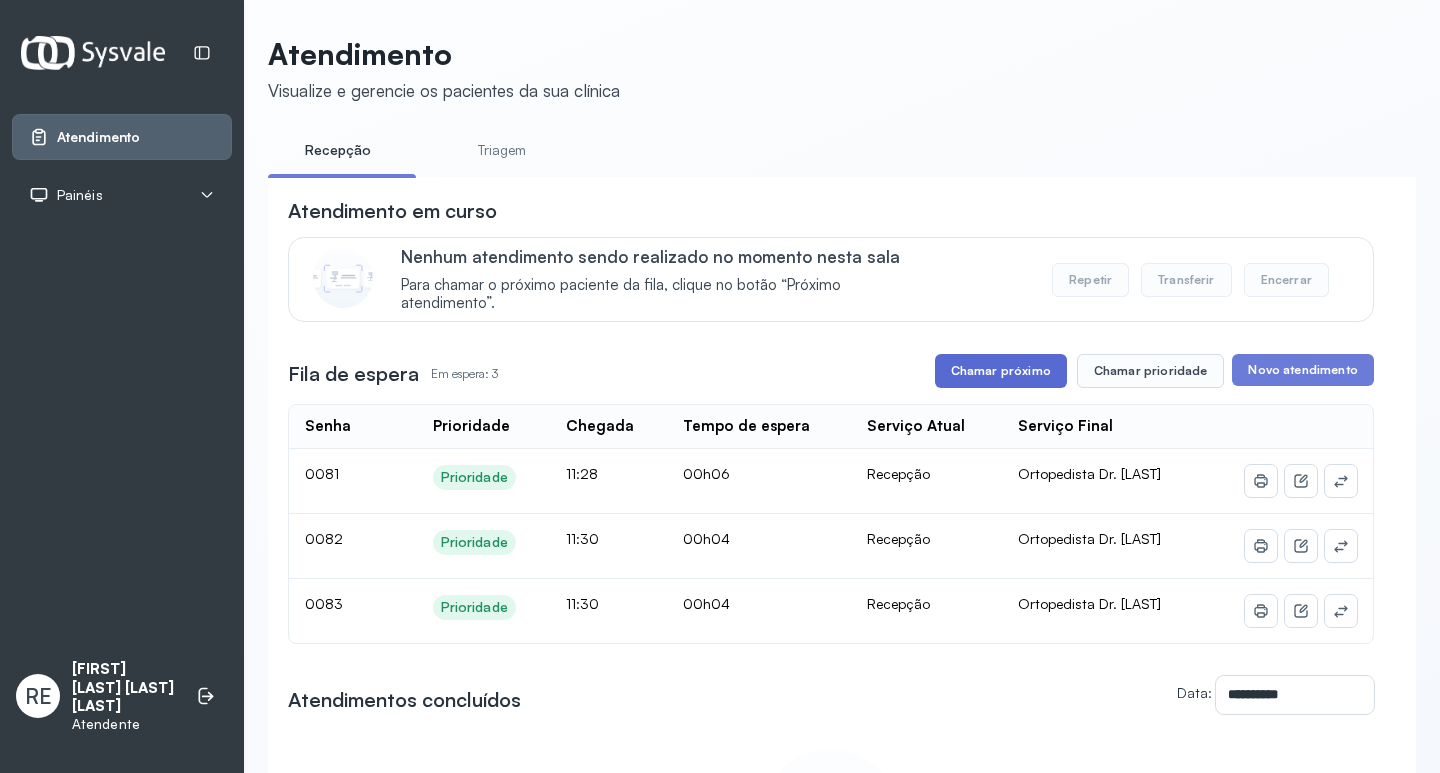 click on "Chamar próximo" at bounding box center (1001, 371) 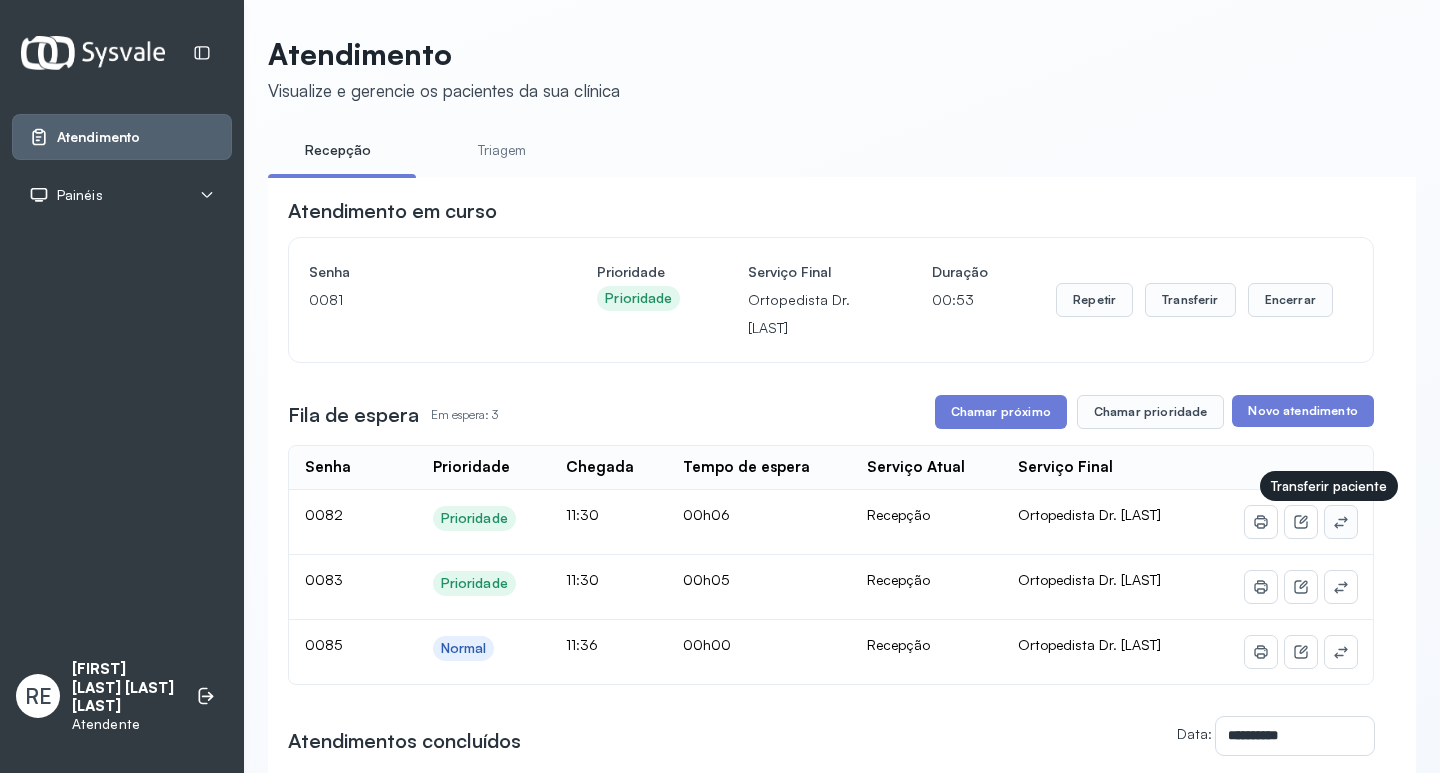 click 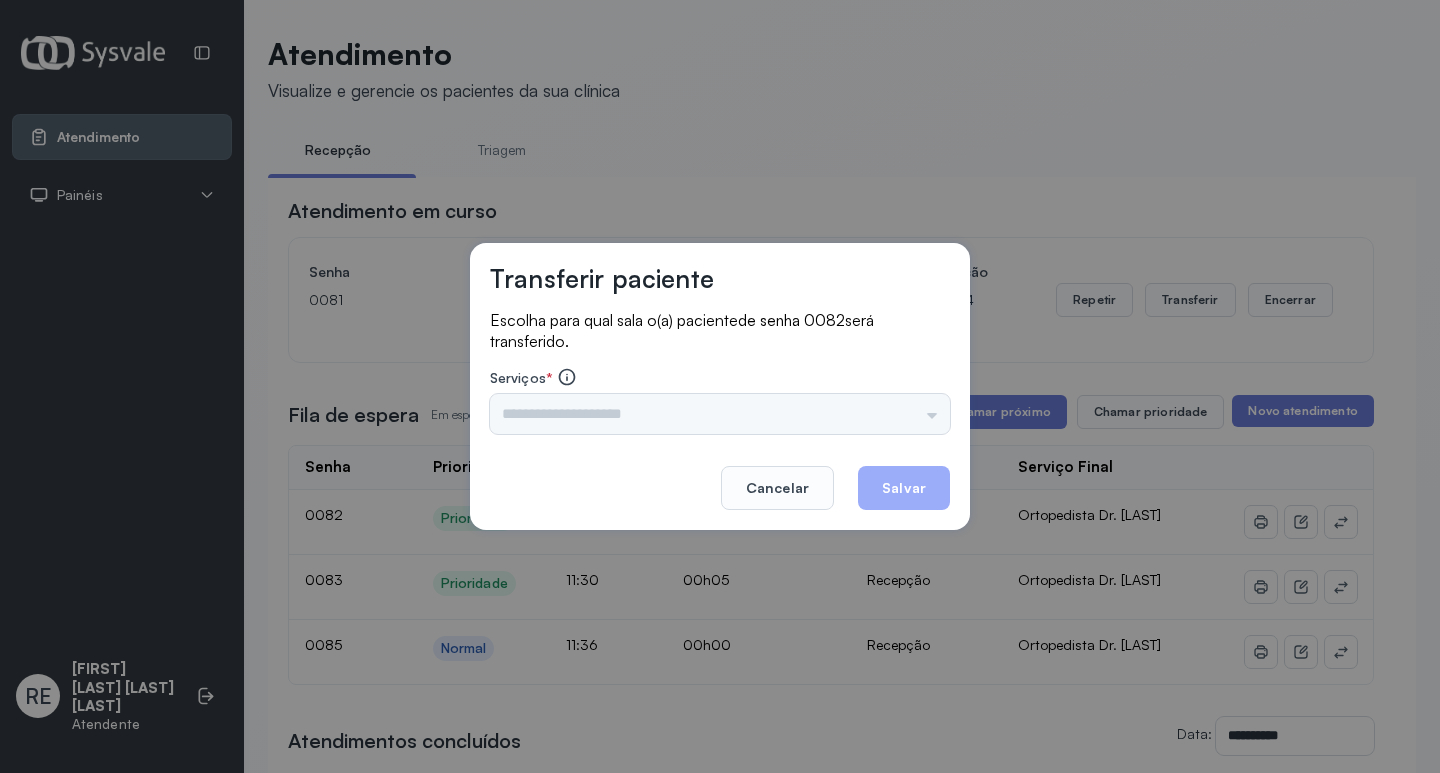 click on "Triagem Ortopedista Dr. Mauricio Ortopedista Dr. Ramon Ginecologista Dr. Amilton Ginecologista Dra. Luana Obstetra Dr. Orlindo Obstetra Dra. Vera Ultrassonografia Dr. Orlindo Ultrassonografia Dr. Amilton Consulta com Neurologista Dr. Ezir Reumatologista Dr. Juvenilson Endocrinologista Washington Dermatologista Dra. Renata Nefrologista Dr. Edvaldo Geriatra Dra. Vanessa Infectologista Dra. Vanessa Oftalmologista Dra. Consulta Proctologista/Cirurgia Geral Dra. Geislane Otorrinolaringologista Dr. Pedro Pequena Cirurgia Dr. Geislane Pequena Cirurgia Dr. AMILTON ECG Espirometria com Broncodilatador Espirometria sem Broncodilatador Ecocardiograma - Dra. Vanessa Viana Exame de PPD Enf. Jane Raquel RETIRADA DE CERUME DR. PEDRO VACINAÇÃO Preventivo Enf. Luciana Preventivo Enf. Tiago Araujo Consulta de Enfermagem Enf. Tiago Consulta de Enfermagem Enf. Luciana Consulta  Cardiologista Dr. Everson Consulta Enf. Jane Raquel Dispensação de Medicação Agendamento Consulta Enf. Tiago Agendamento consulta Enf. Luciana" at bounding box center [720, 414] 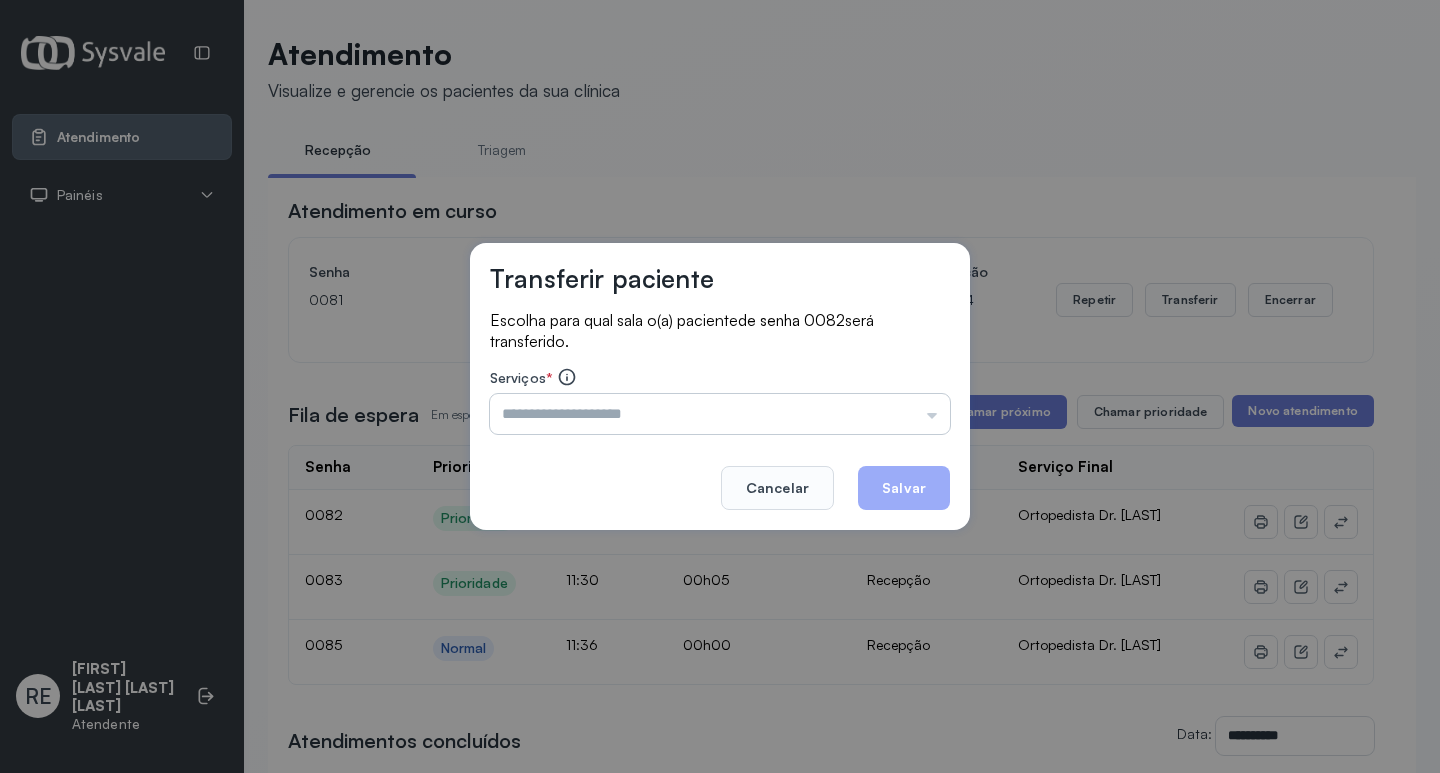 click at bounding box center [720, 414] 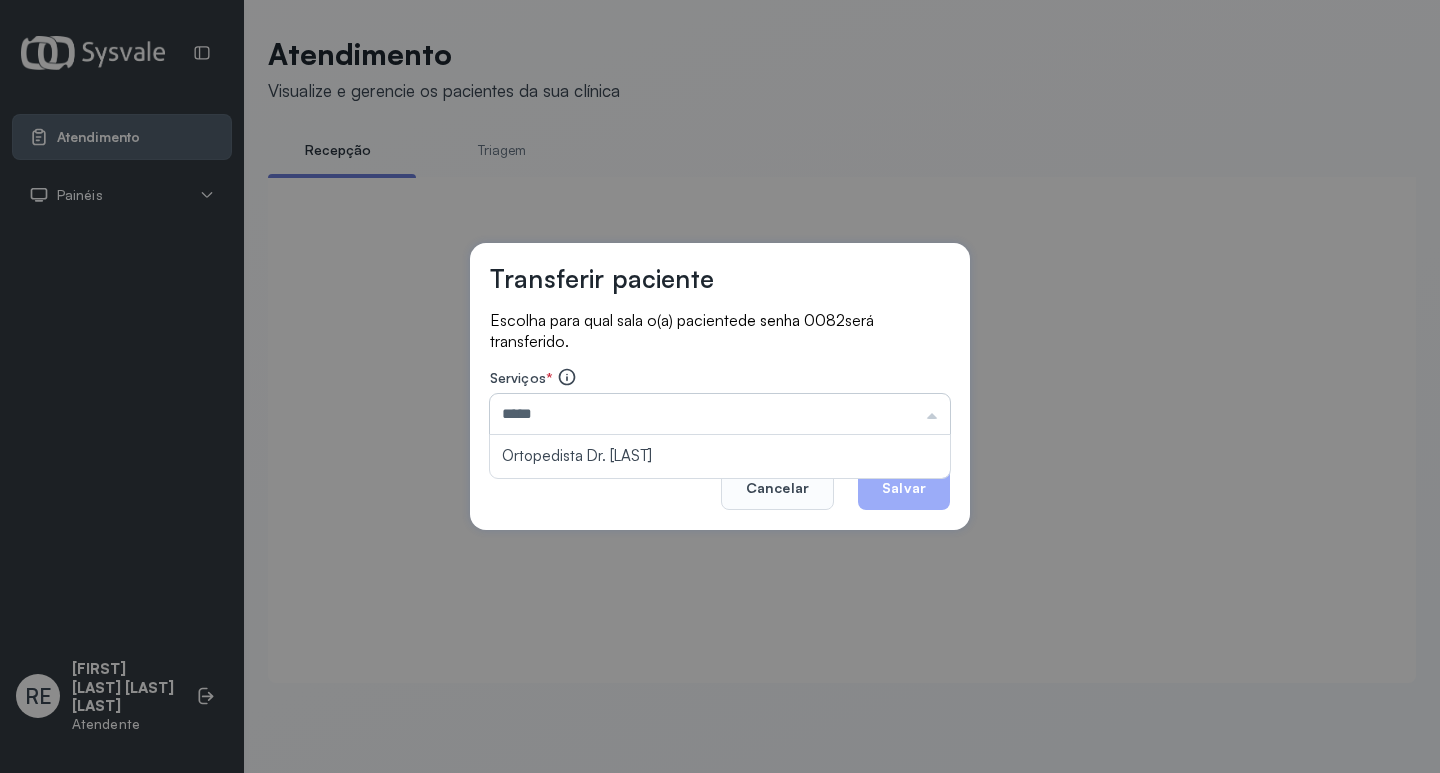 type on "**********" 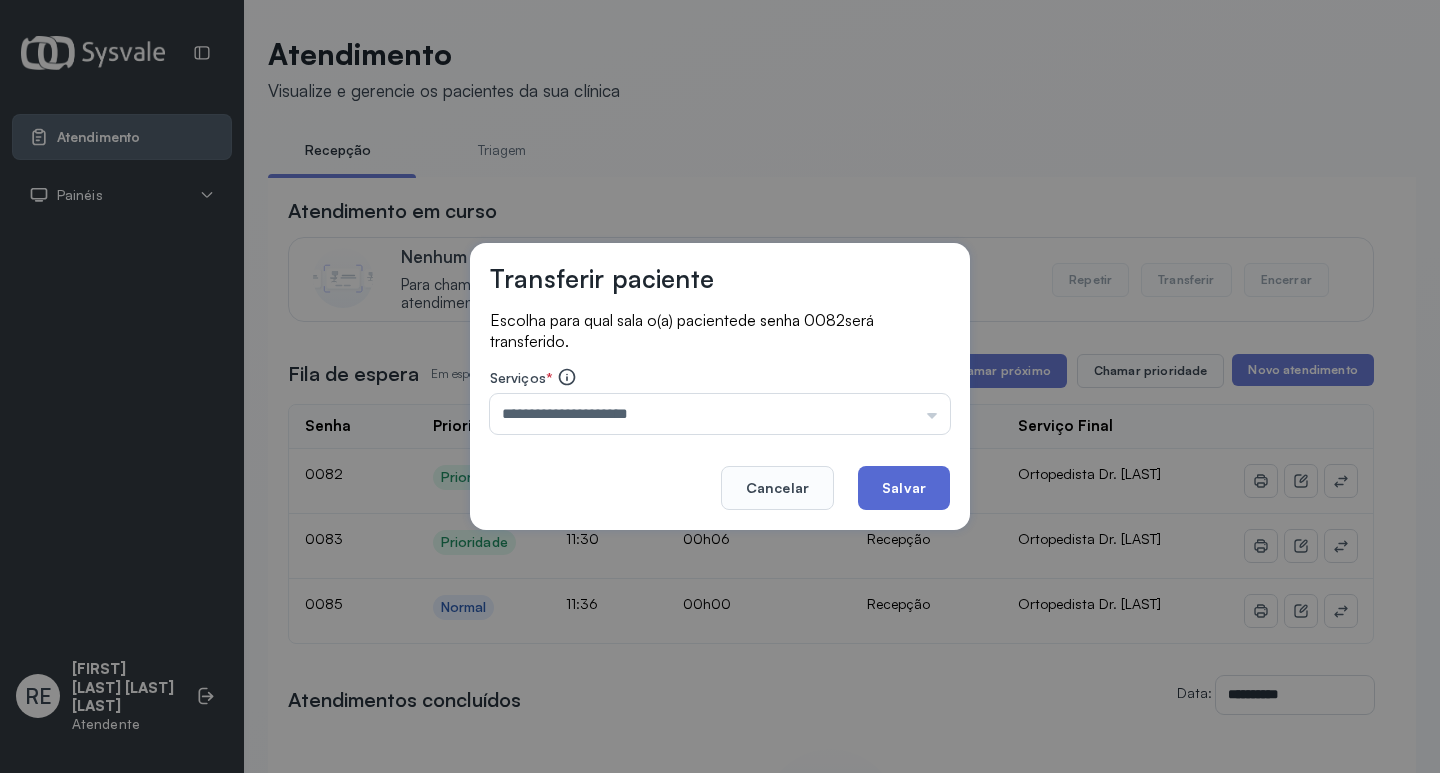 click on "Salvar" 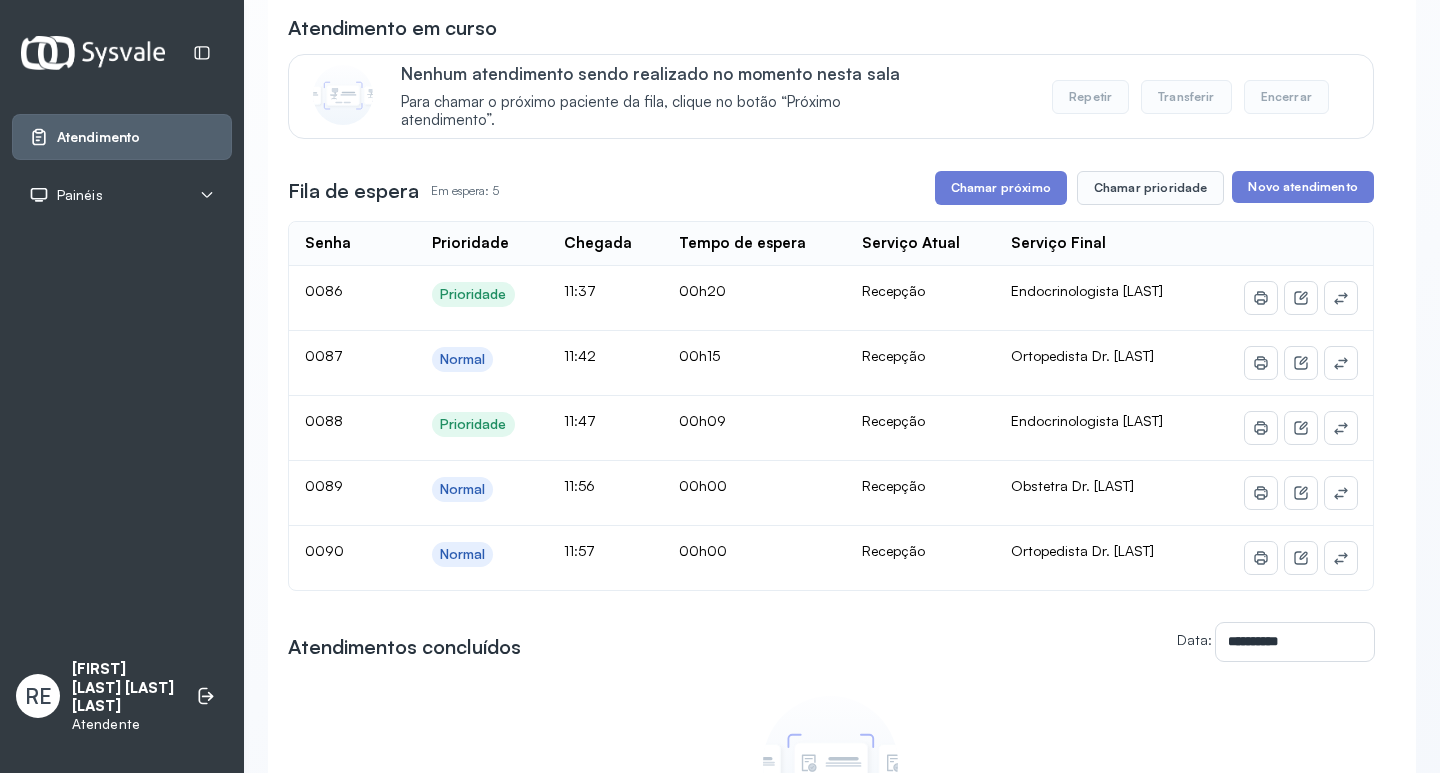 scroll, scrollTop: 200, scrollLeft: 0, axis: vertical 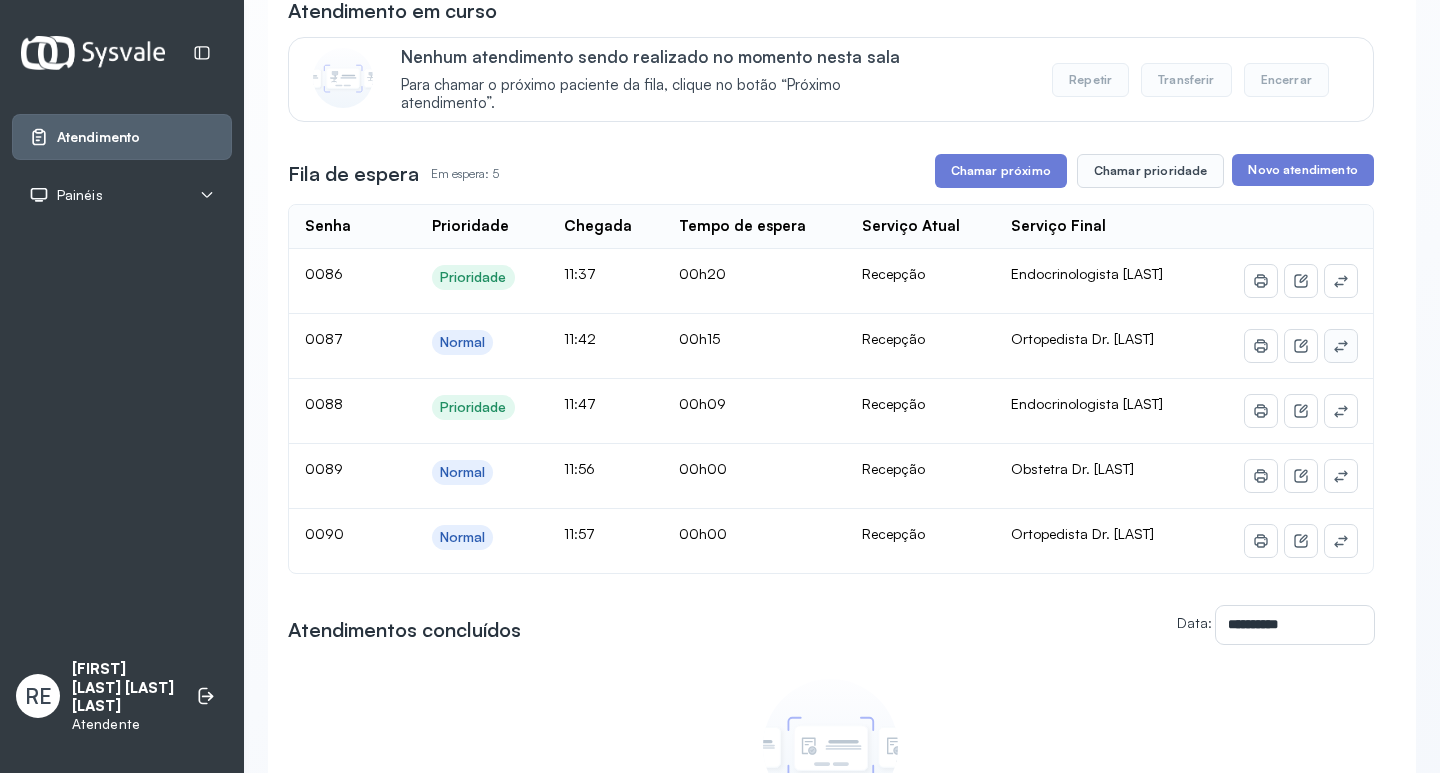 click 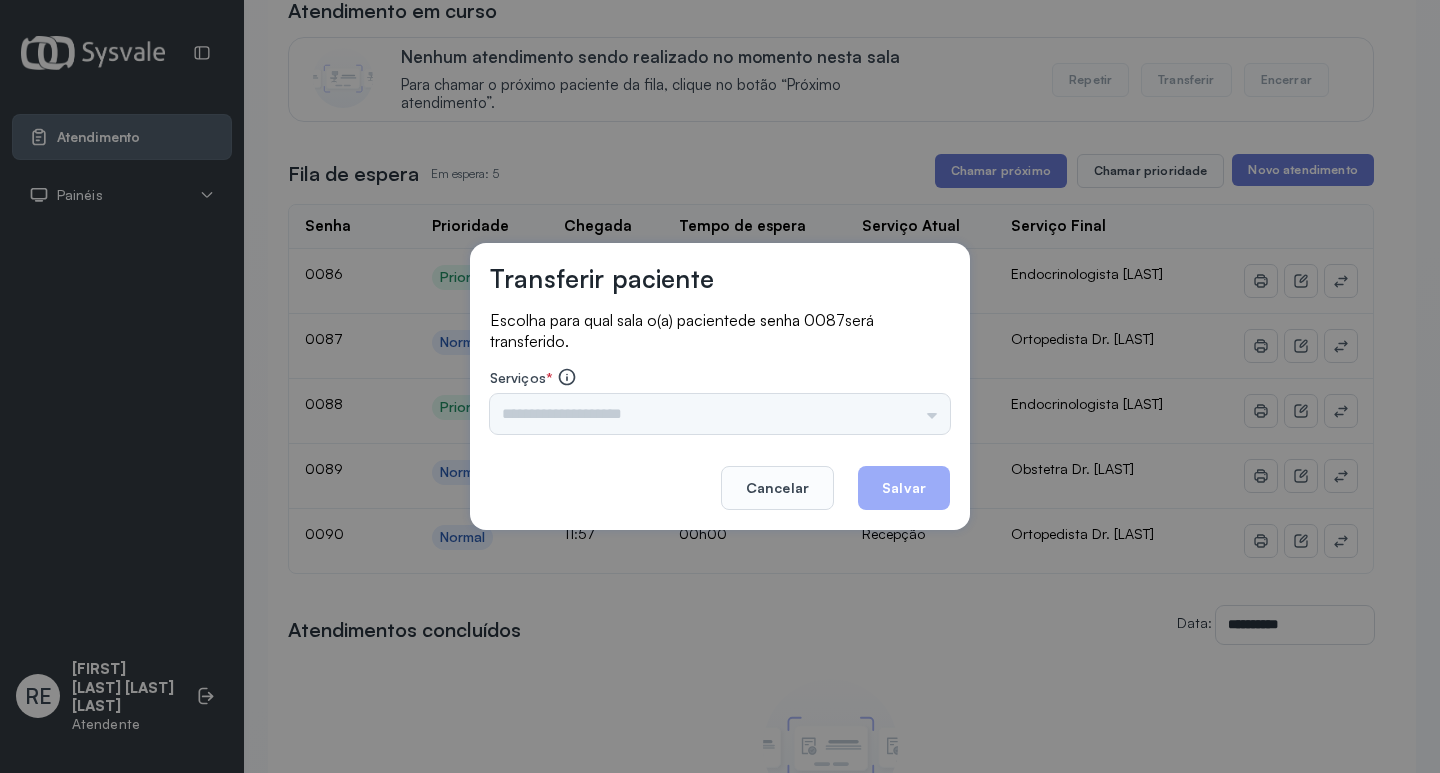 click on "Escolha para qual sala o(a) paciente  de senha 0087  será transferido.  Serviços  *  Triagem Ortopedista Dr. Mauricio Ortopedista Dr. Ramon Ginecologista Dr. Amilton Ginecologista Dra. Luana Obstetra Dr. Orlindo Obstetra Dra. Vera Ultrassonografia Dr. Orlindo Ultrassonografia Dr. Amilton Consulta com Neurologista Dr. Ezir Reumatologista Dr. Juvenilson Endocrinologista Washington Dermatologista Dra. Renata Nefrologista Dr. Edvaldo Geriatra Dra. Vanessa Infectologista Dra. Vanessa Oftalmologista Dra. Consulta Proctologista/Cirurgia Geral Dra. Geislane Otorrinolaringologista Dr. Pedro Pequena Cirurgia Dr. Geislane Pequena Cirurgia Dr. AMILTON ECG Espirometria com Broncodilatador Espirometria sem Broncodilatador Ecocardiograma - Dra. Vanessa Viana Exame de PPD Enf. Jane Raquel RETIRADA DE CERUME DR. PEDRO VACINAÇÃO Preventivo Enf. Luciana Preventivo Enf. Tiago Araujo Consulta de Enfermagem Enf. Tiago Consulta de Enfermagem Enf. Luciana Consulta  Cardiologista Dr. Everson Consulta Enf. Jane Raquel" at bounding box center [720, 374] 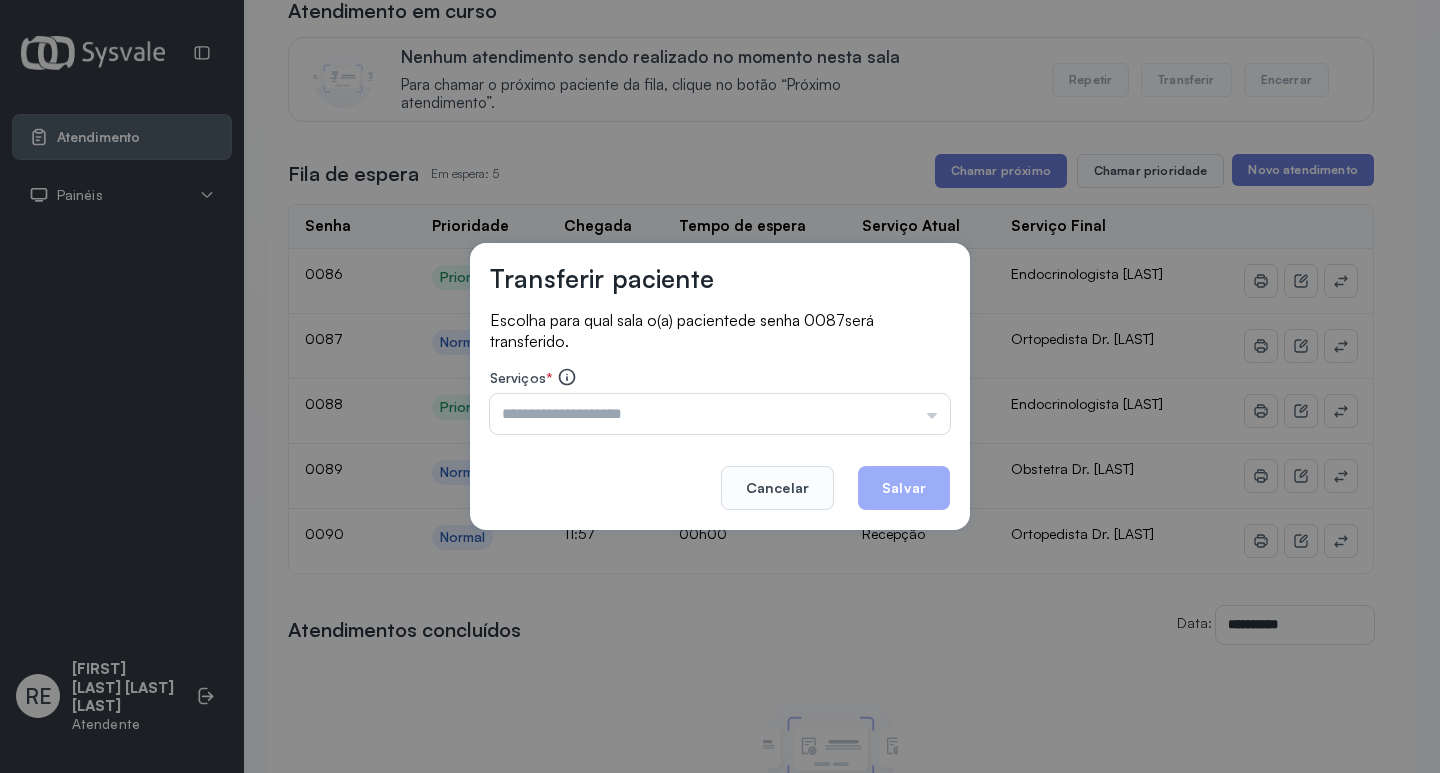 click on "Escolha para qual sala o(a) paciente  de senha 0087  será transferido.  Serviços  *  Triagem Ortopedista Dr. Mauricio Ortopedista Dr. Ramon Ginecologista Dr. Amilton Ginecologista Dra. Luana Obstetra Dr. Orlindo Obstetra Dra. Vera Ultrassonografia Dr. Orlindo Ultrassonografia Dr. Amilton Consulta com Neurologista Dr. Ezir Reumatologista Dr. Juvenilson Endocrinologista Washington Dermatologista Dra. Renata Nefrologista Dr. Edvaldo Geriatra Dra. Vanessa Infectologista Dra. Vanessa Oftalmologista Dra. Consulta Proctologista/Cirurgia Geral Dra. Geislane Otorrinolaringologista Dr. Pedro Pequena Cirurgia Dr. Geislane Pequena Cirurgia Dr. AMILTON ECG Espirometria com Broncodilatador Espirometria sem Broncodilatador Ecocardiograma - Dra. Vanessa Viana Exame de PPD Enf. Jane Raquel RETIRADA DE CERUME DR. PEDRO VACINAÇÃO Preventivo Enf. Luciana Preventivo Enf. Tiago Araujo Consulta de Enfermagem Enf. Tiago Consulta de Enfermagem Enf. Luciana Consulta  Cardiologista Dr. Everson Consulta Enf. Jane Raquel" at bounding box center [720, 374] 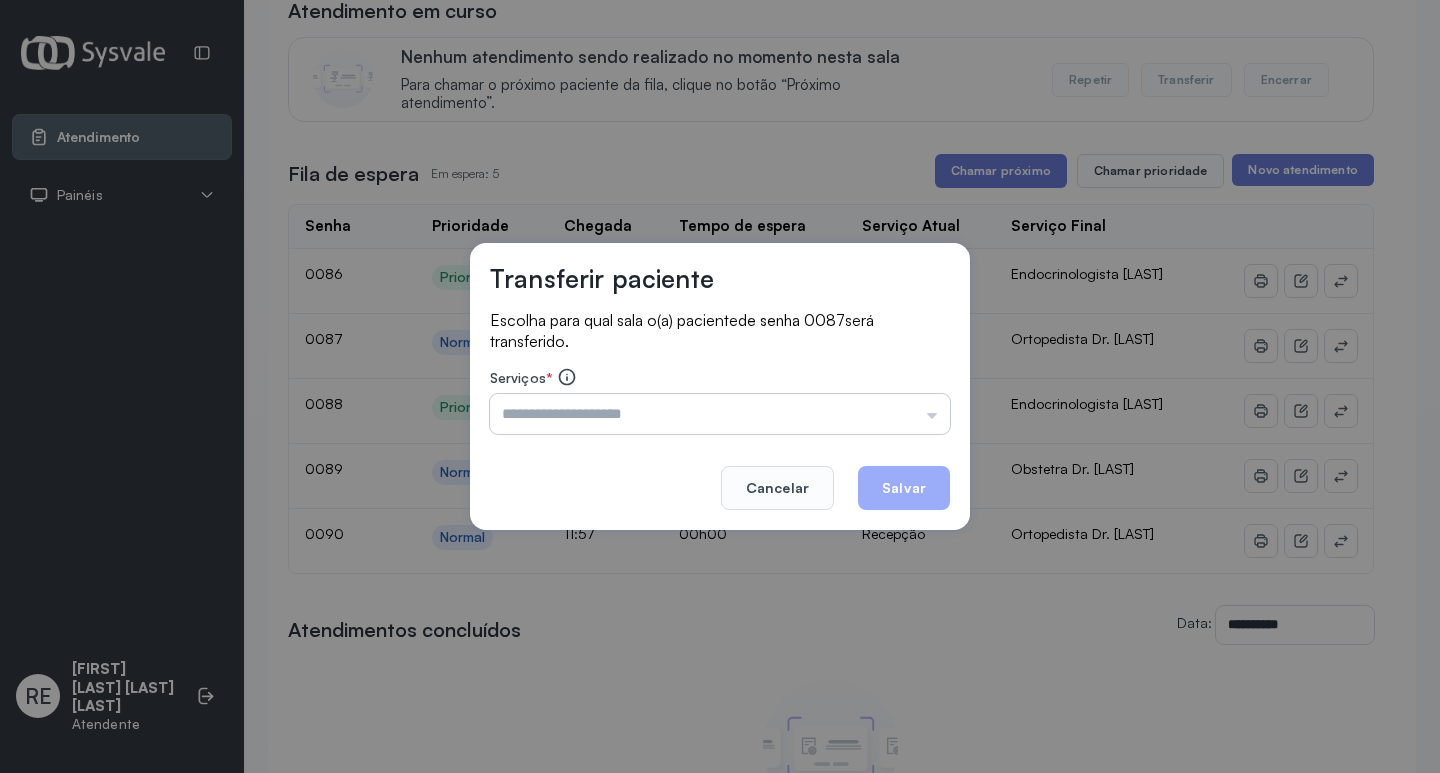 click at bounding box center (720, 414) 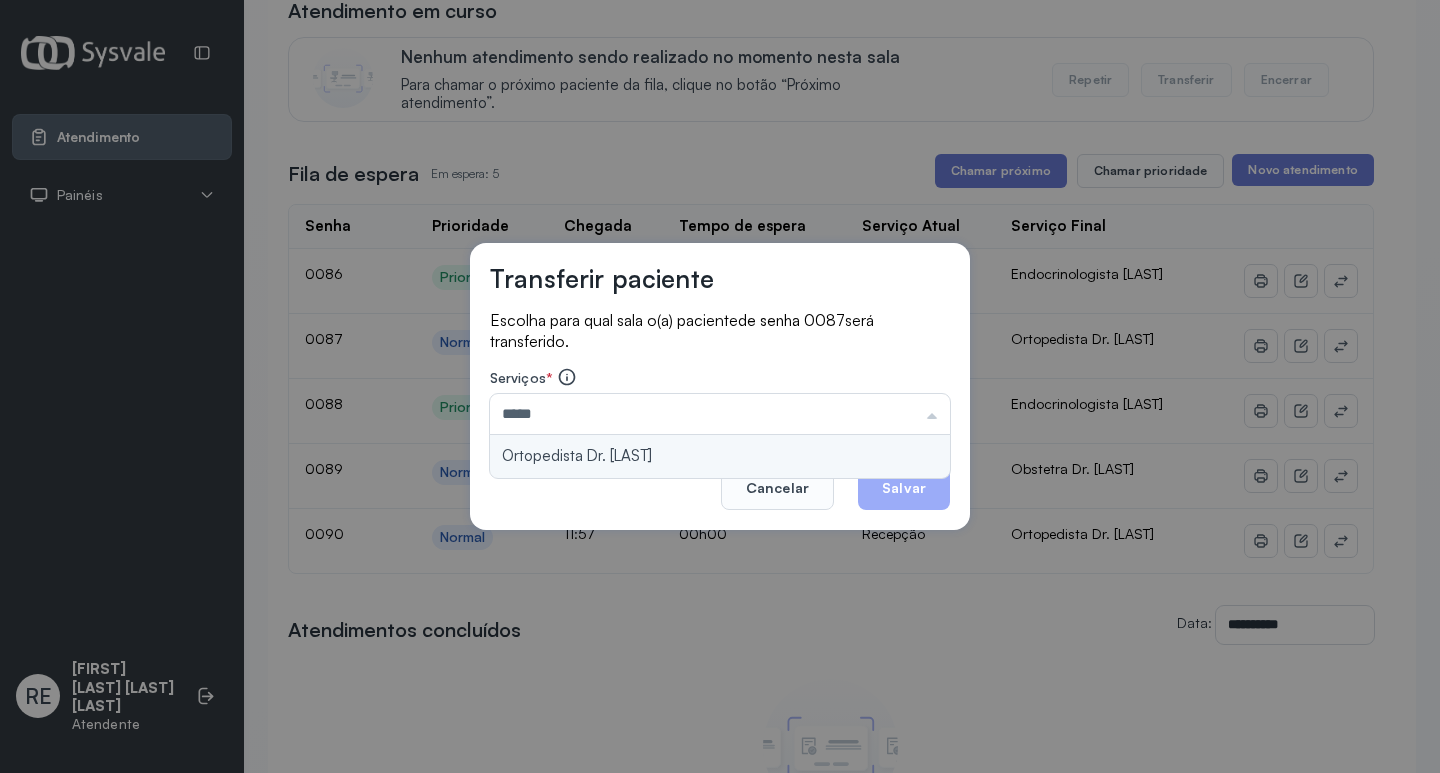 type on "**********" 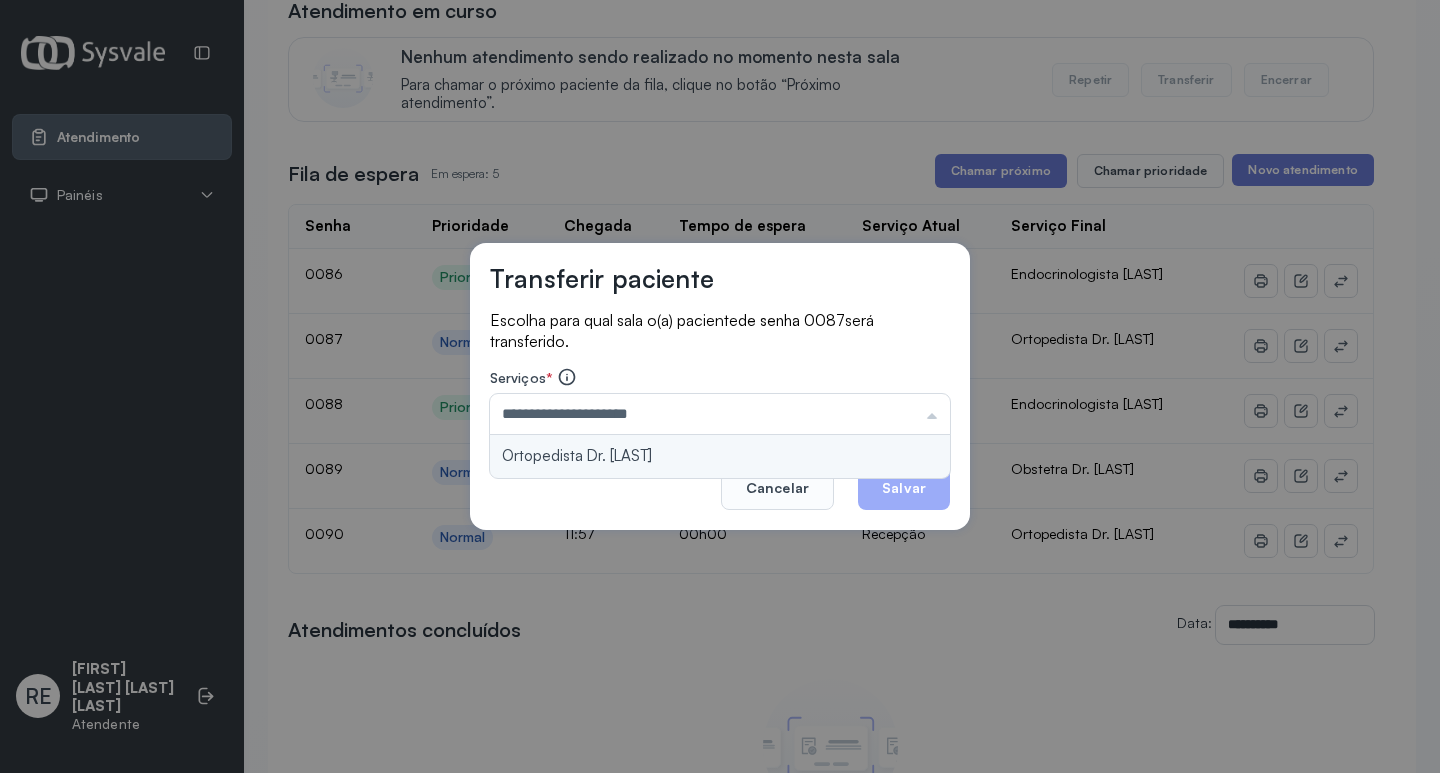 click on "**********" at bounding box center (720, 387) 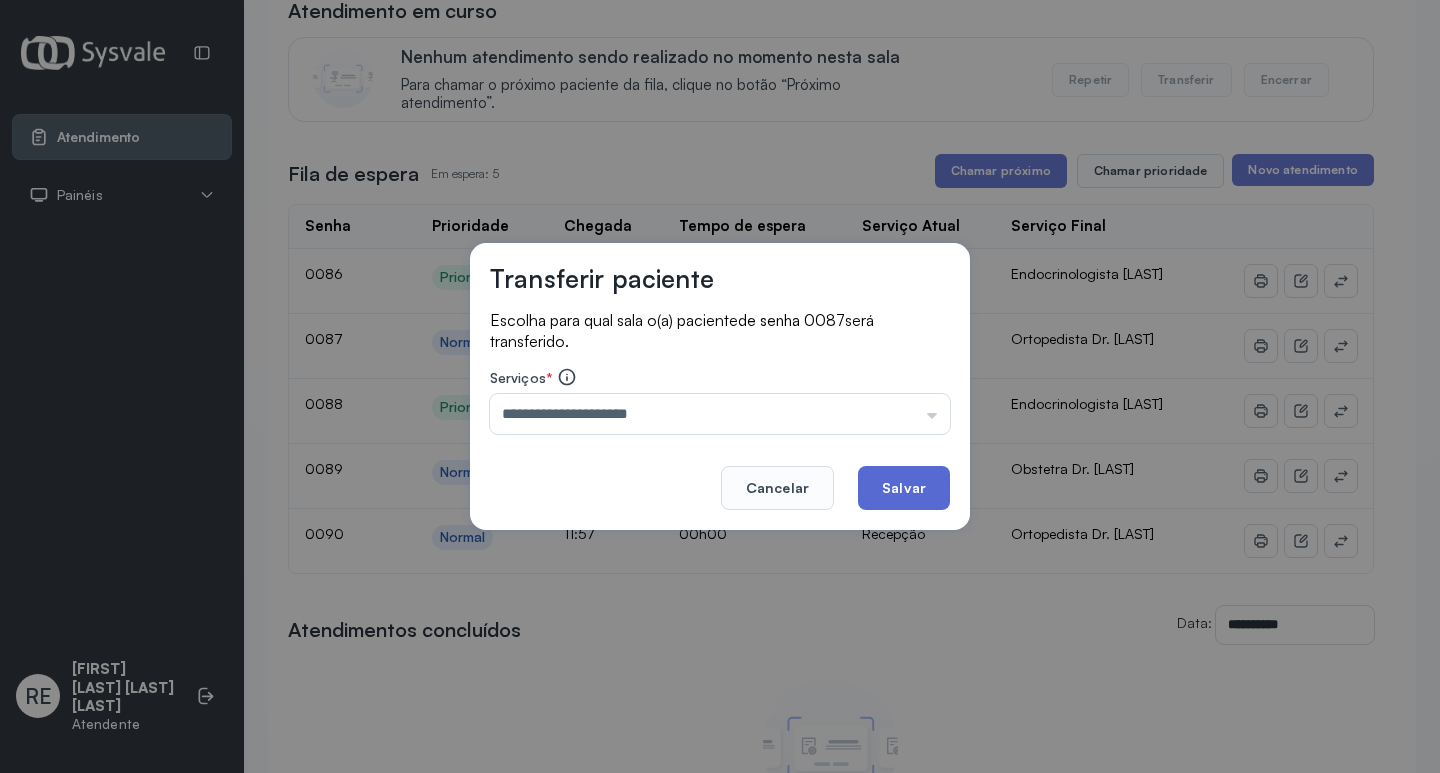 click on "Salvar" 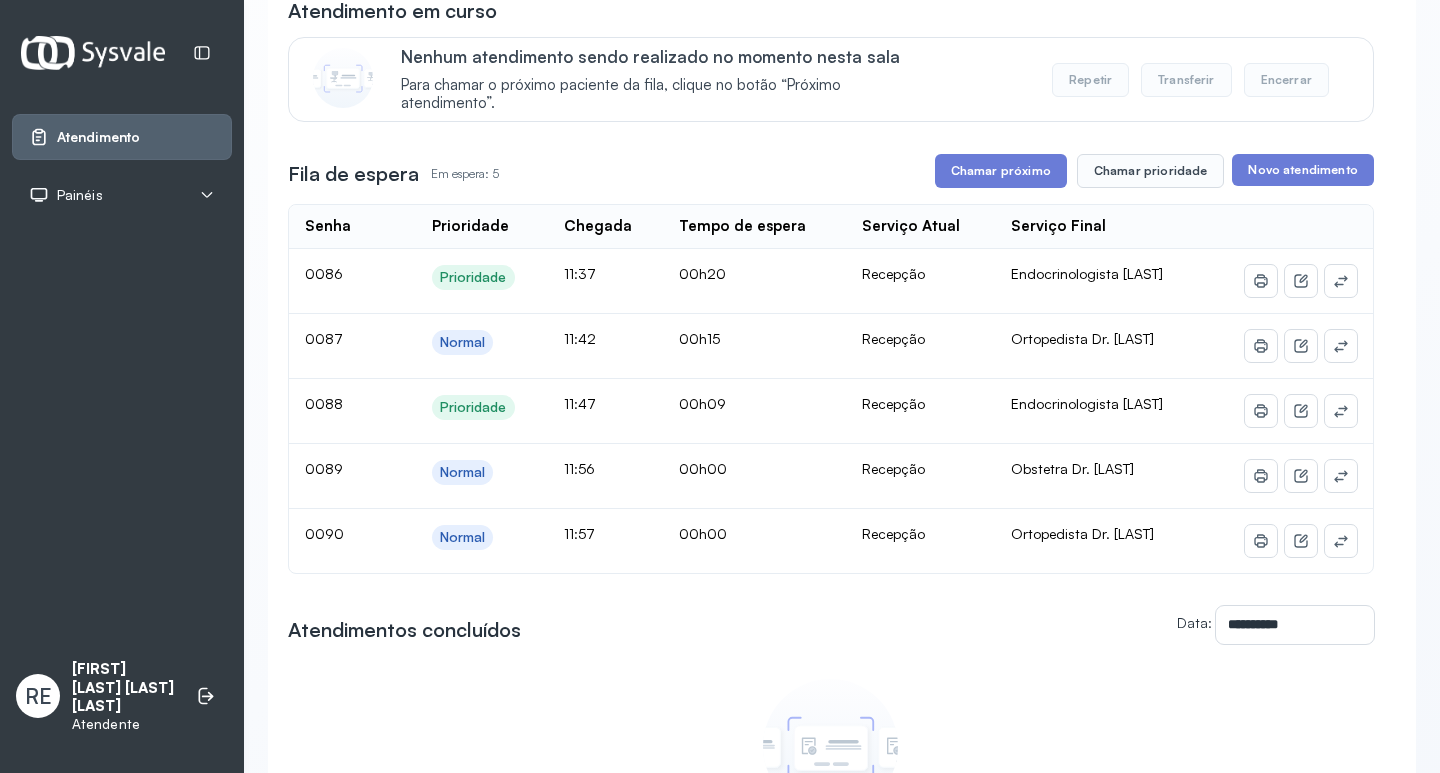 scroll, scrollTop: 0, scrollLeft: 0, axis: both 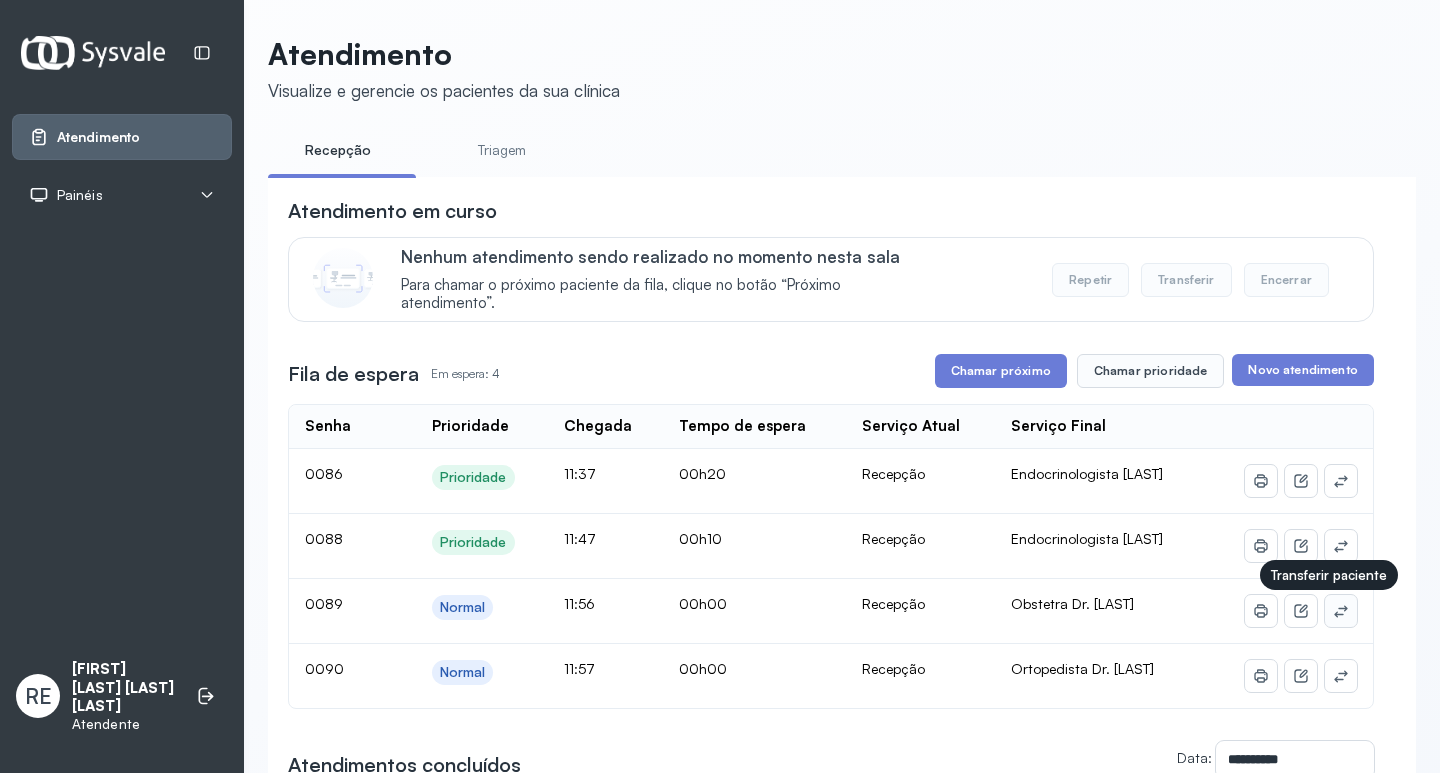 click 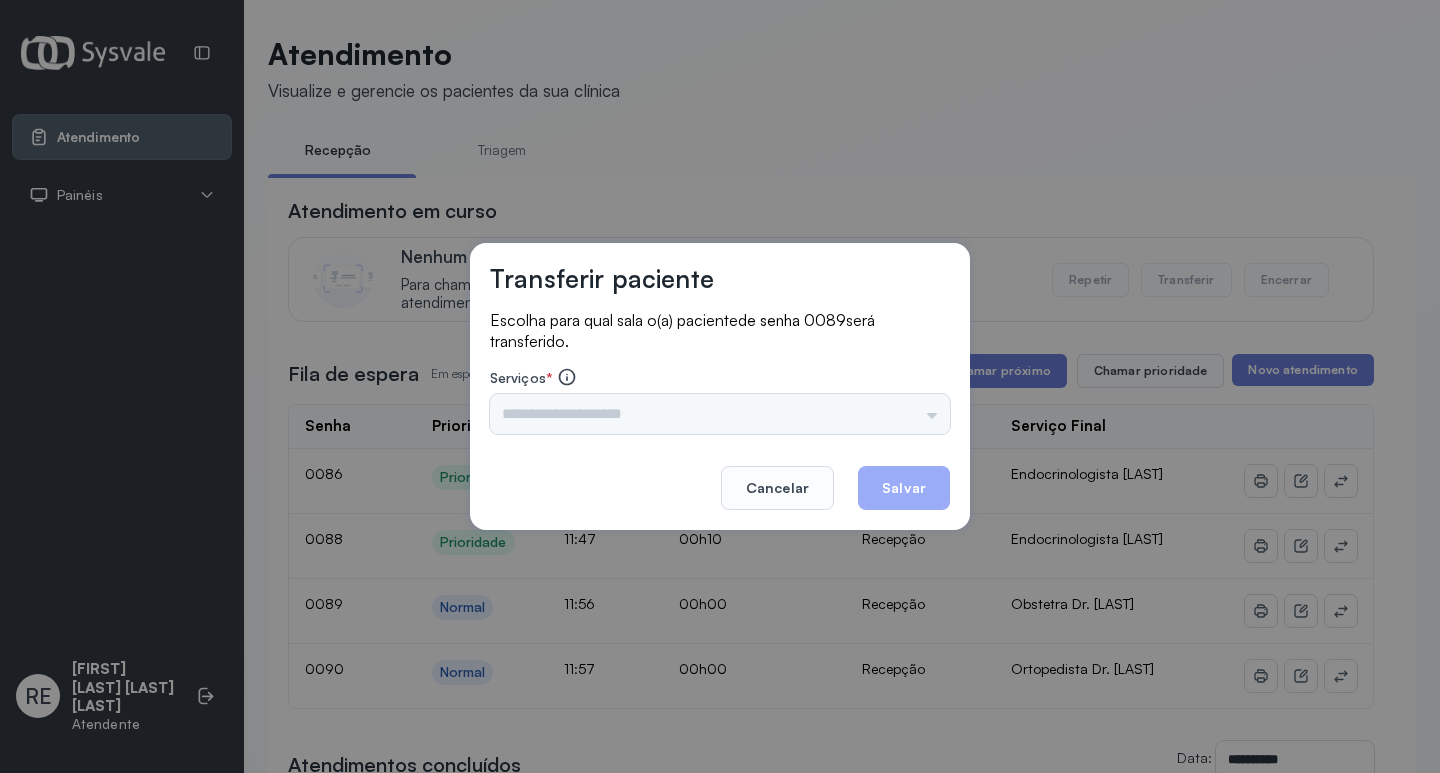 click on "Triagem Ortopedista Dr. Mauricio Ortopedista Dr. Ramon Ginecologista Dr. Amilton Ginecologista Dra. Luana Obstetra Dr. Orlindo Obstetra Dra. Vera Ultrassonografia Dr. Orlindo Ultrassonografia Dr. Amilton Consulta com Neurologista Dr. Ezir Reumatologista Dr. Juvenilson Endocrinologista Washington Dermatologista Dra. Renata Nefrologista Dr. Edvaldo Geriatra Dra. Vanessa Infectologista Dra. Vanessa Oftalmologista Dra. Consulta Proctologista/Cirurgia Geral Dra. Geislane Otorrinolaringologista Dr. Pedro Pequena Cirurgia Dr. Geislane Pequena Cirurgia Dr. AMILTON ECG Espirometria com Broncodilatador Espirometria sem Broncodilatador Ecocardiograma - Dra. Vanessa Viana Exame de PPD Enf. Jane Raquel RETIRADA DE CERUME DR. PEDRO VACINAÇÃO Preventivo Enf. Luciana Preventivo Enf. Tiago Araujo Consulta de Enfermagem Enf. Tiago Consulta de Enfermagem Enf. Luciana Consulta  Cardiologista Dr. Everson Consulta Enf. Jane Raquel Dispensação de Medicação Agendamento Consulta Enf. Tiago Agendamento consulta Enf. Luciana" at bounding box center (720, 414) 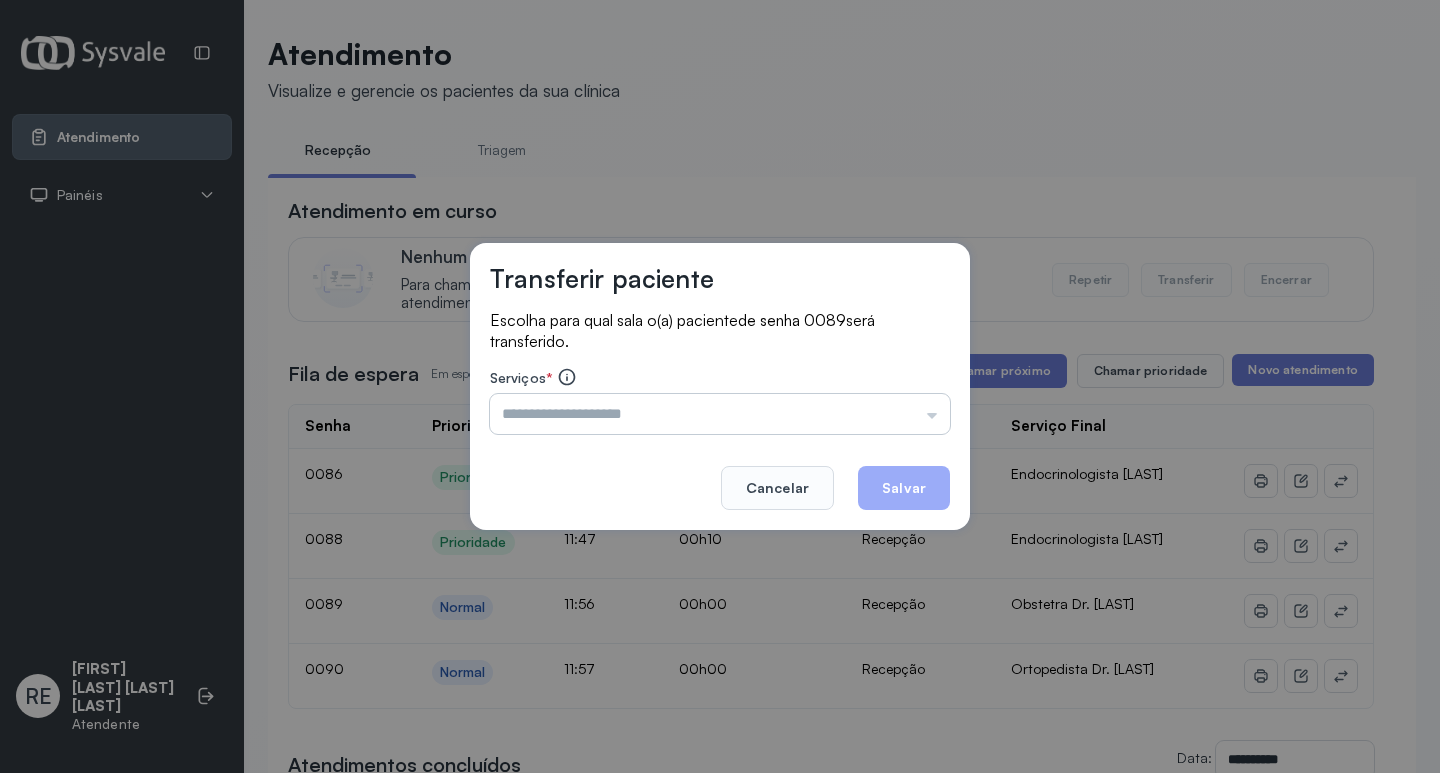 click at bounding box center [720, 414] 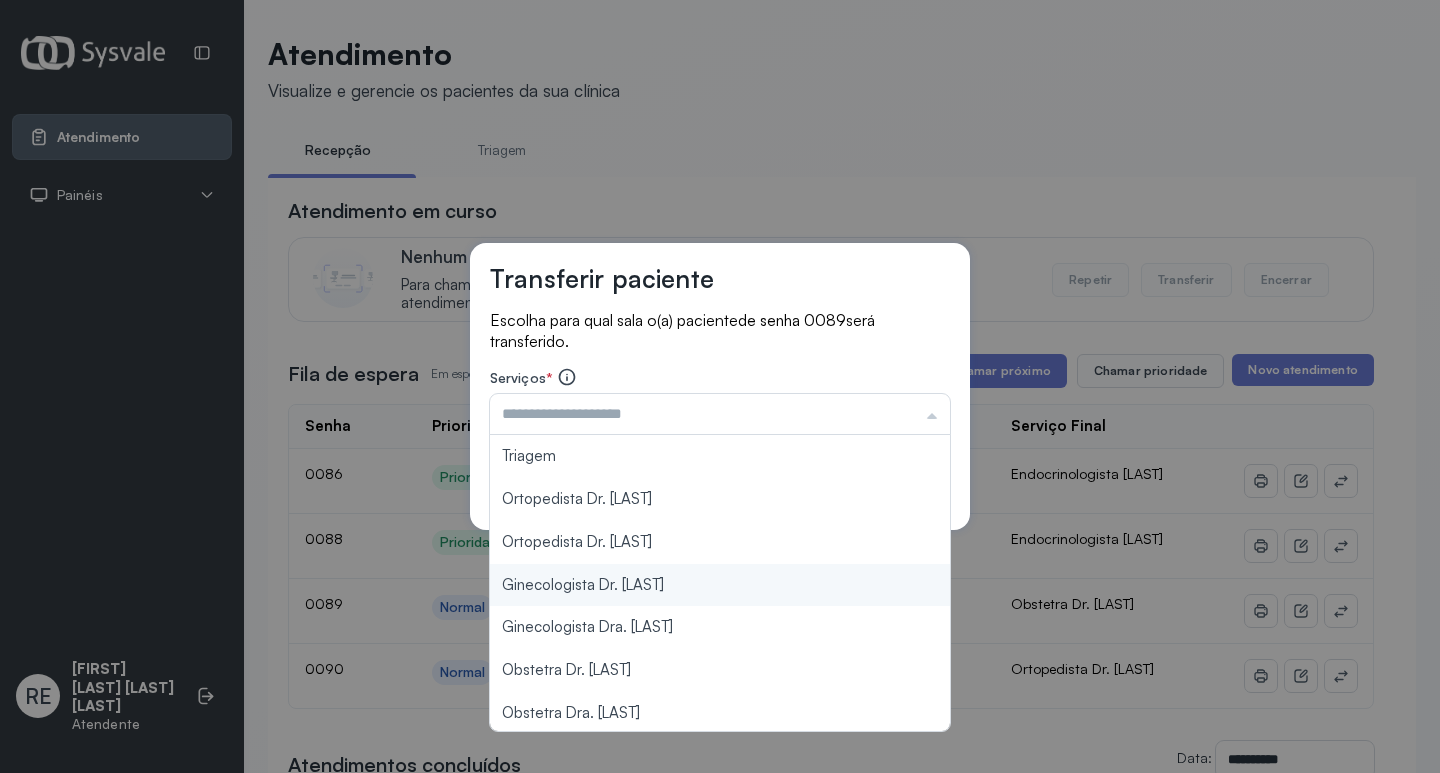 type on "**********" 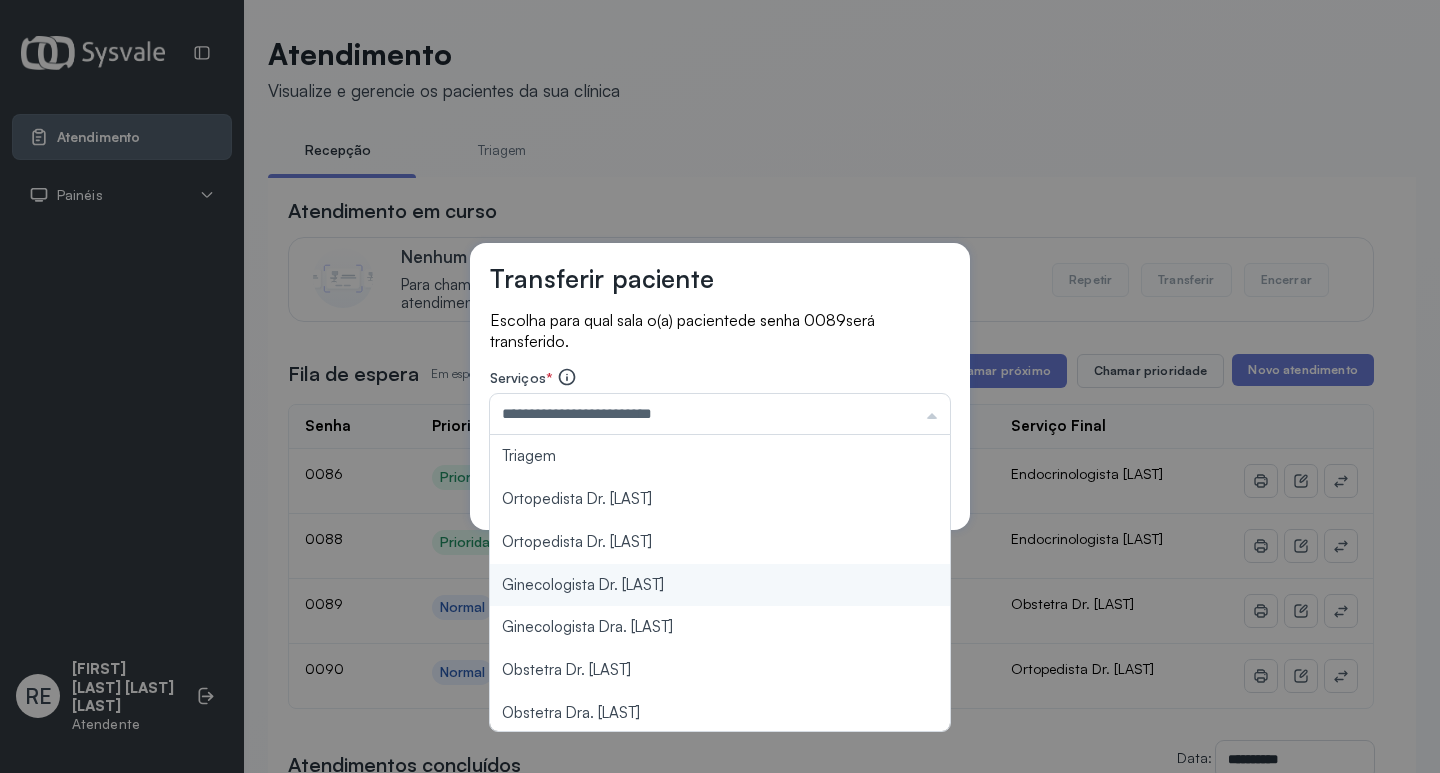 click on "**********" at bounding box center (720, 386) 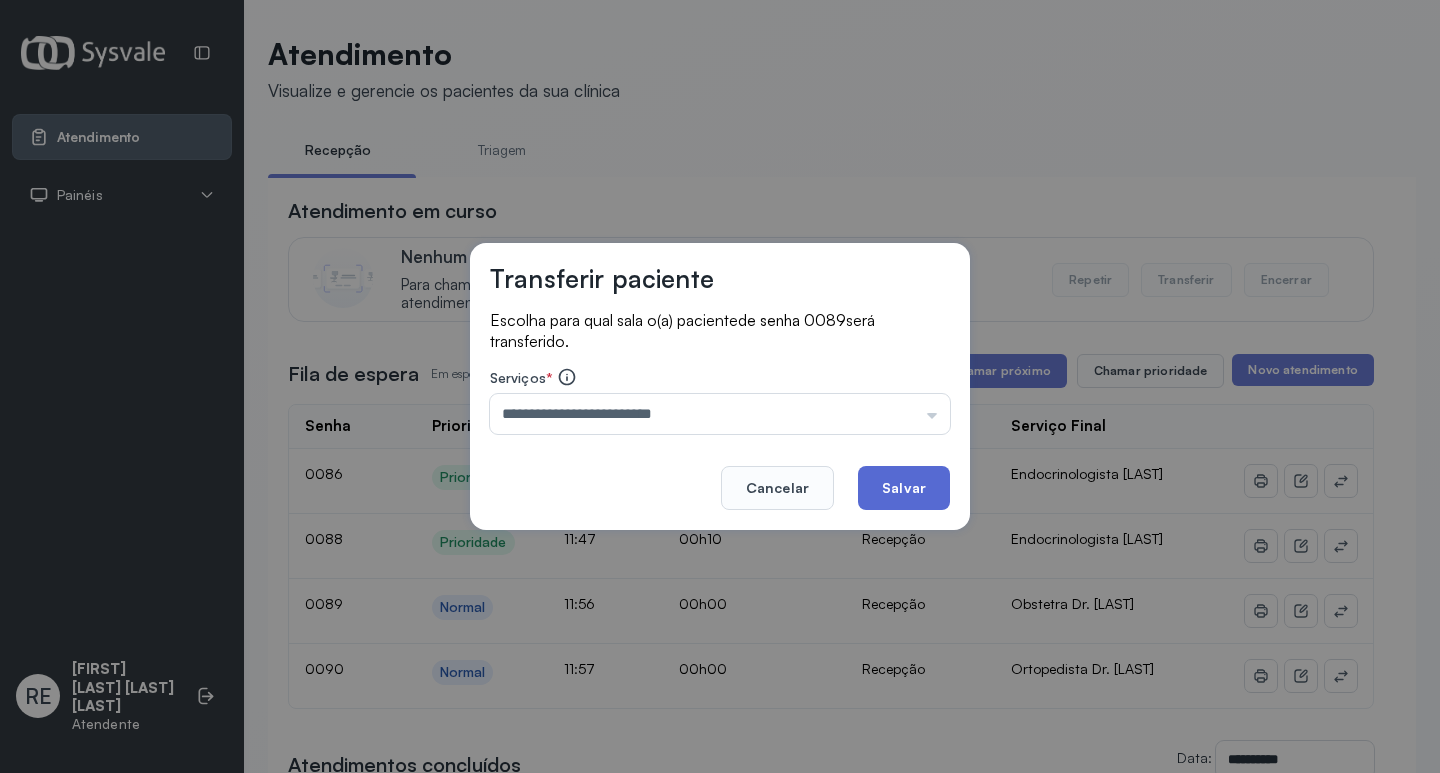 click on "Salvar" 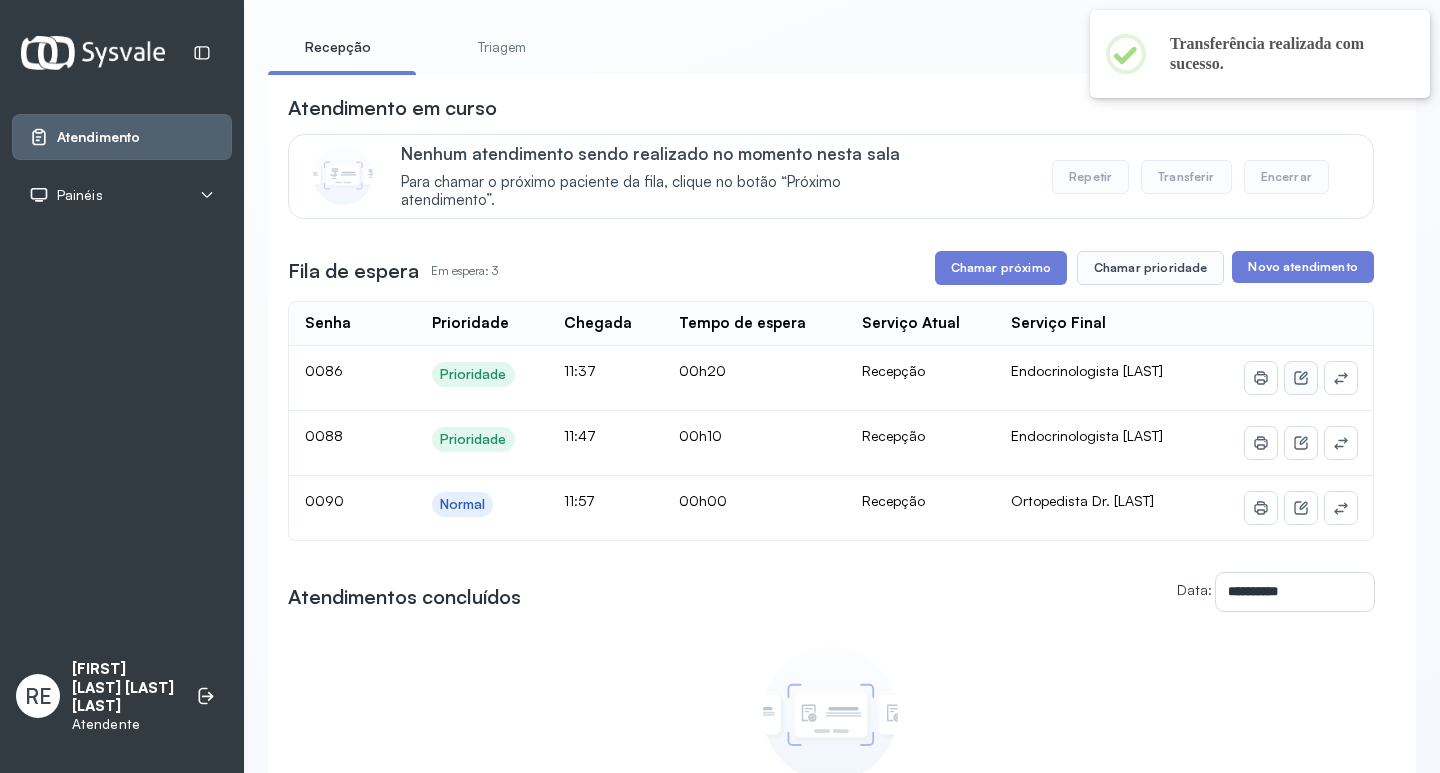 scroll, scrollTop: 200, scrollLeft: 0, axis: vertical 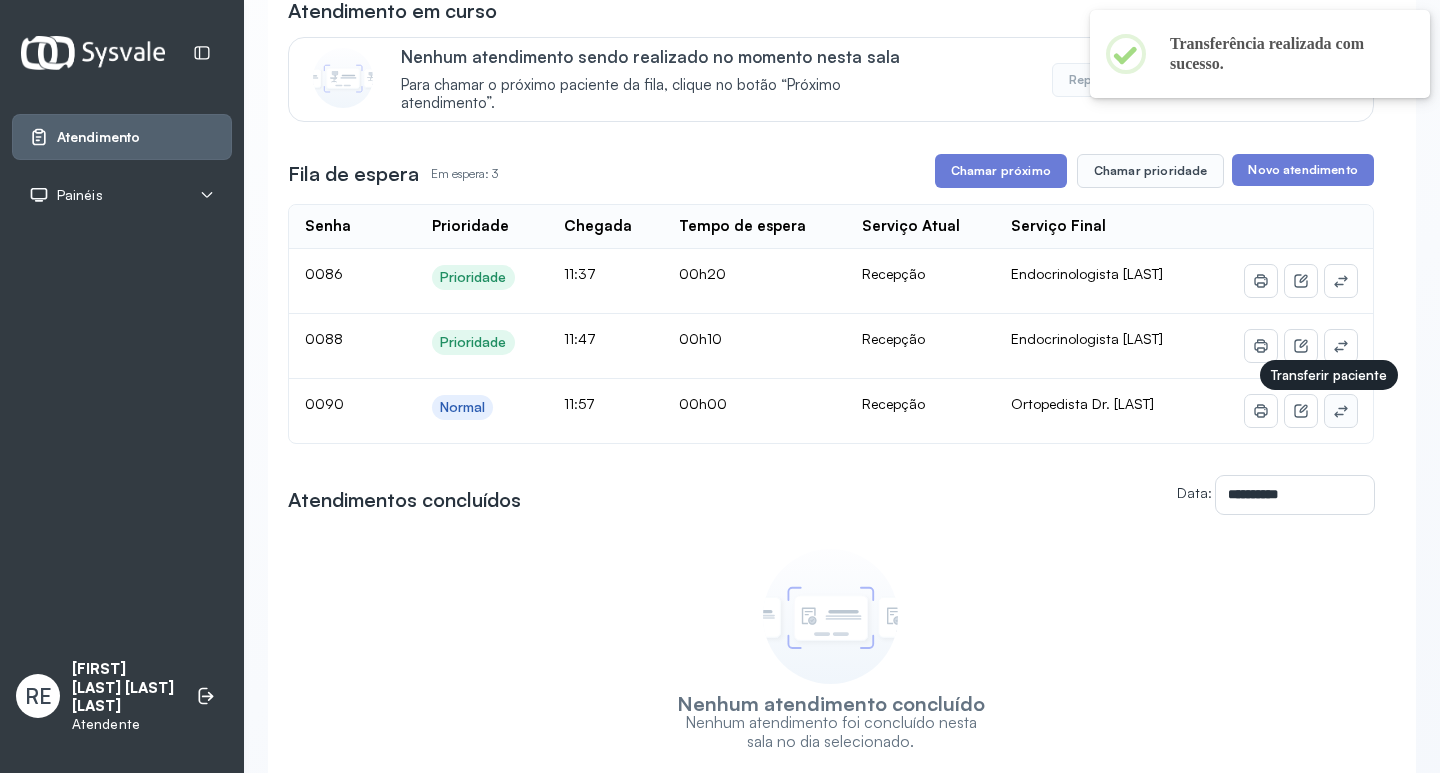 click 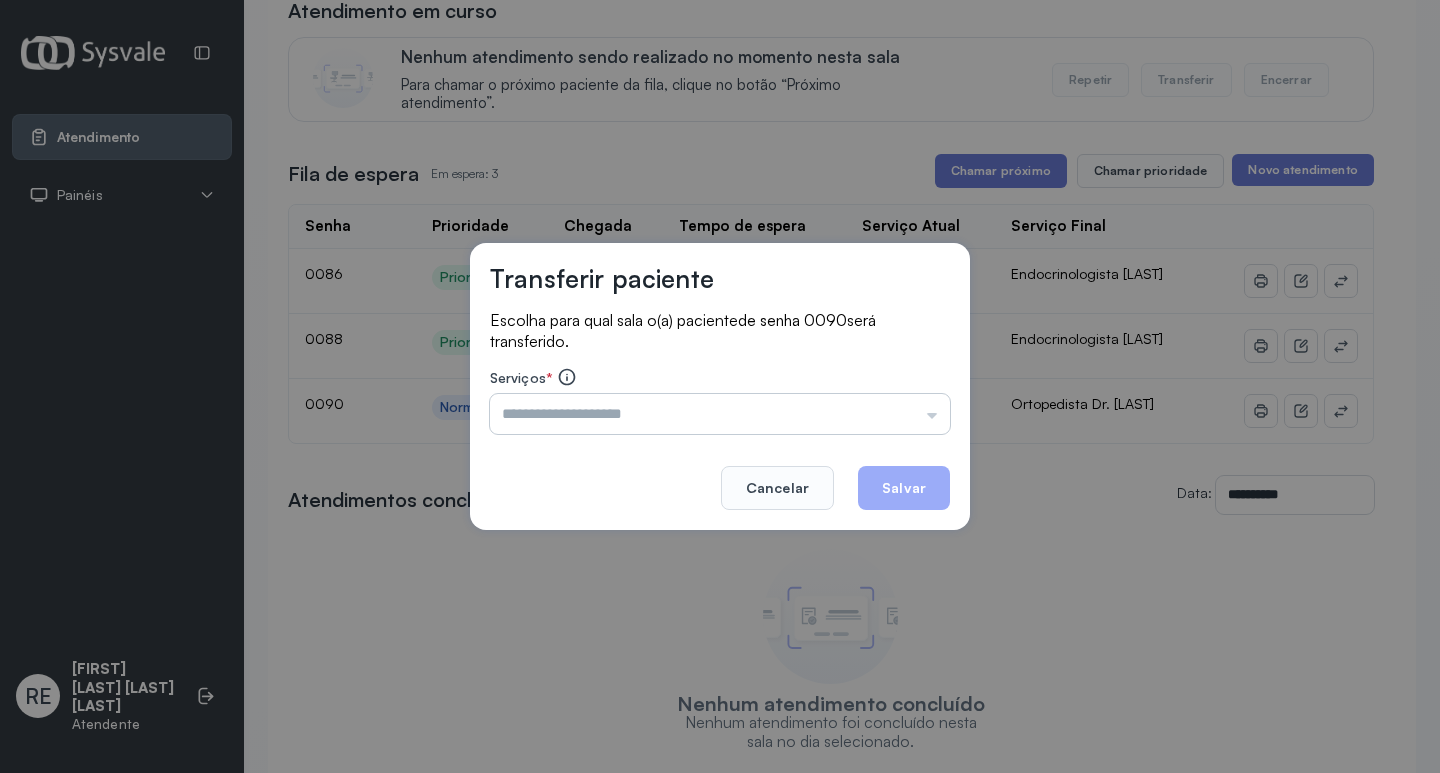 click at bounding box center (720, 414) 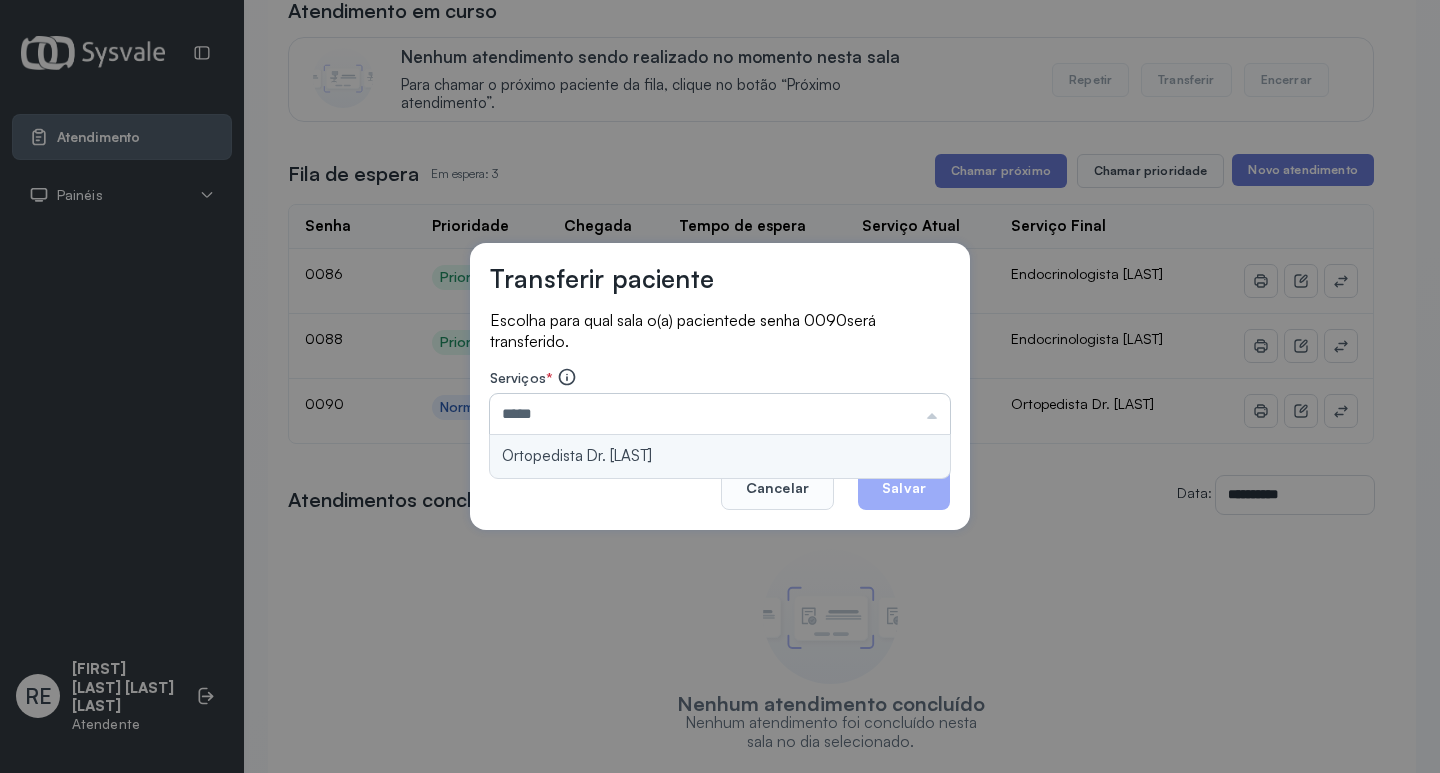 type on "**********" 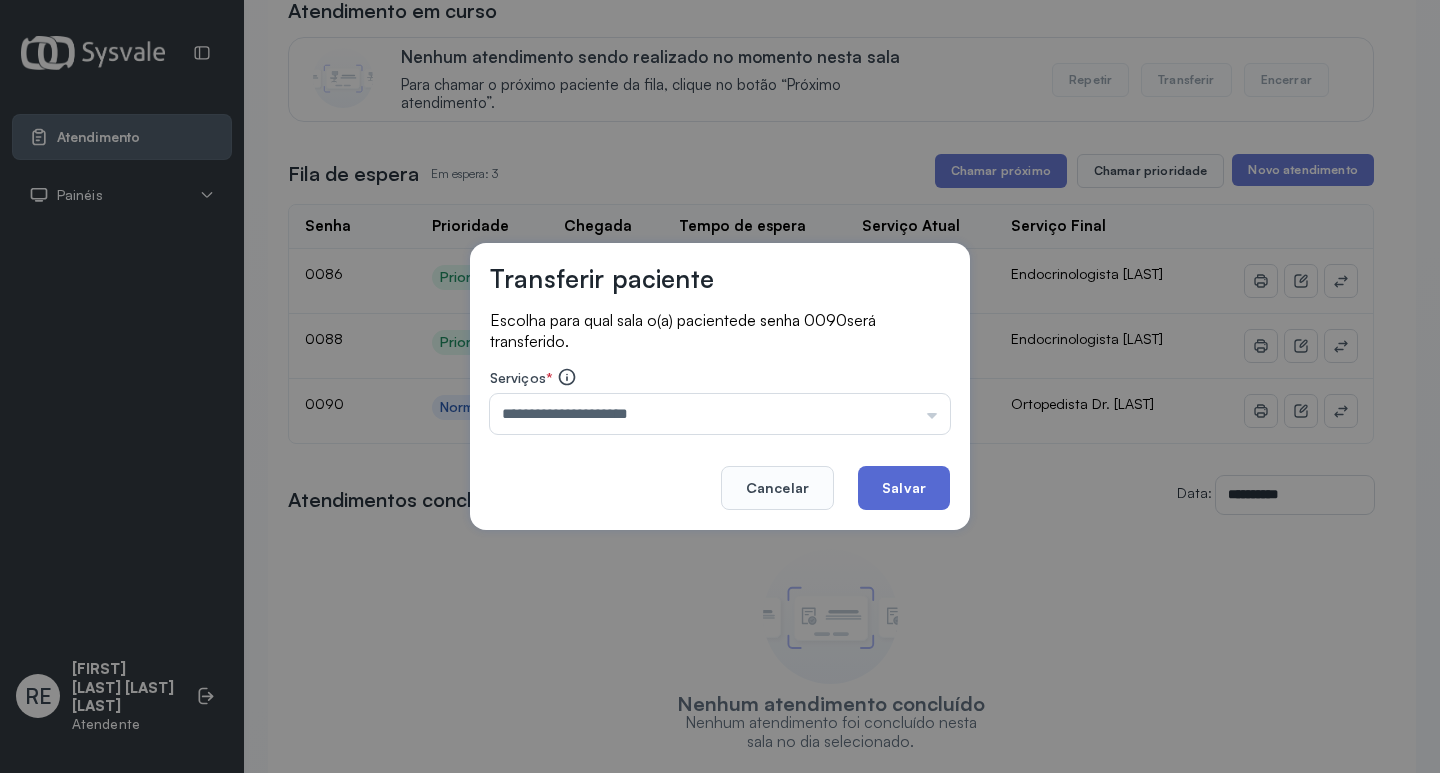 click on "Salvar" 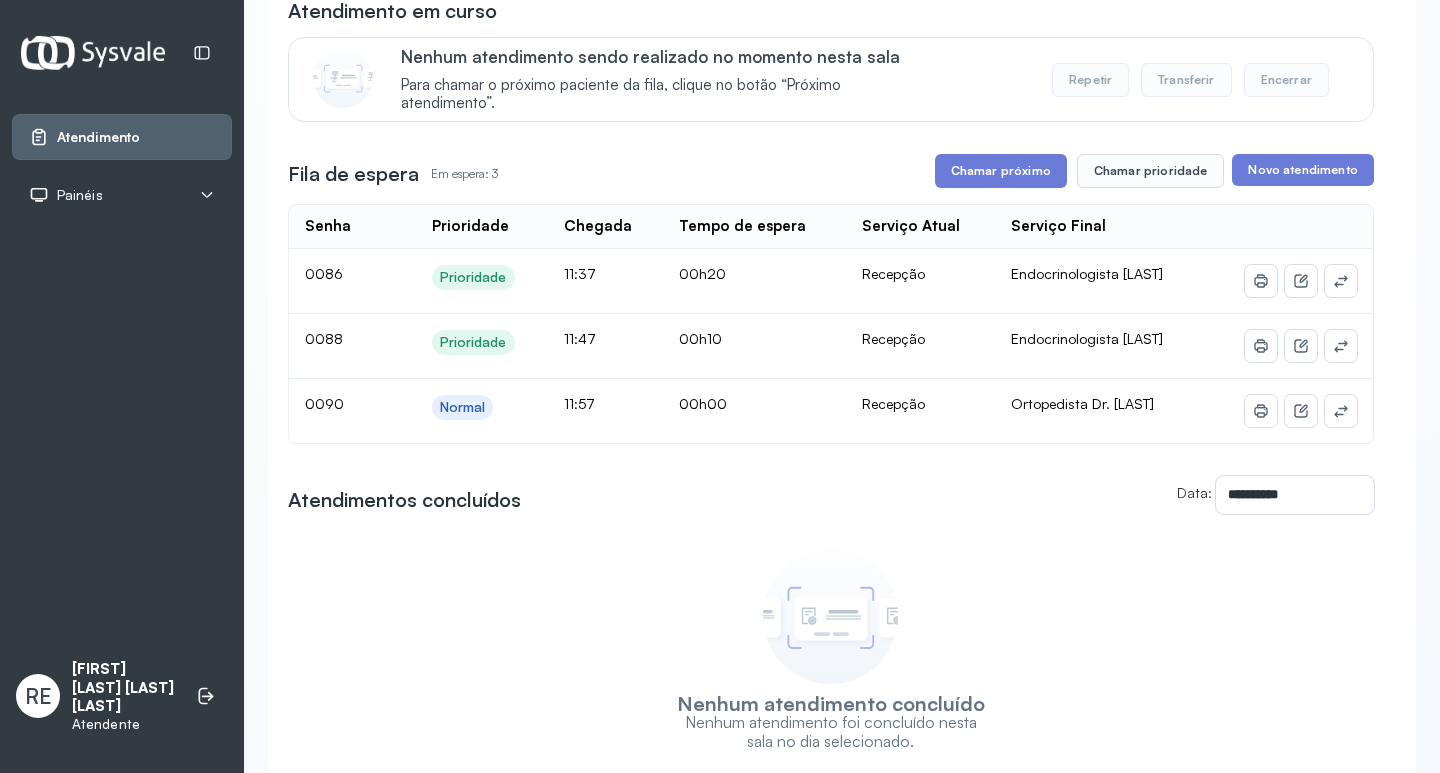 scroll, scrollTop: 0, scrollLeft: 0, axis: both 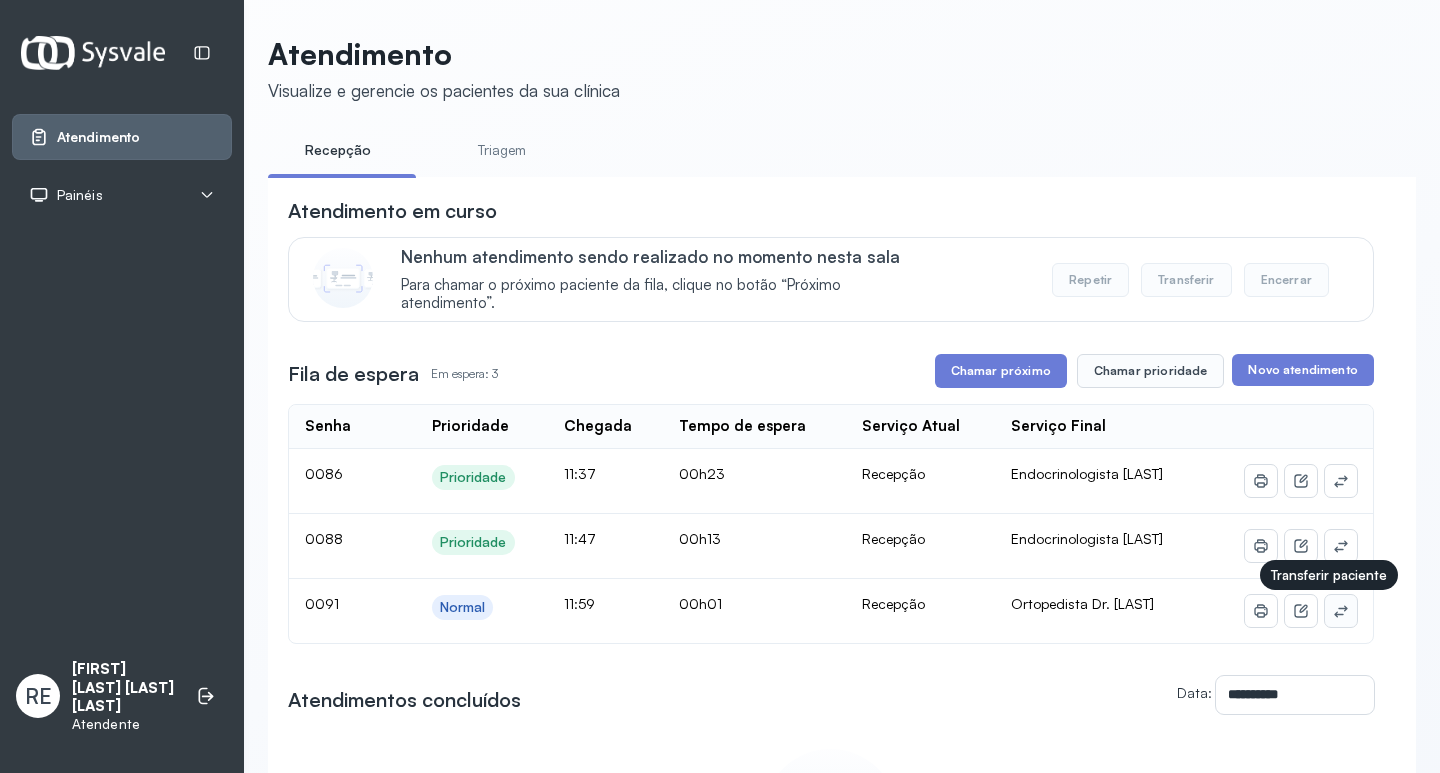 click 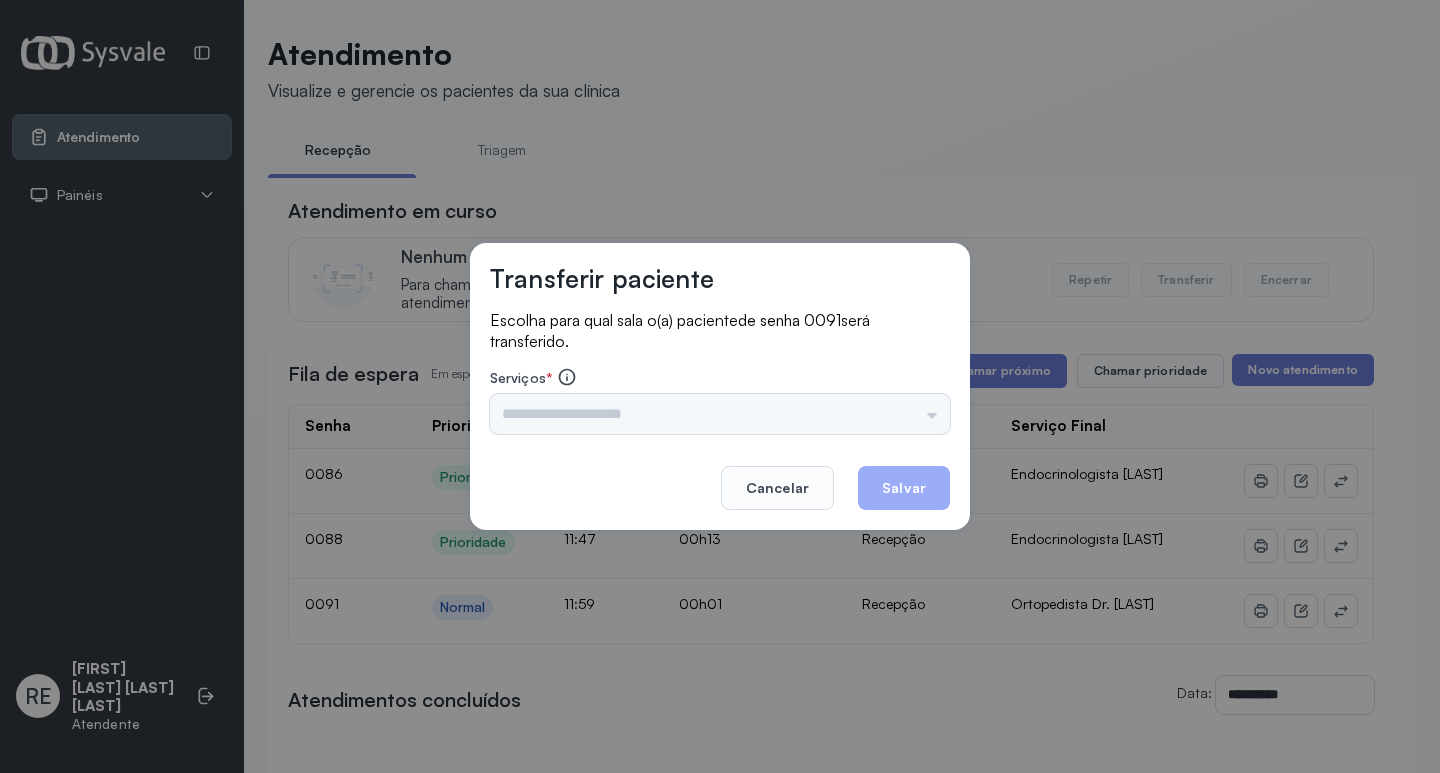 click on "Triagem Ortopedista Dr. Mauricio Ortopedista Dr. Ramon Ginecologista Dr. Amilton Ginecologista Dra. Luana Obstetra Dr. Orlindo Obstetra Dra. Vera Ultrassonografia Dr. Orlindo Ultrassonografia Dr. Amilton Consulta com Neurologista Dr. Ezir Reumatologista Dr. Juvenilson Endocrinologista Washington Dermatologista Dra. Renata Nefrologista Dr. Edvaldo Geriatra Dra. Vanessa Infectologista Dra. Vanessa Oftalmologista Dra. Consulta Proctologista/Cirurgia Geral Dra. Geislane Otorrinolaringologista Dr. Pedro Pequena Cirurgia Dr. Geislane Pequena Cirurgia Dr. AMILTON ECG Espirometria com Broncodilatador Espirometria sem Broncodilatador Ecocardiograma - Dra. Vanessa Viana Exame de PPD Enf. Jane Raquel RETIRADA DE CERUME DR. PEDRO VACINAÇÃO Preventivo Enf. Luciana Preventivo Enf. Tiago Araujo Consulta de Enfermagem Enf. Tiago Consulta de Enfermagem Enf. Luciana Consulta  Cardiologista Dr. Everson Consulta Enf. Jane Raquel Dispensação de Medicação Agendamento Consulta Enf. Tiago Agendamento consulta Enf. Luciana" at bounding box center (720, 414) 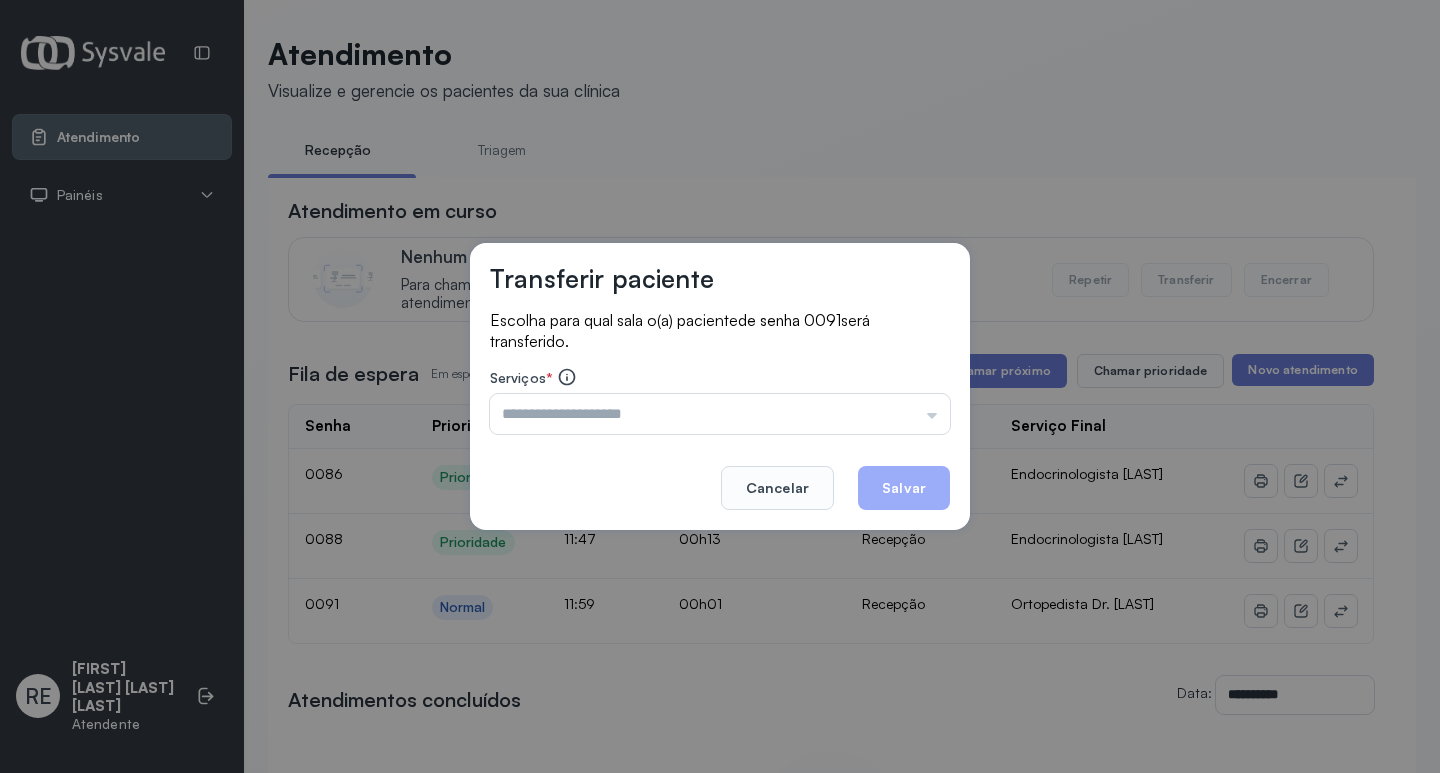 click at bounding box center (720, 414) 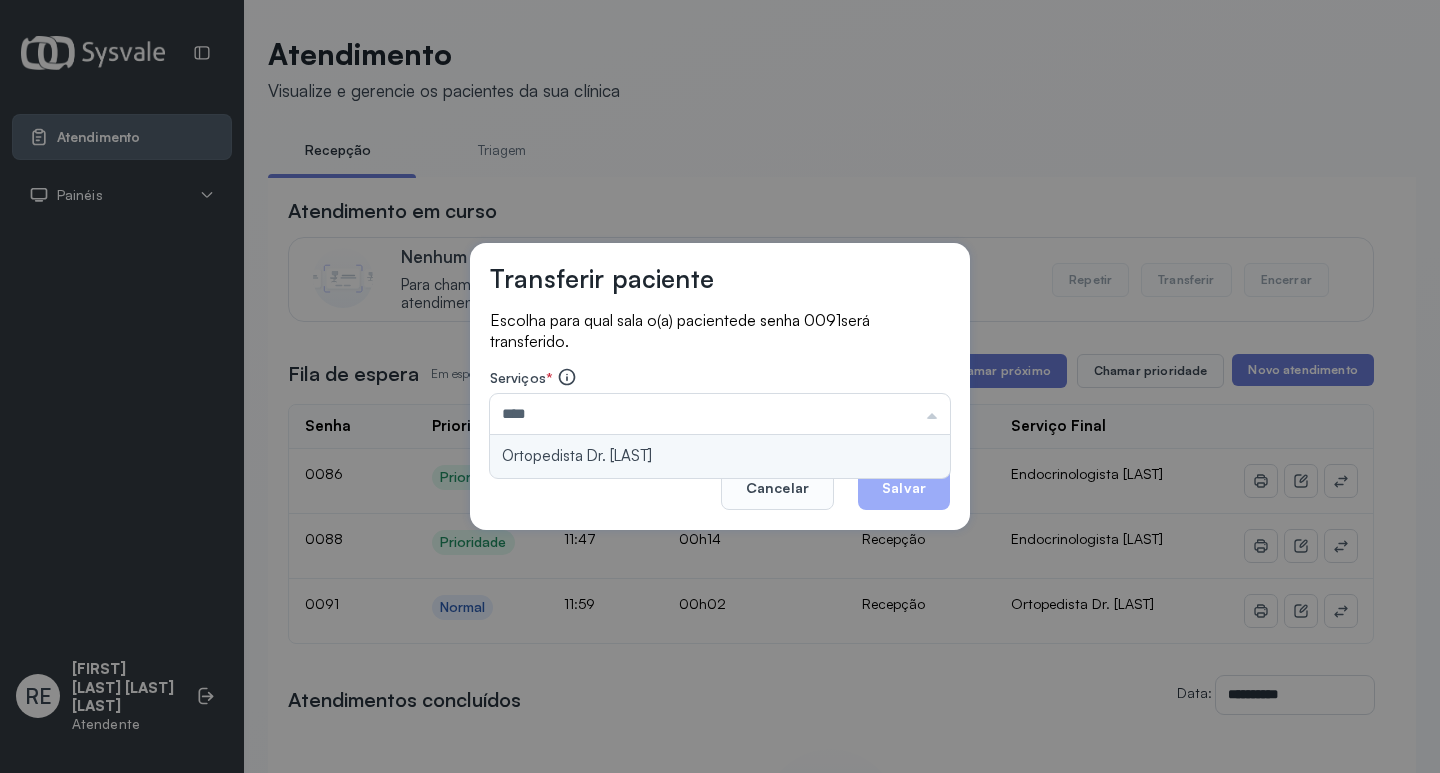 type on "**********" 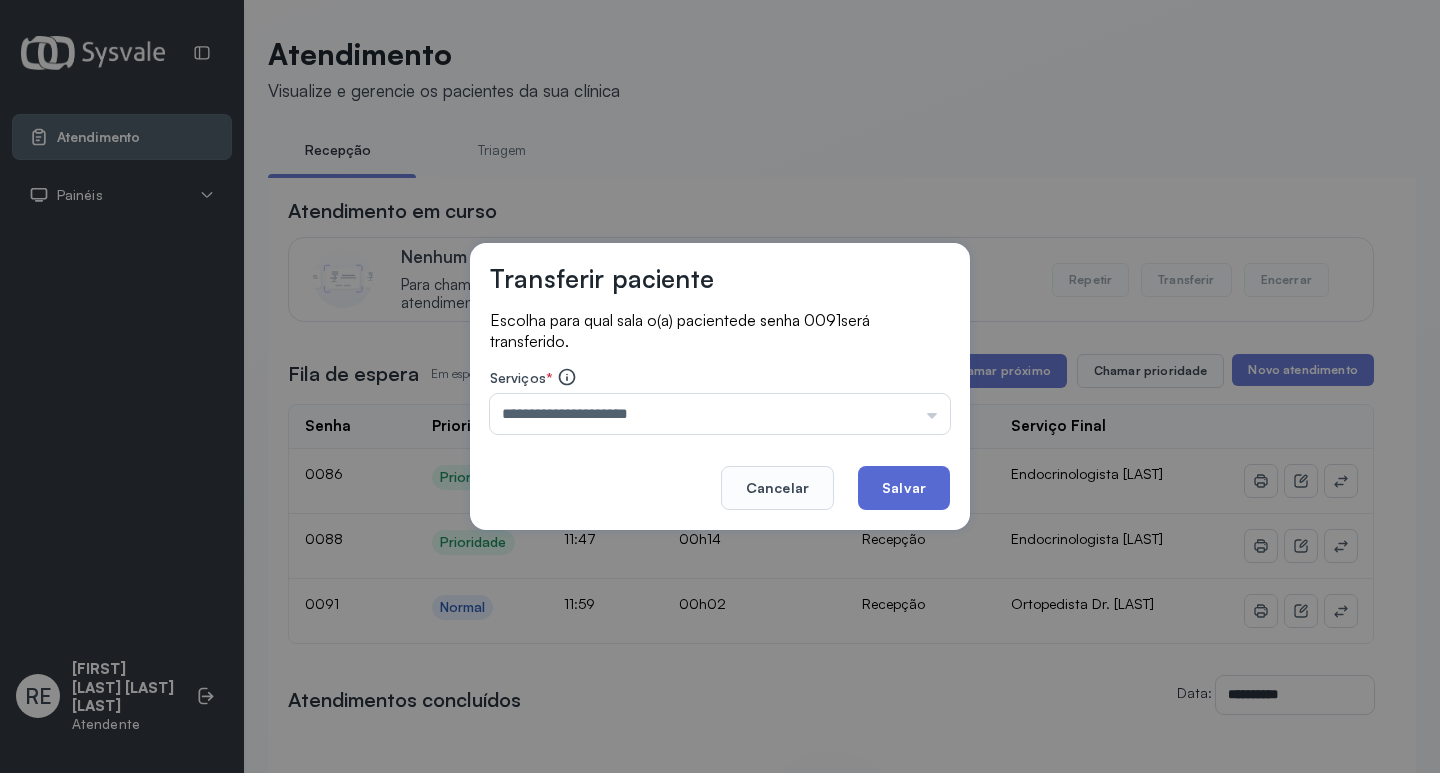 click on "Salvar" 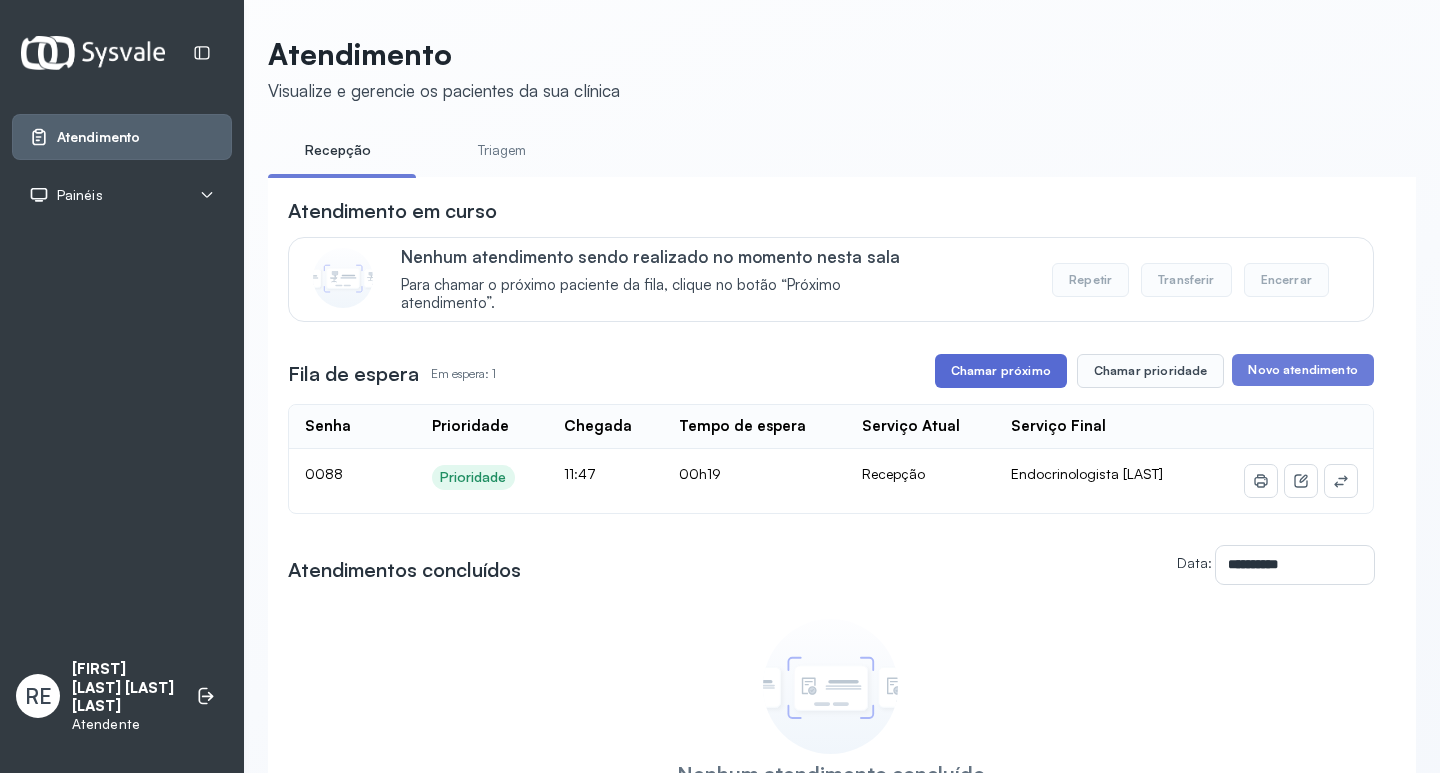 click on "Chamar próximo" at bounding box center (1001, 371) 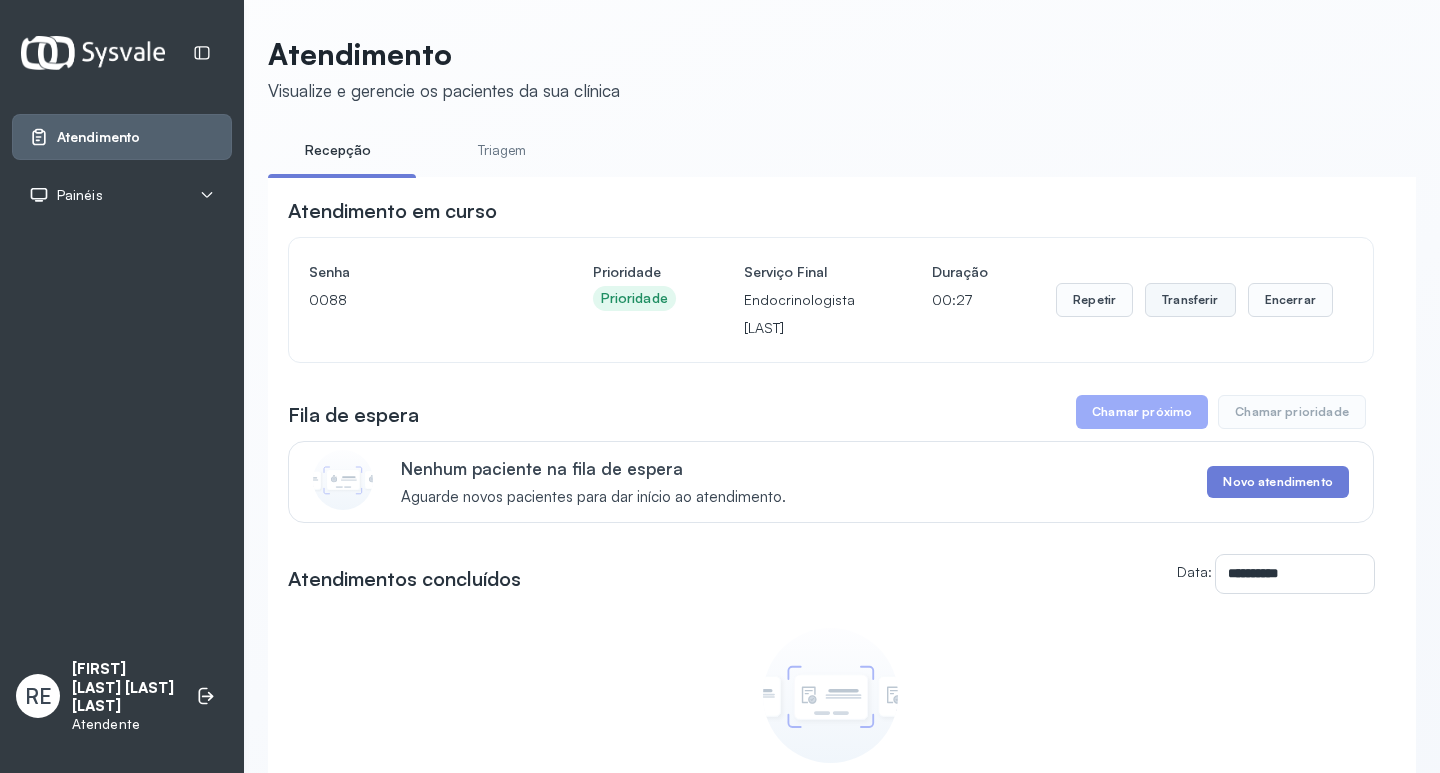 click on "Transferir" at bounding box center (1190, 300) 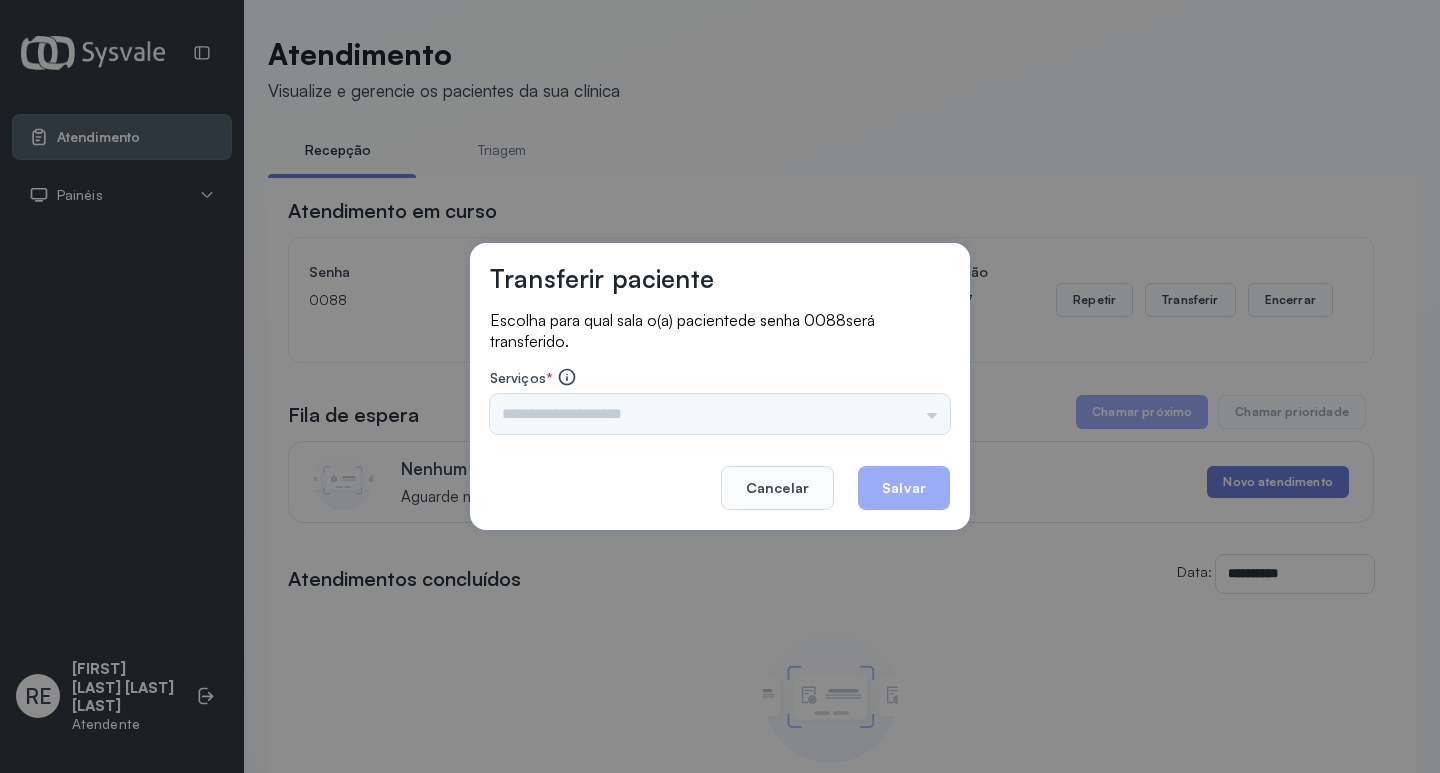 click on "Triagem Ortopedista Dr. Mauricio Ortopedista Dr. Ramon Ginecologista Dr. Amilton Ginecologista Dra. Luana Obstetra Dr. Orlindo Obstetra Dra. Vera Ultrassonografia Dr. Orlindo Ultrassonografia Dr. Amilton Consulta com Neurologista Dr. Ezir Reumatologista Dr. Juvenilson Endocrinologista Washington Dermatologista Dra. Renata Nefrologista Dr. Edvaldo Geriatra Dra. Vanessa Infectologista Dra. Vanessa Oftalmologista Dra. Consulta Proctologista/Cirurgia Geral Dra. Geislane Otorrinolaringologista Dr. Pedro Pequena Cirurgia Dr. Geislane Pequena Cirurgia Dr. AMILTON ECG Espirometria com Broncodilatador Espirometria sem Broncodilatador Ecocardiograma - Dra. Vanessa Viana Exame de PPD Enf. Jane Raquel RETIRADA DE CERUME DR. PEDRO VACINAÇÃO Preventivo Enf. Luciana Preventivo Enf. Tiago Araujo Consulta de Enfermagem Enf. Tiago Consulta de Enfermagem Enf. Luciana Consulta  Cardiologista Dr. Everson Consulta Enf. Jane Raquel Dispensação de Medicação Agendamento Consulta Enf. Tiago Agendamento consulta Enf. Luciana" at bounding box center (720, 414) 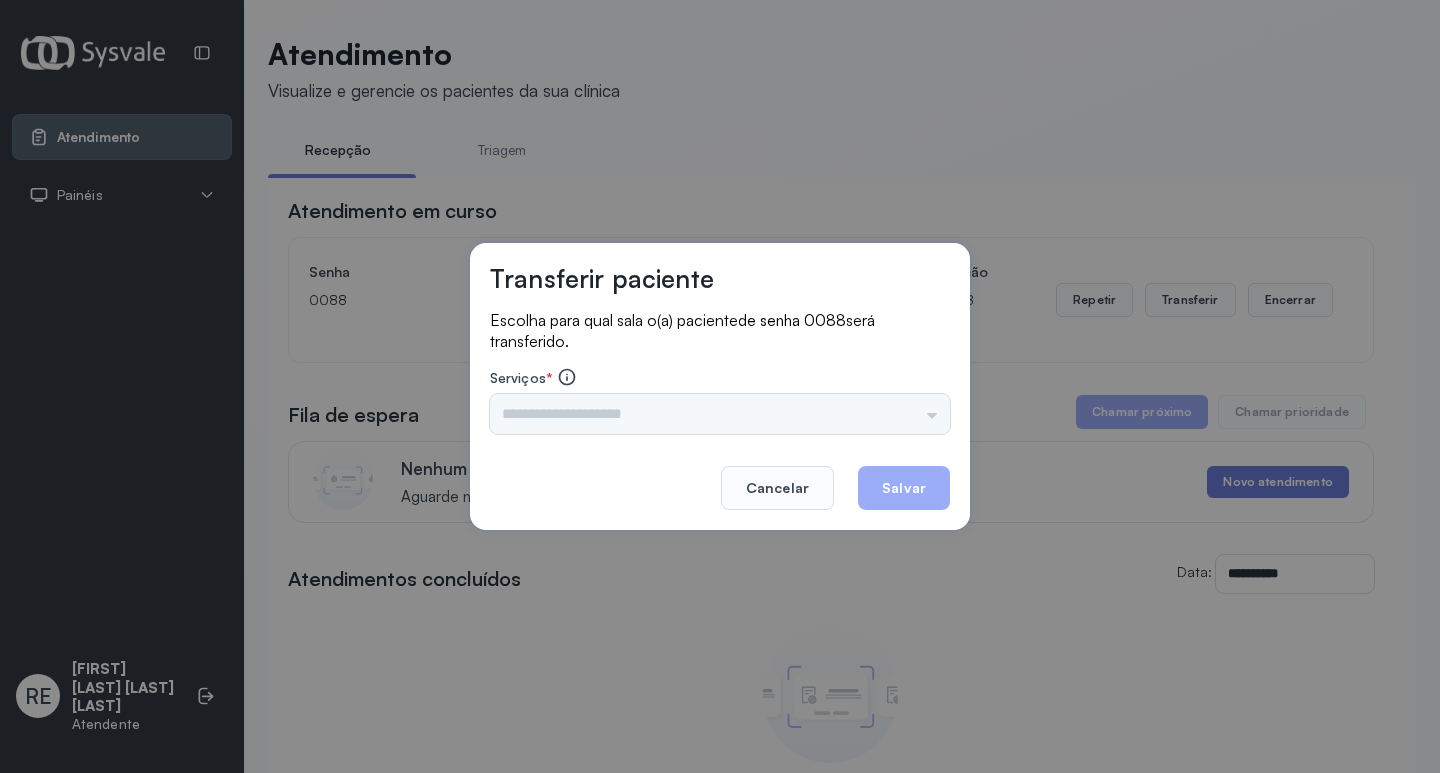 click on "Triagem Ortopedista Dr. Mauricio Ortopedista Dr. Ramon Ginecologista Dr. Amilton Ginecologista Dra. Luana Obstetra Dr. Orlindo Obstetra Dra. Vera Ultrassonografia Dr. Orlindo Ultrassonografia Dr. Amilton Consulta com Neurologista Dr. Ezir Reumatologista Dr. Juvenilson Endocrinologista Washington Dermatologista Dra. Renata Nefrologista Dr. Edvaldo Geriatra Dra. Vanessa Infectologista Dra. Vanessa Oftalmologista Dra. Consulta Proctologista/Cirurgia Geral Dra. Geislane Otorrinolaringologista Dr. Pedro Pequena Cirurgia Dr. Geislane Pequena Cirurgia Dr. AMILTON ECG Espirometria com Broncodilatador Espirometria sem Broncodilatador Ecocardiograma - Dra. Vanessa Viana Exame de PPD Enf. Jane Raquel RETIRADA DE CERUME DR. PEDRO VACINAÇÃO Preventivo Enf. Luciana Preventivo Enf. Tiago Araujo Consulta de Enfermagem Enf. Tiago Consulta de Enfermagem Enf. Luciana Consulta  Cardiologista Dr. Everson Consulta Enf. Jane Raquel Dispensação de Medicação Agendamento Consulta Enf. Tiago Agendamento consulta Enf. Luciana" at bounding box center [720, 414] 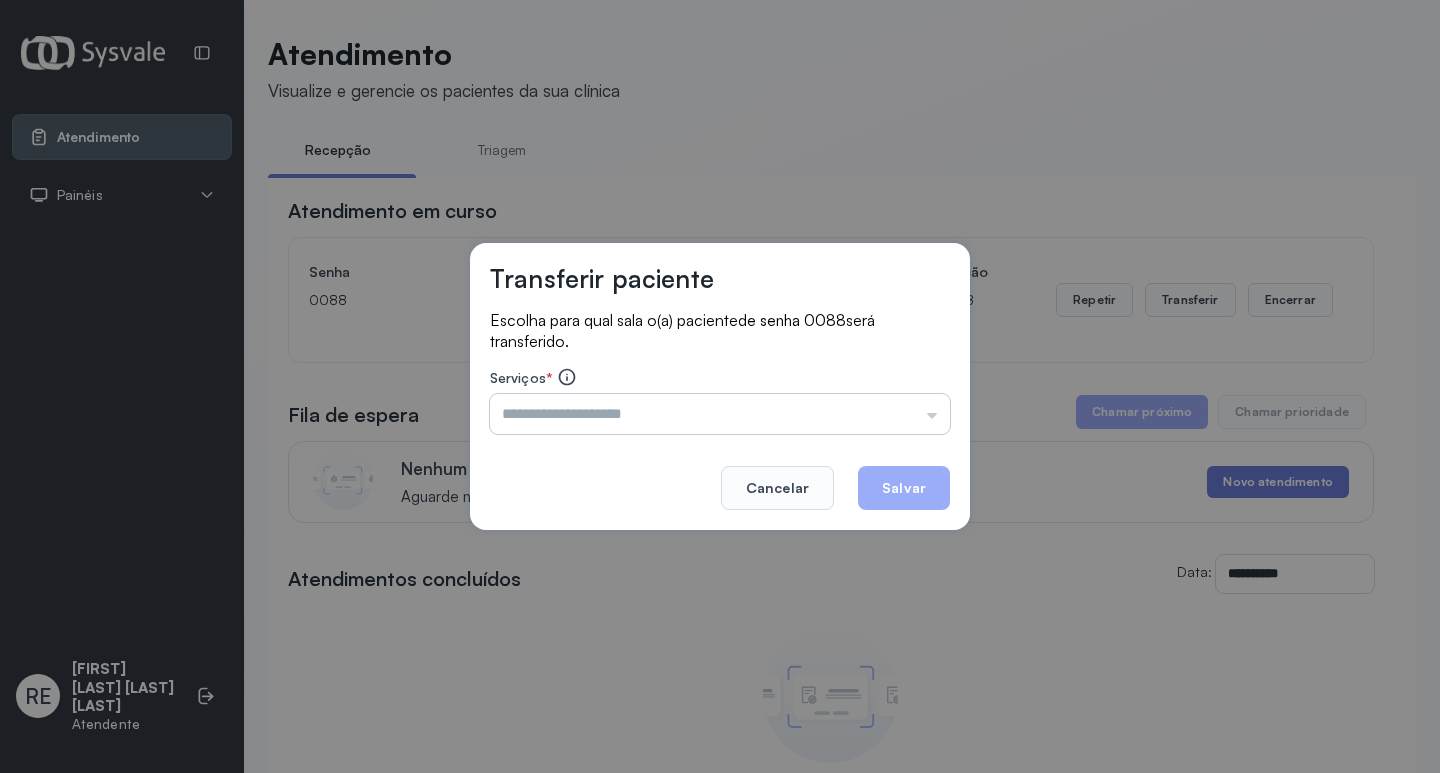 drag, startPoint x: 601, startPoint y: 418, endPoint x: 576, endPoint y: 415, distance: 25.179358 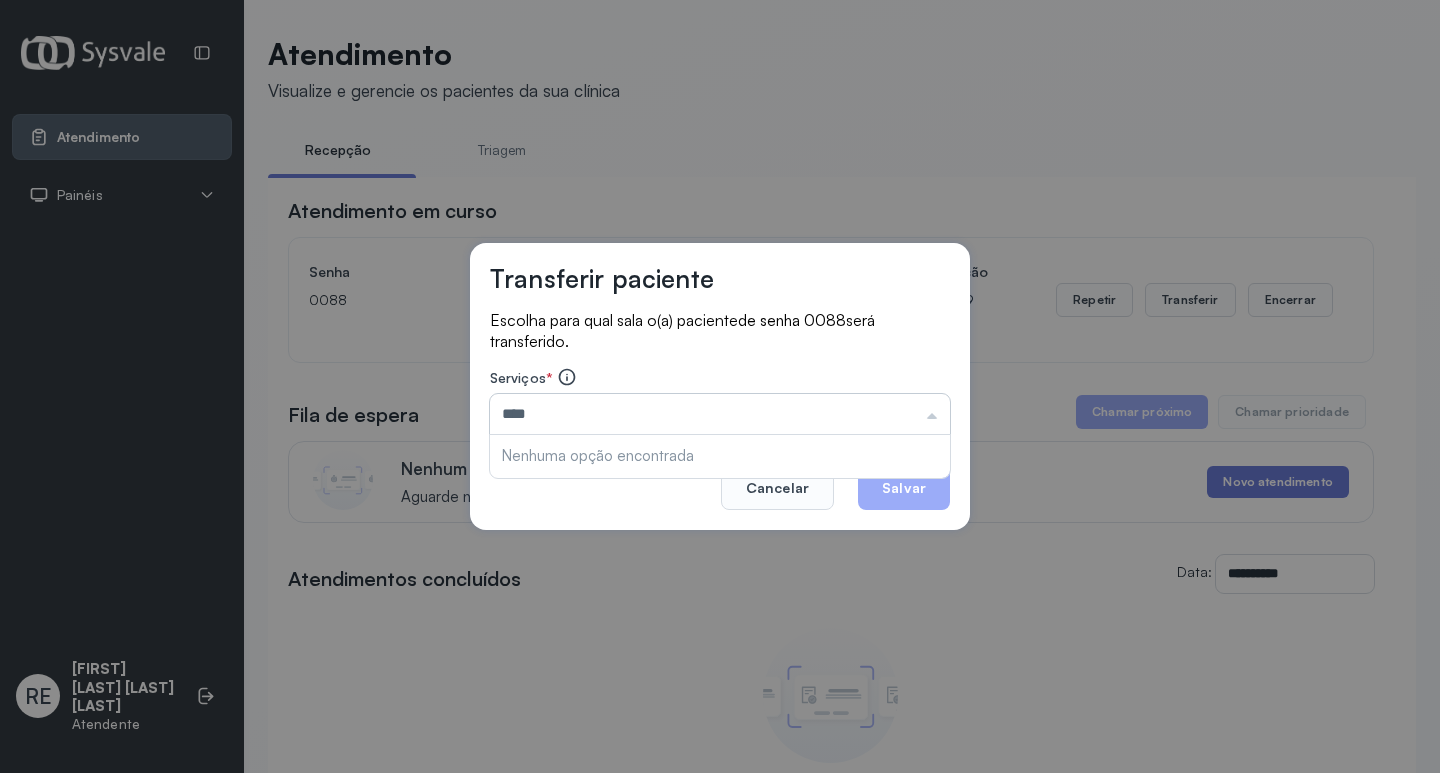 click on "****" at bounding box center [720, 414] 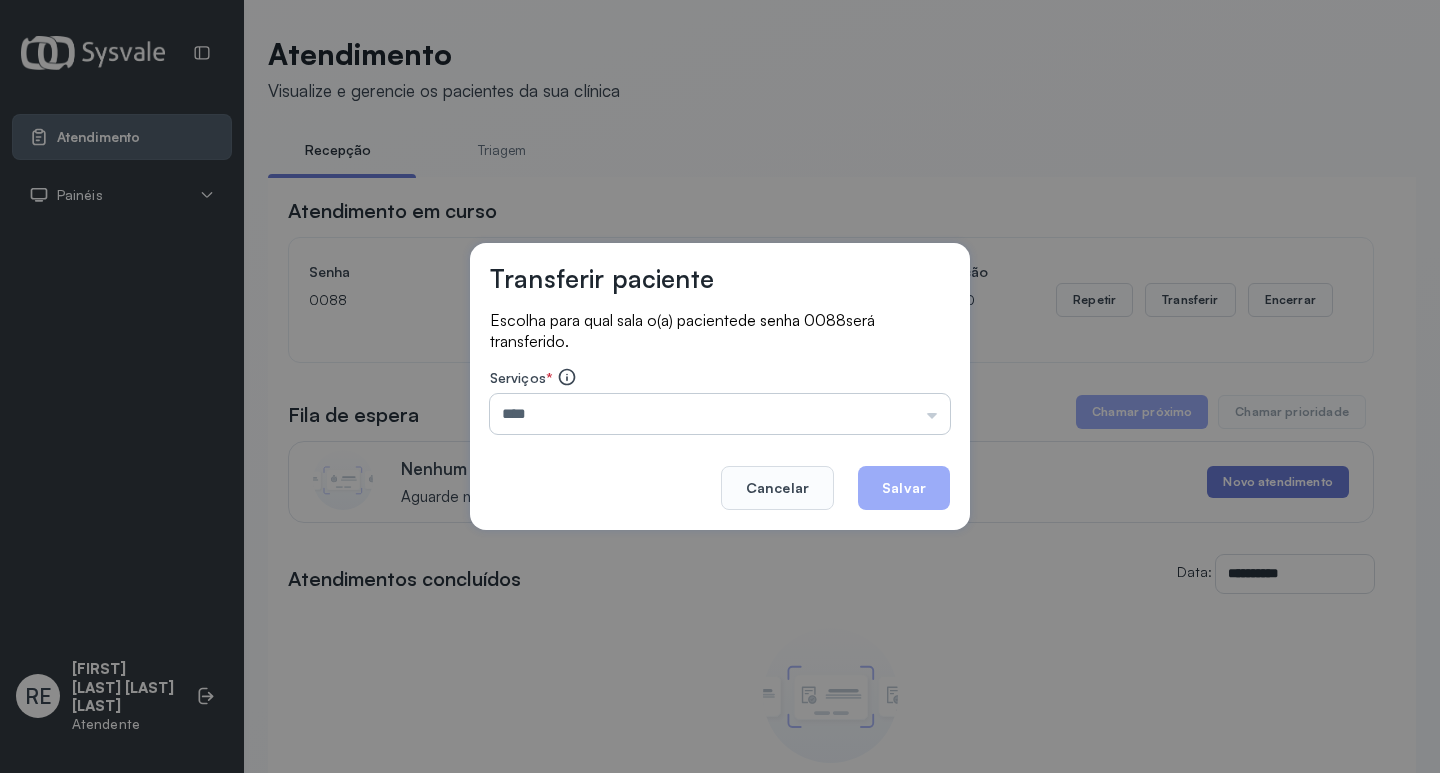 click on "****" at bounding box center [720, 414] 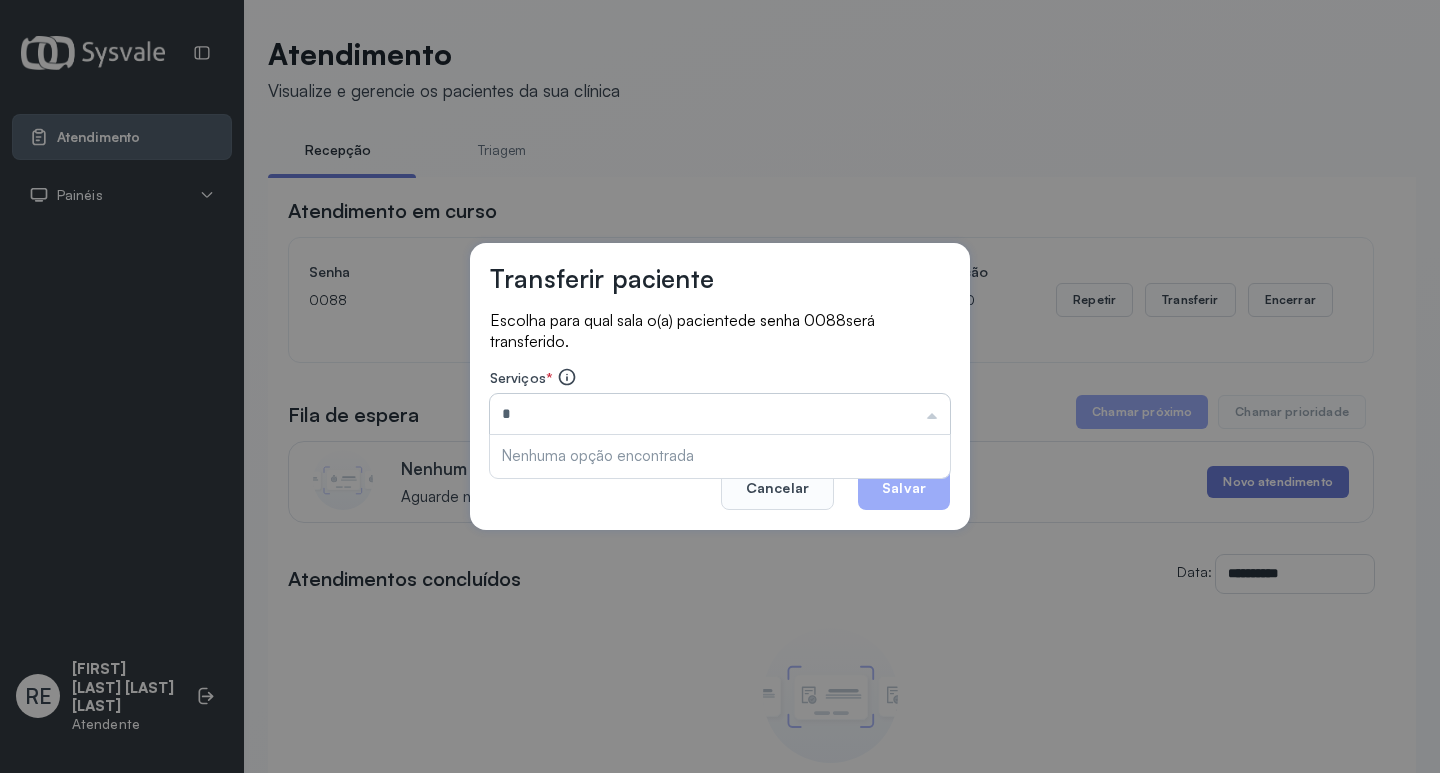 click on "*" at bounding box center (720, 414) 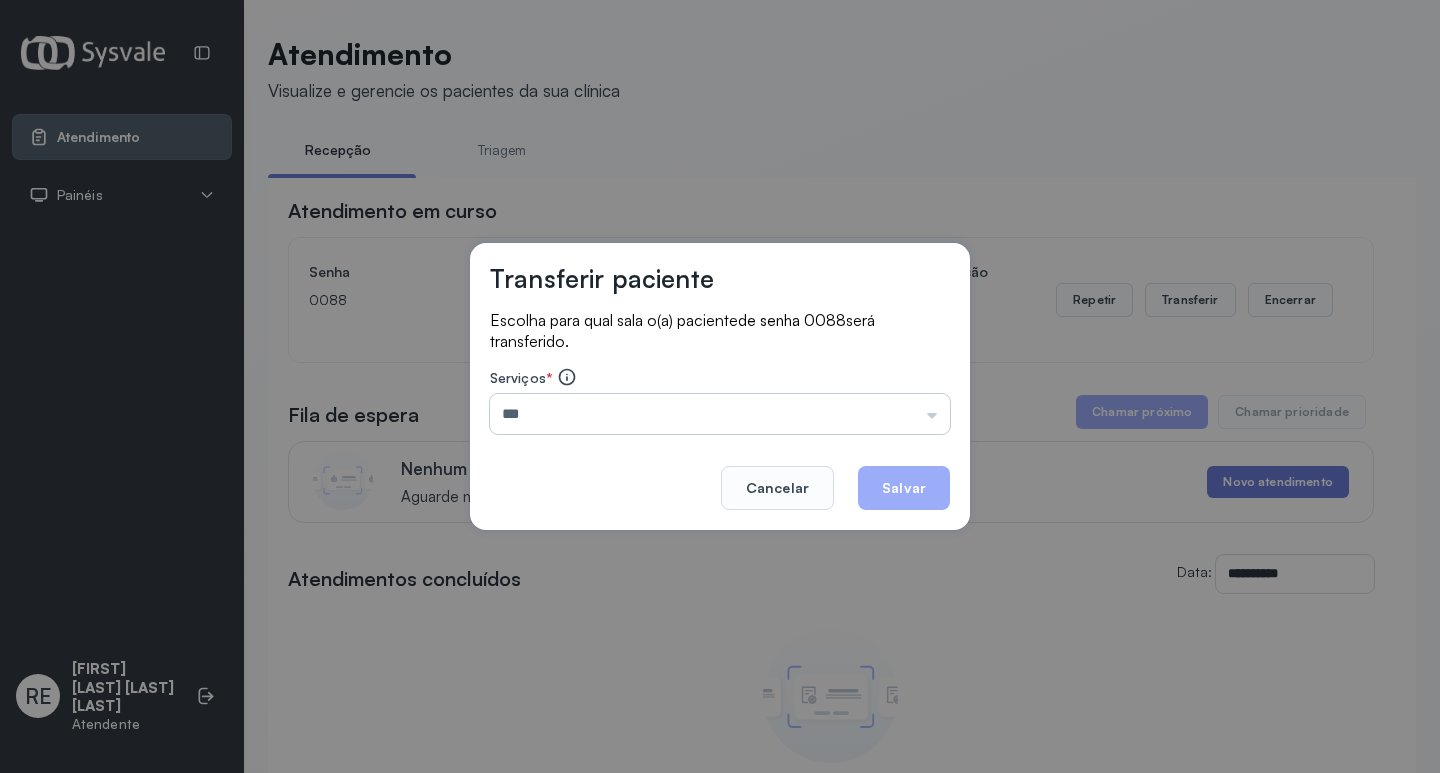 click on "***" at bounding box center (720, 414) 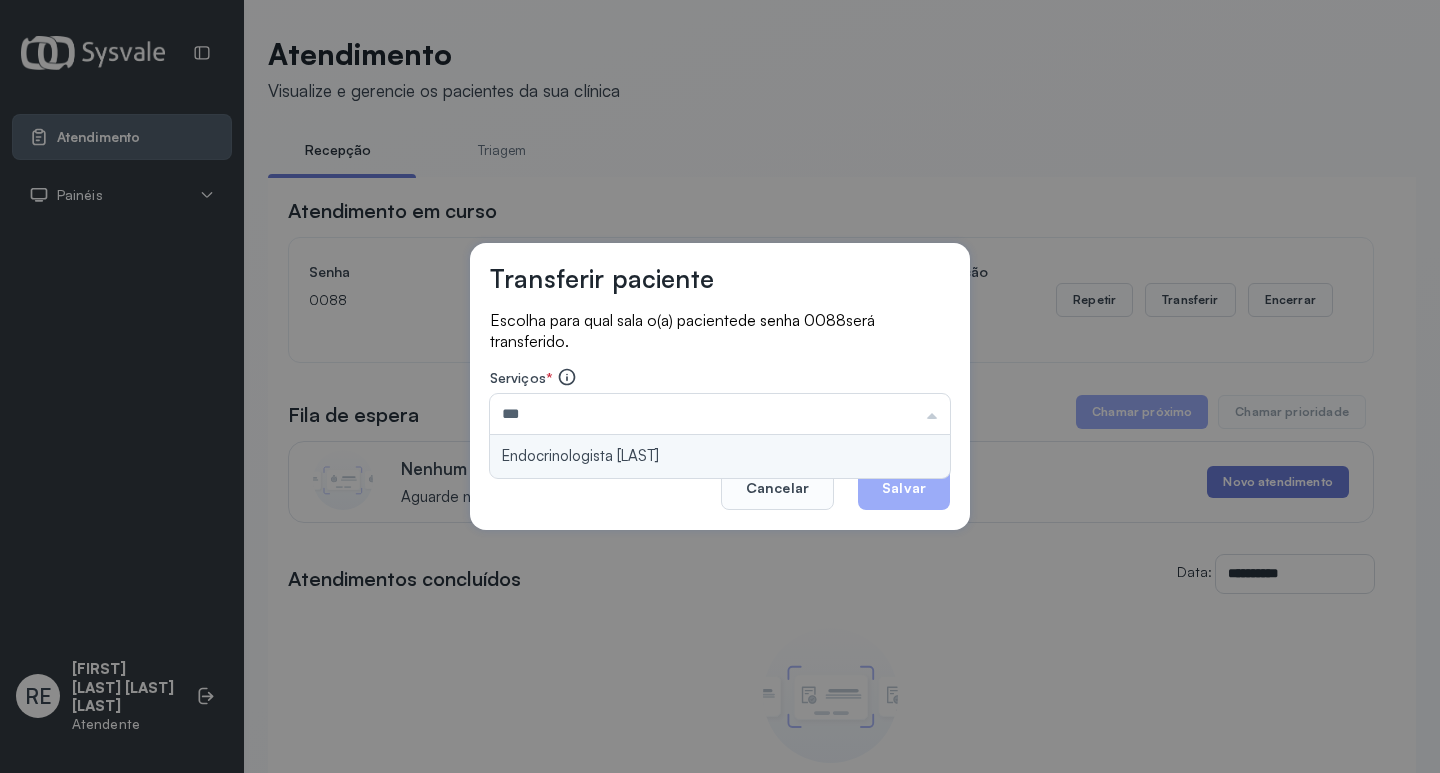type on "**********" 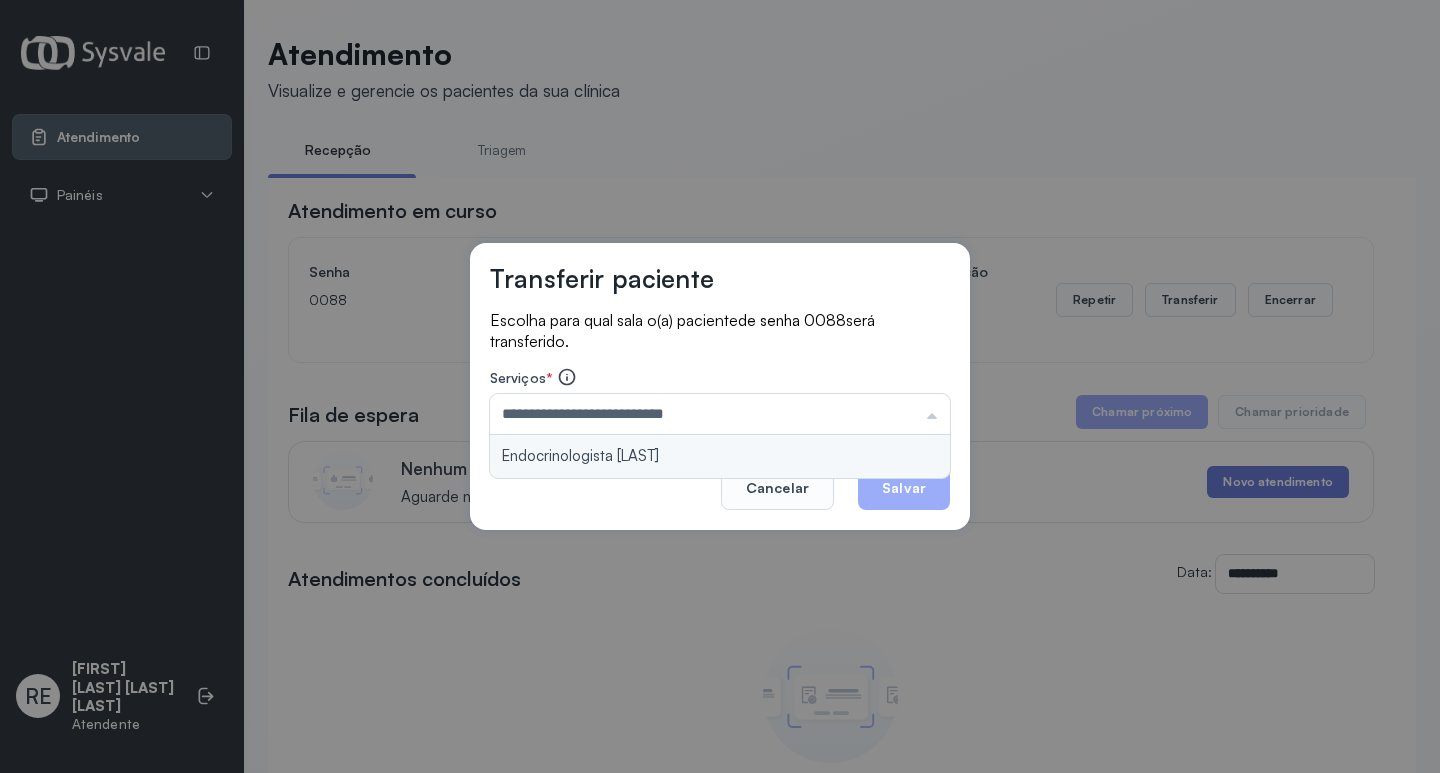 click on "**********" at bounding box center (720, 387) 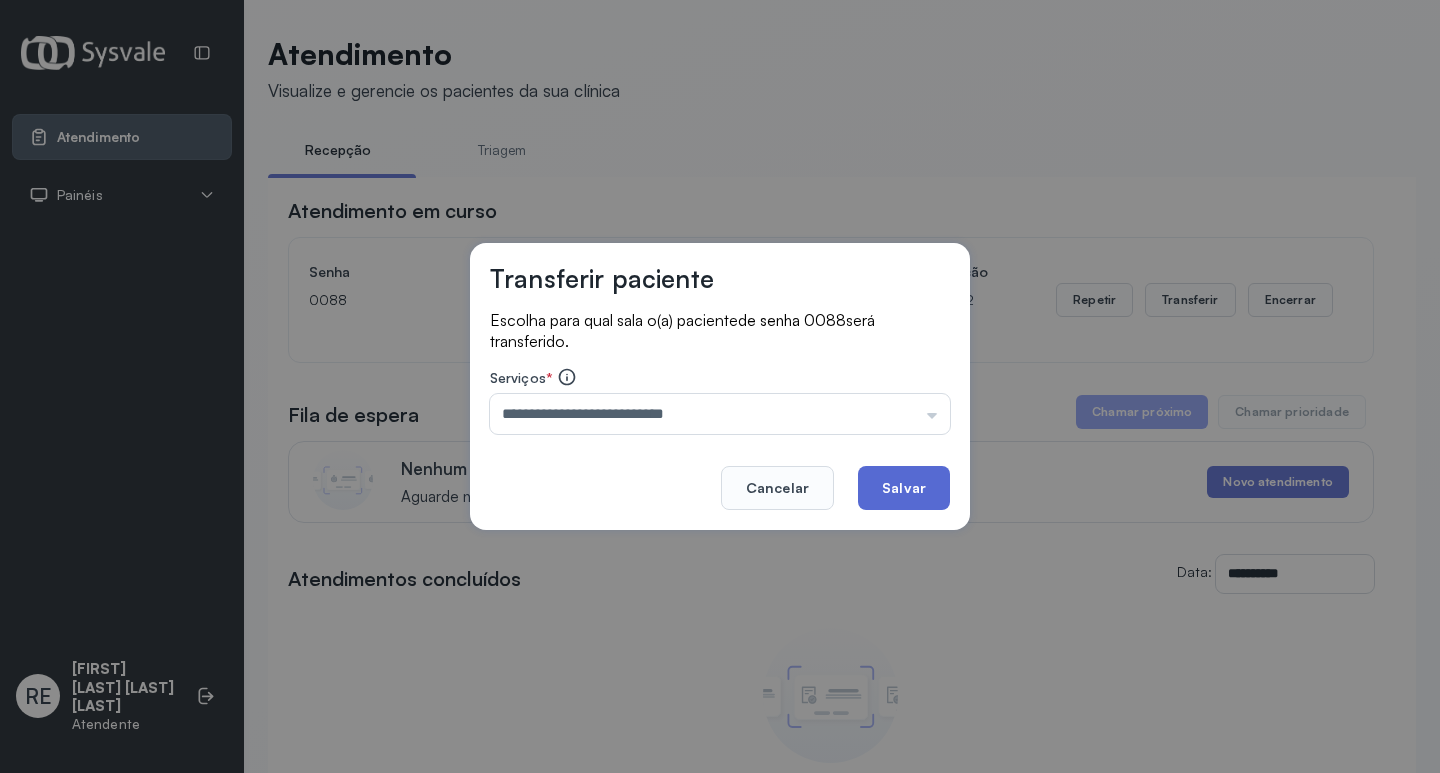 click on "Salvar" 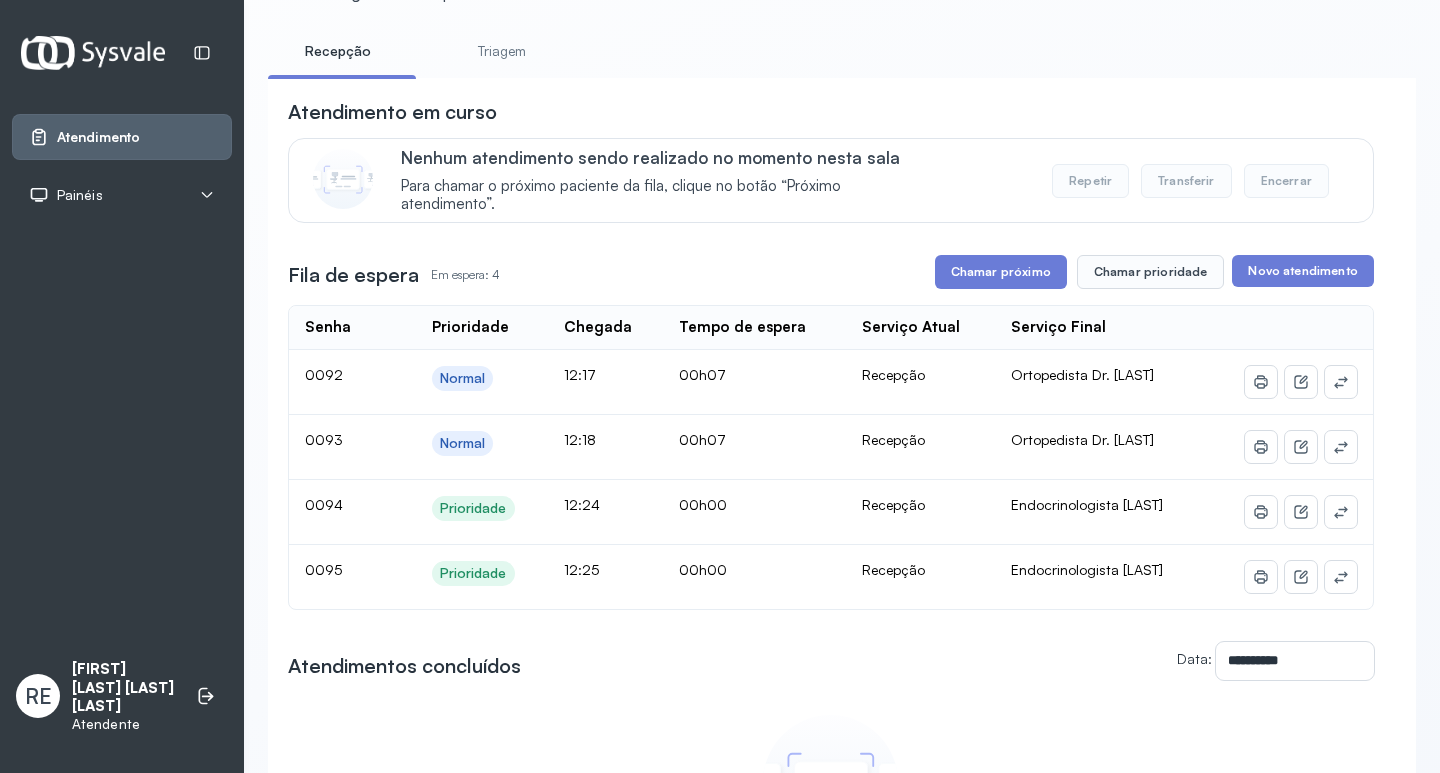 scroll, scrollTop: 100, scrollLeft: 0, axis: vertical 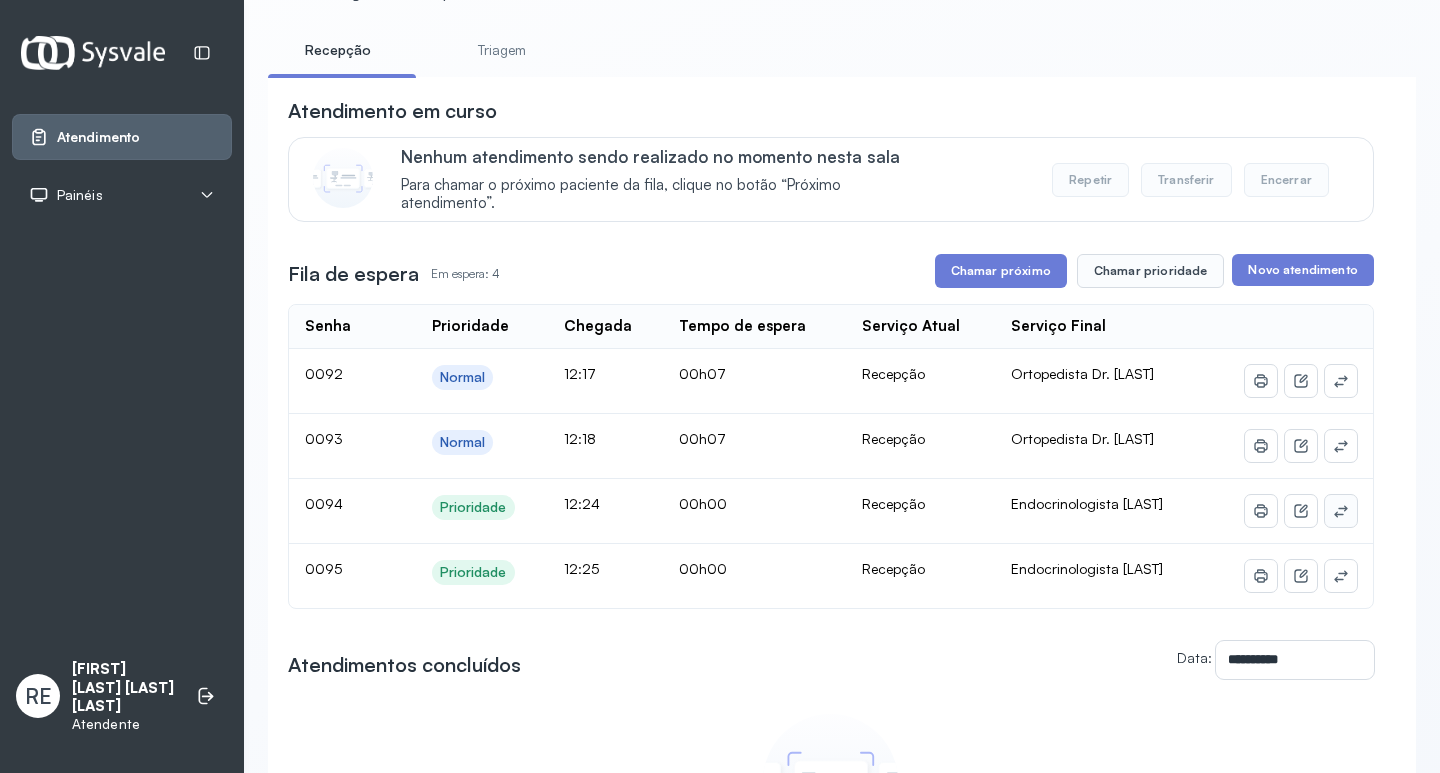 click 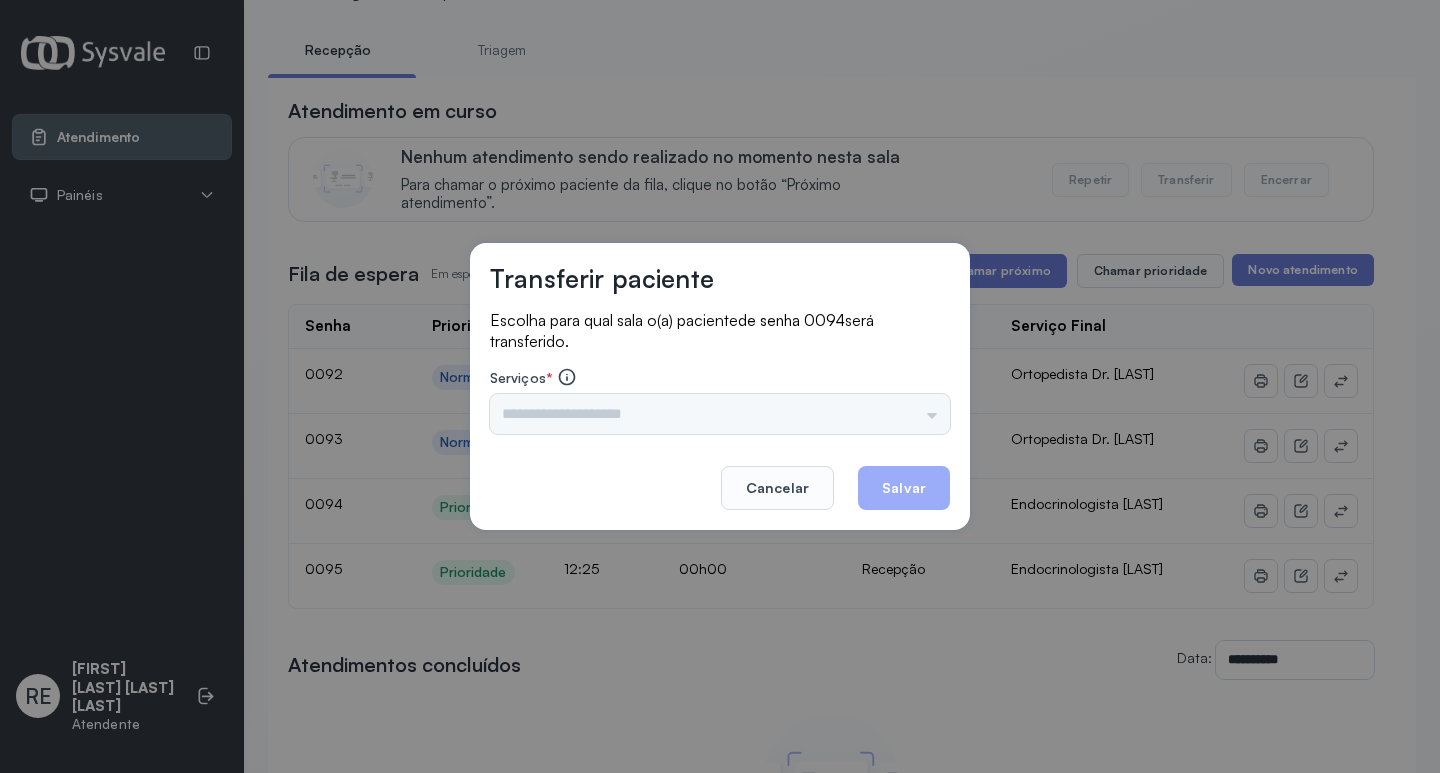 click on "Triagem Ortopedista Dr. Mauricio Ortopedista Dr. Ramon Ginecologista Dr. Amilton Ginecologista Dra. Luana Obstetra Dr. Orlindo Obstetra Dra. Vera Ultrassonografia Dr. Orlindo Ultrassonografia Dr. Amilton Consulta com Neurologista Dr. Ezir Reumatologista Dr. Juvenilson Endocrinologista Washington Dermatologista Dra. Renata Nefrologista Dr. Edvaldo Geriatra Dra. Vanessa Infectologista Dra. Vanessa Oftalmologista Dra. Consulta Proctologista/Cirurgia Geral Dra. Geislane Otorrinolaringologista Dr. Pedro Pequena Cirurgia Dr. Geislane Pequena Cirurgia Dr. AMILTON ECG Espirometria com Broncodilatador Espirometria sem Broncodilatador Ecocardiograma - Dra. Vanessa Viana Exame de PPD Enf. Jane Raquel RETIRADA DE CERUME DR. PEDRO VACINAÇÃO Preventivo Enf. Luciana Preventivo Enf. Tiago Araujo Consulta de Enfermagem Enf. Tiago Consulta de Enfermagem Enf. Luciana Consulta  Cardiologista Dr. Everson Consulta Enf. Jane Raquel Dispensação de Medicação Agendamento Consulta Enf. Tiago Agendamento consulta Enf. Luciana" at bounding box center (720, 414) 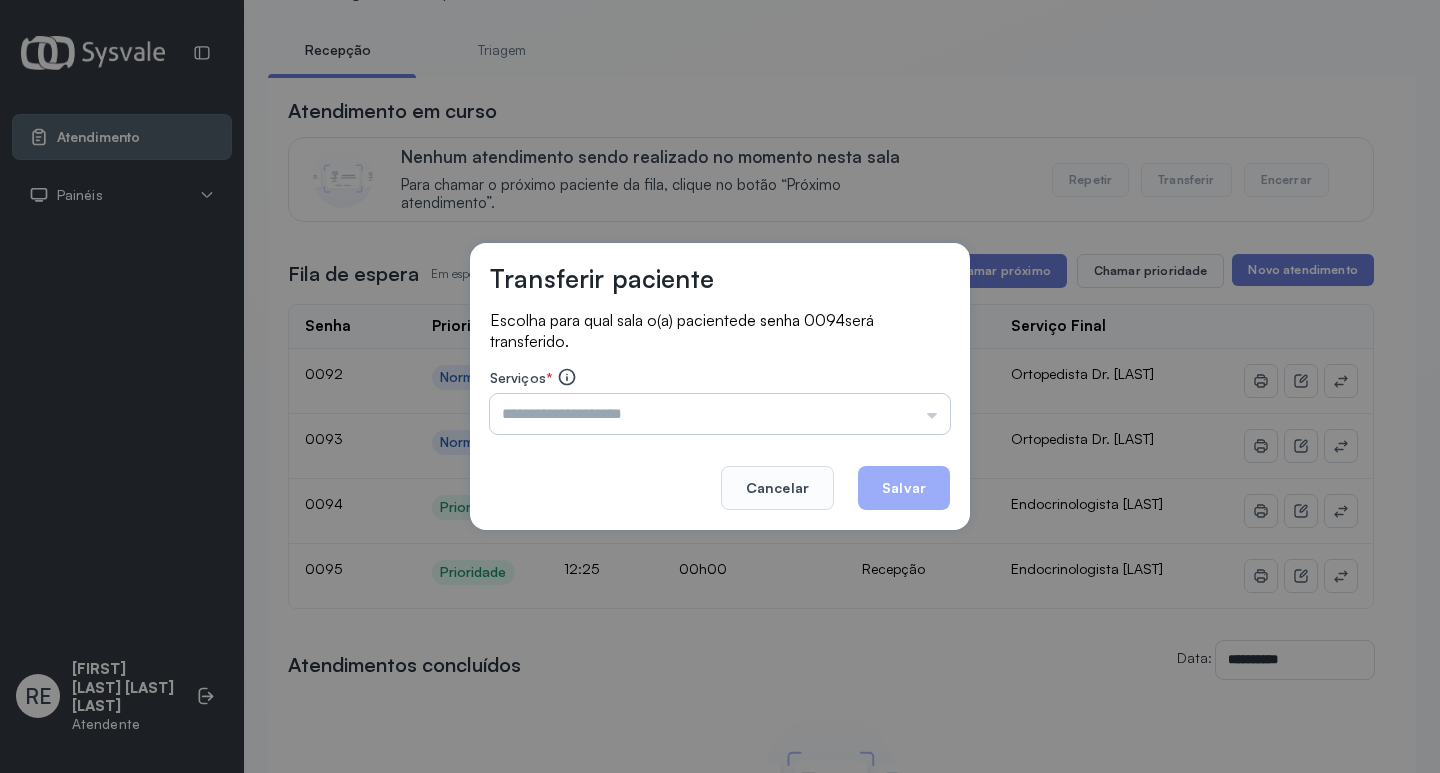 click at bounding box center (720, 414) 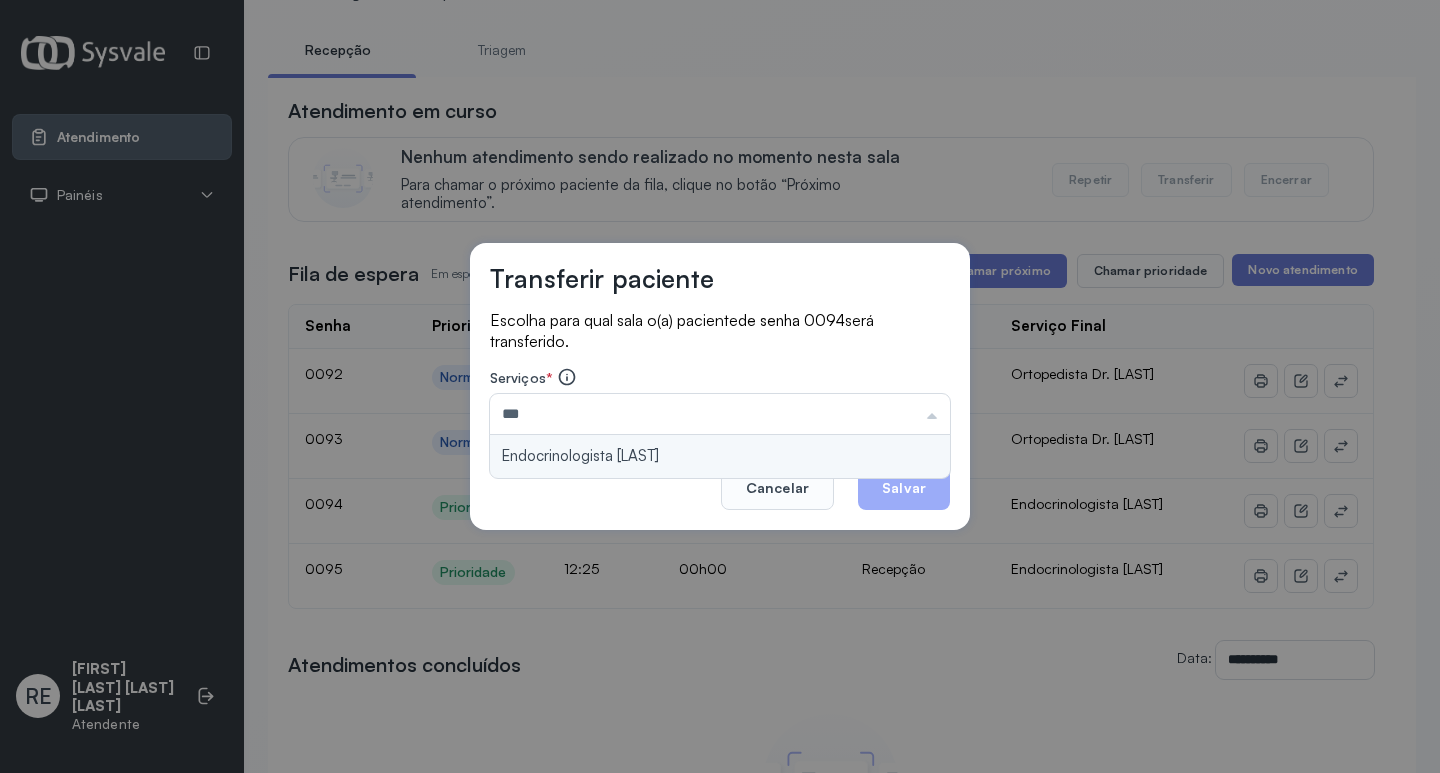 type on "**********" 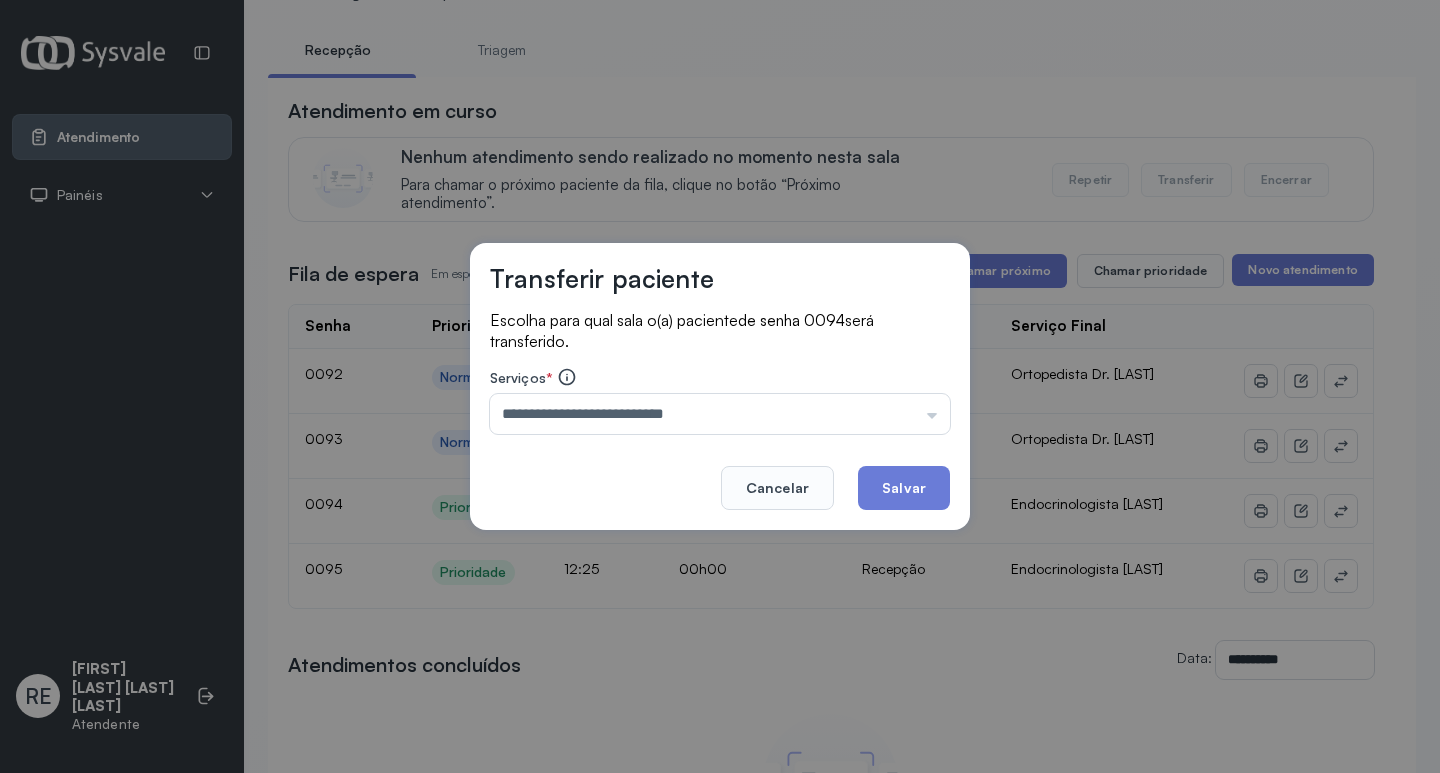 click on "**********" at bounding box center [720, 387] 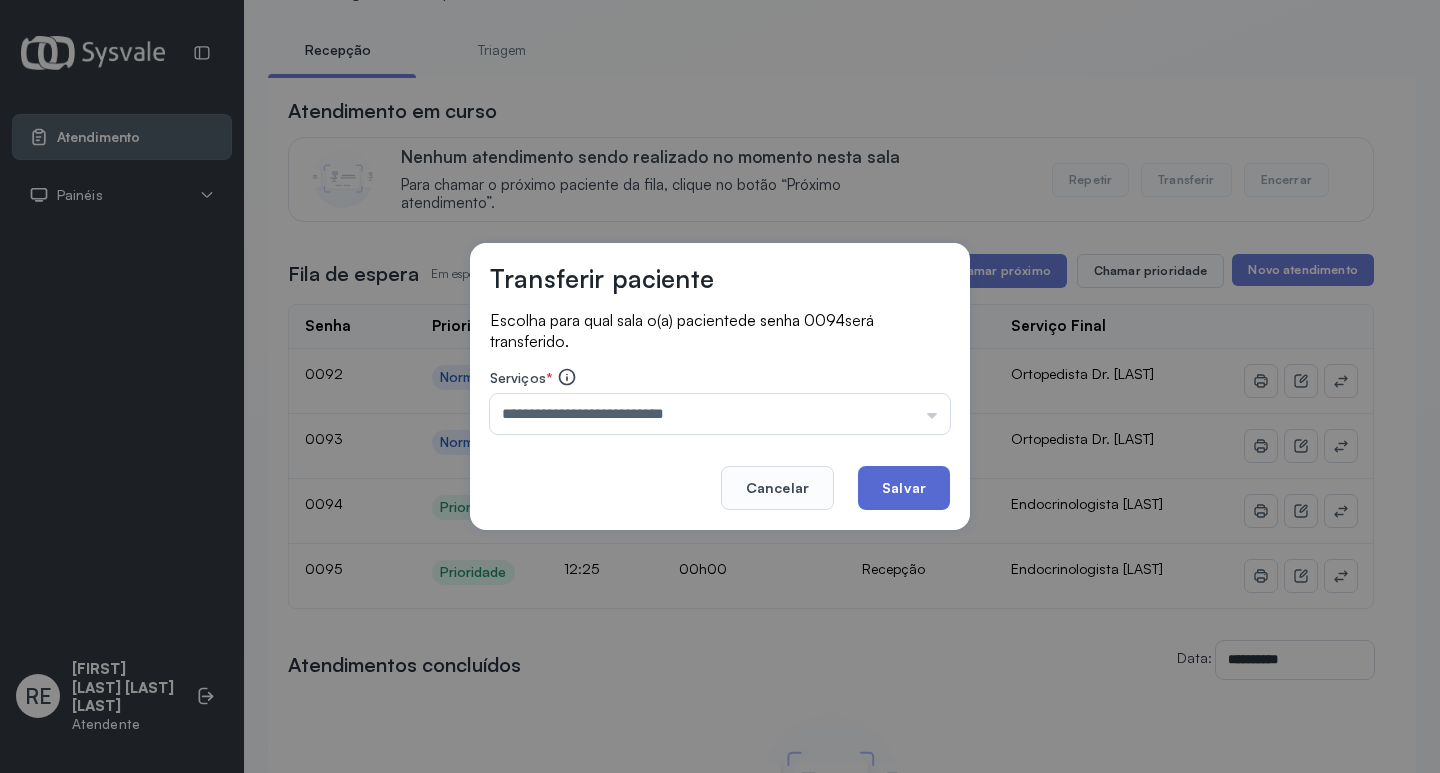 click on "Salvar" 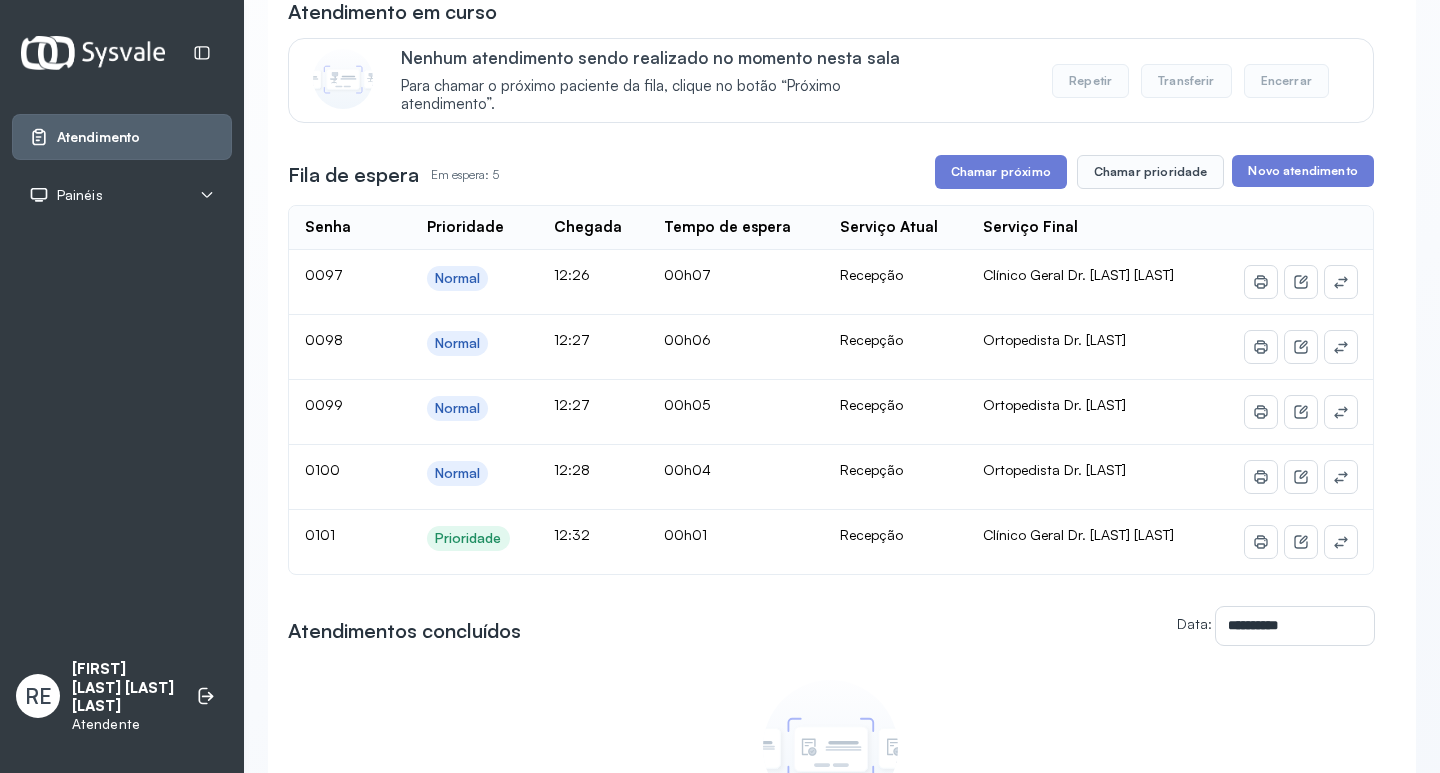 scroll, scrollTop: 200, scrollLeft: 0, axis: vertical 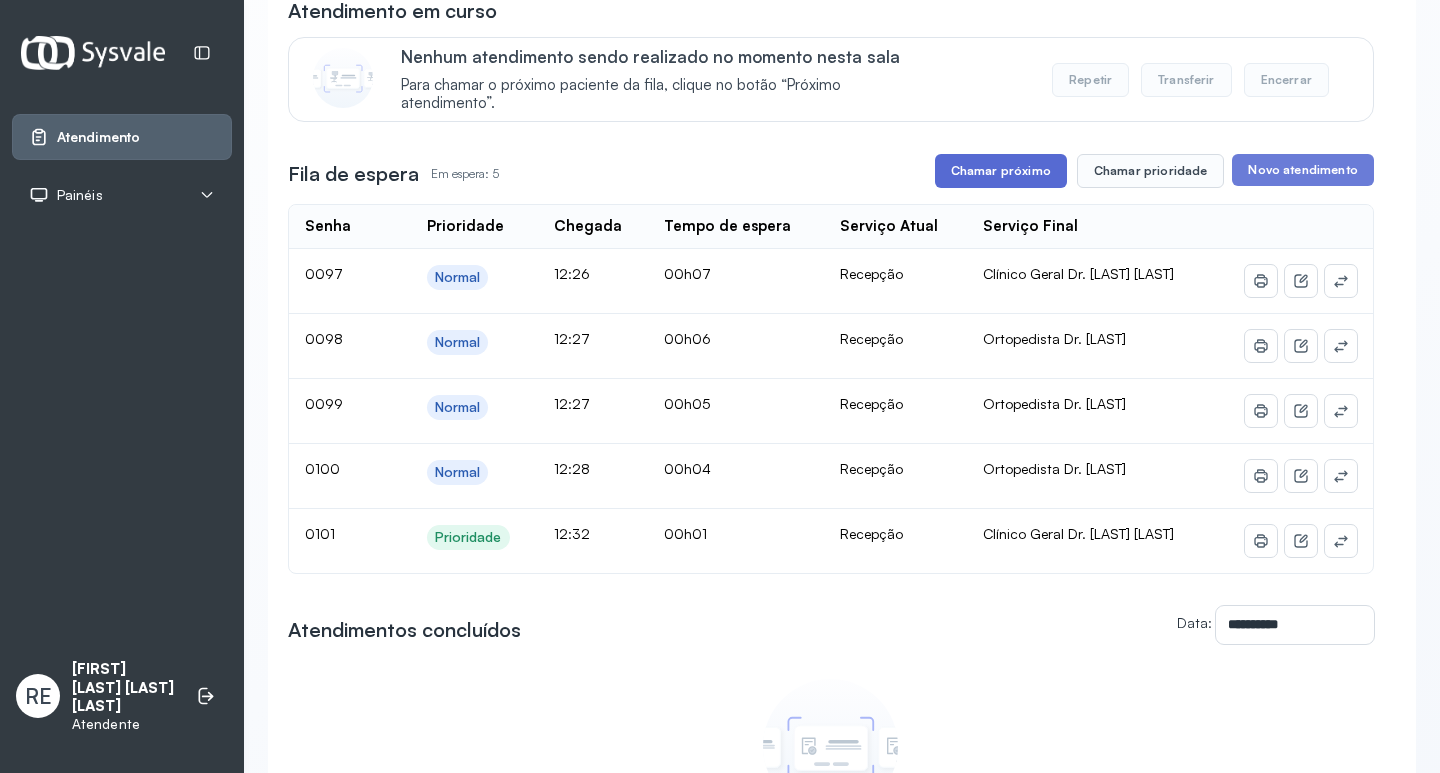 click on "Chamar próximo" at bounding box center [1001, 171] 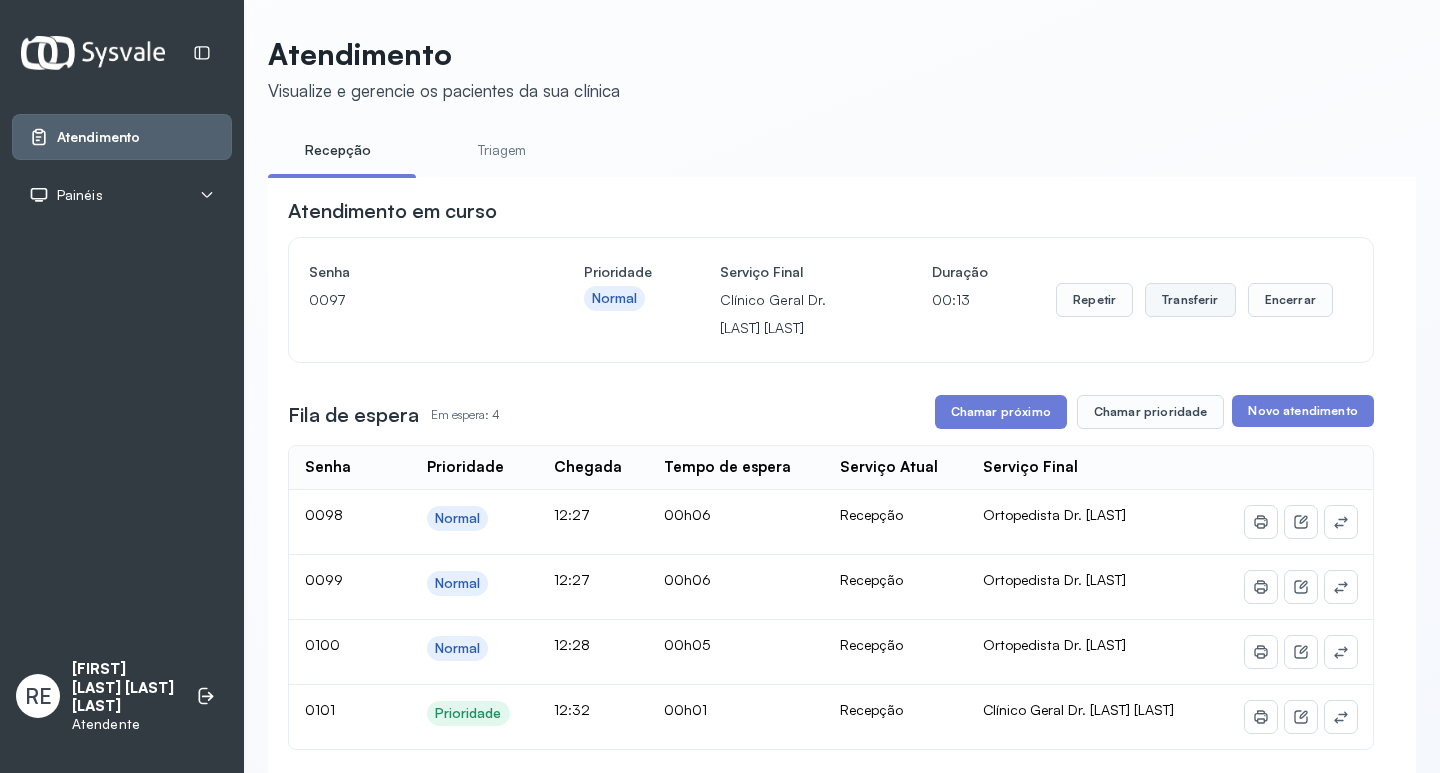 click on "Transferir" at bounding box center [1190, 300] 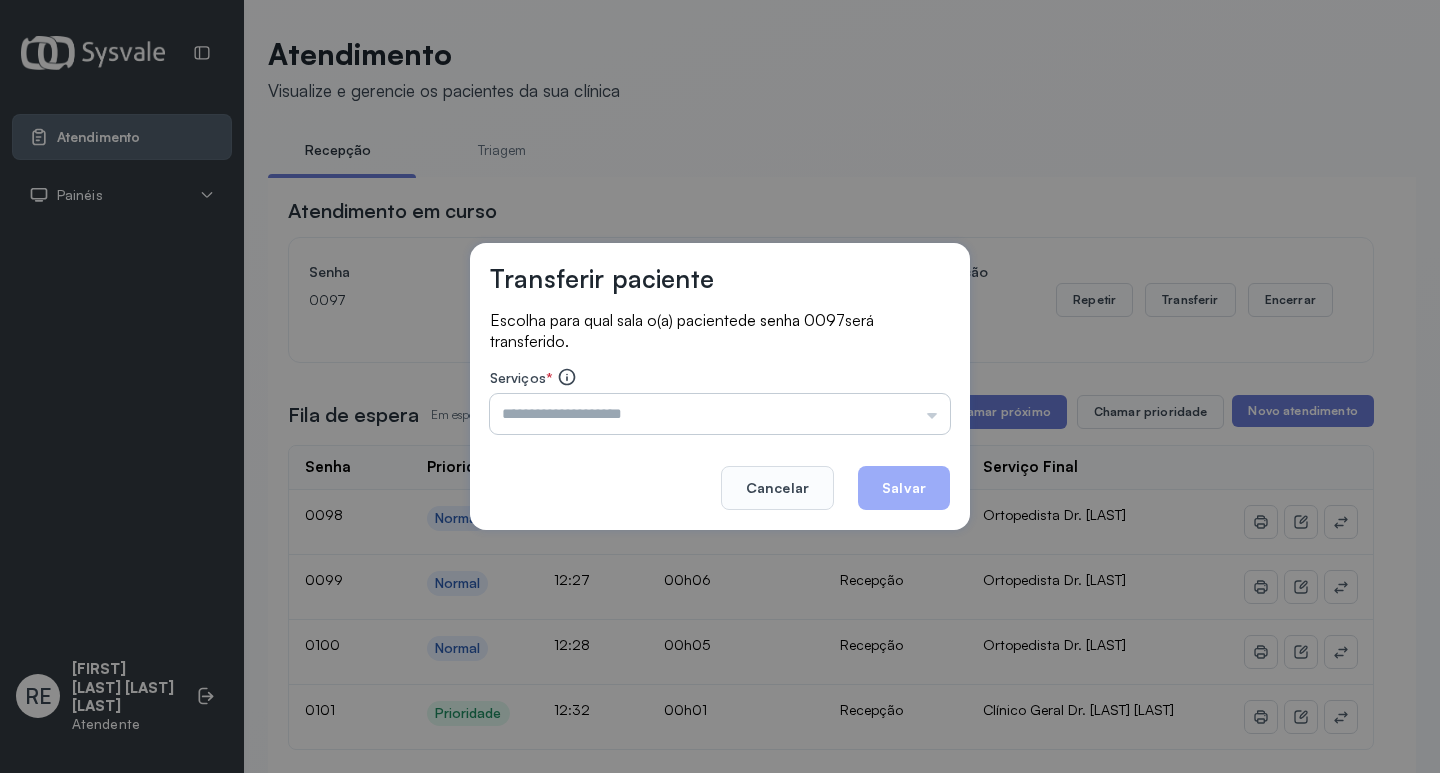 click at bounding box center [720, 414] 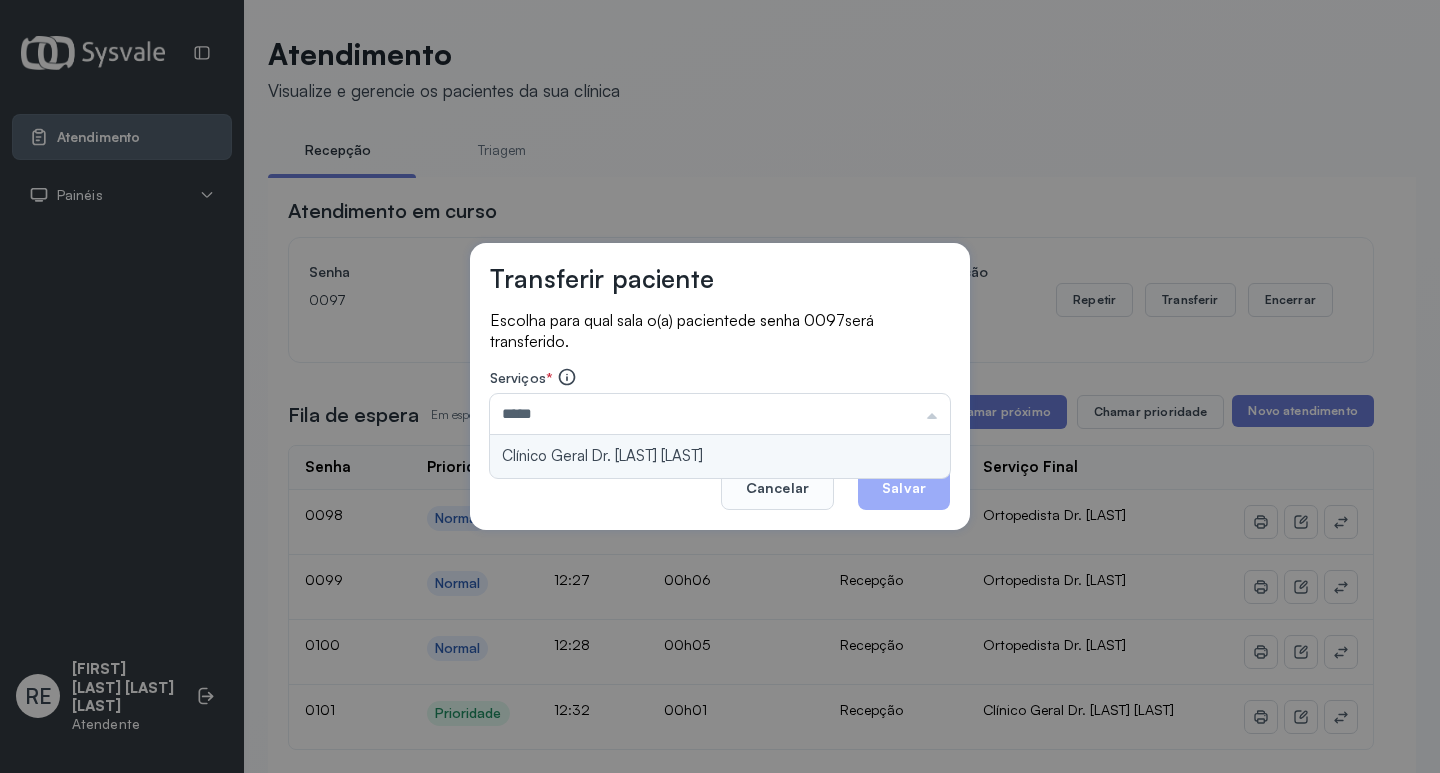 type on "**********" 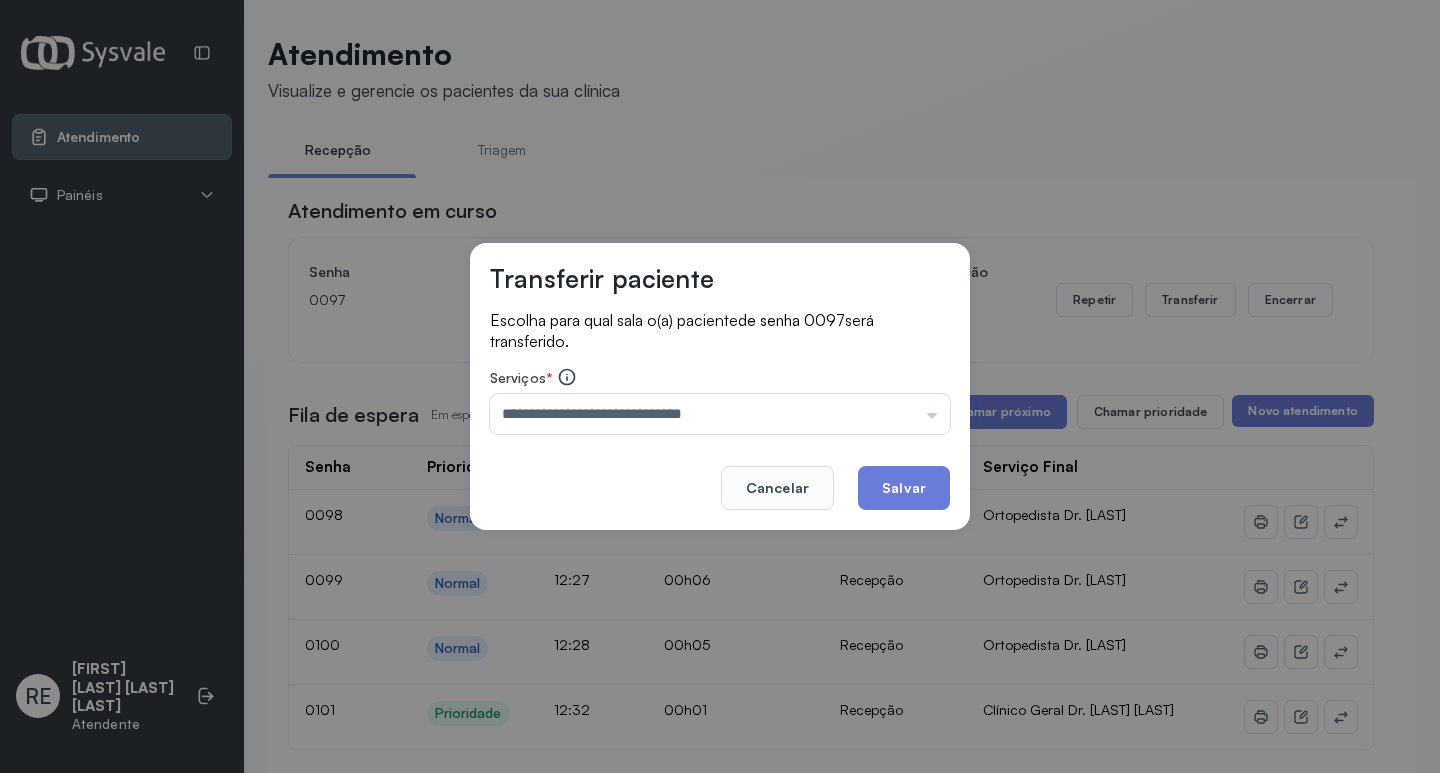 click on "**********" at bounding box center (720, 387) 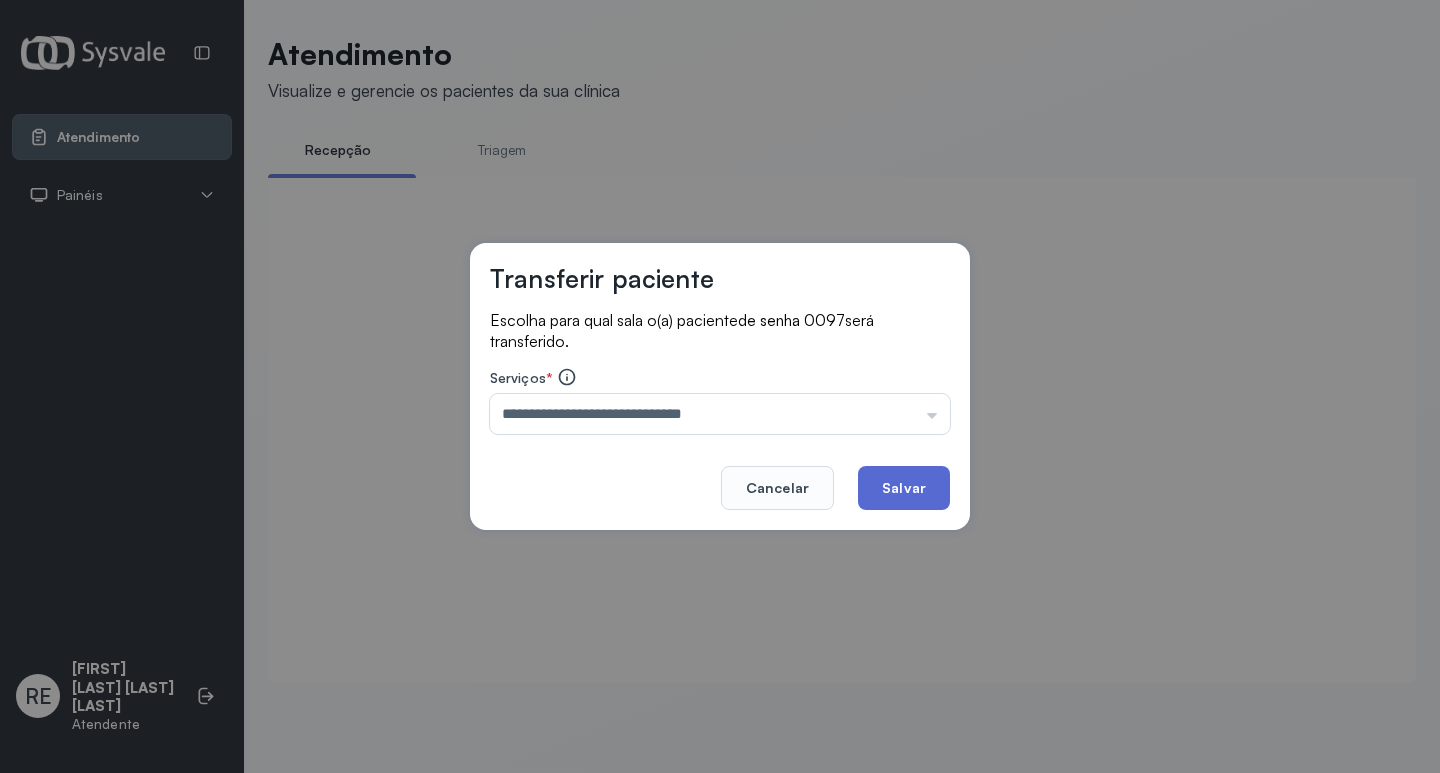 click on "Salvar" 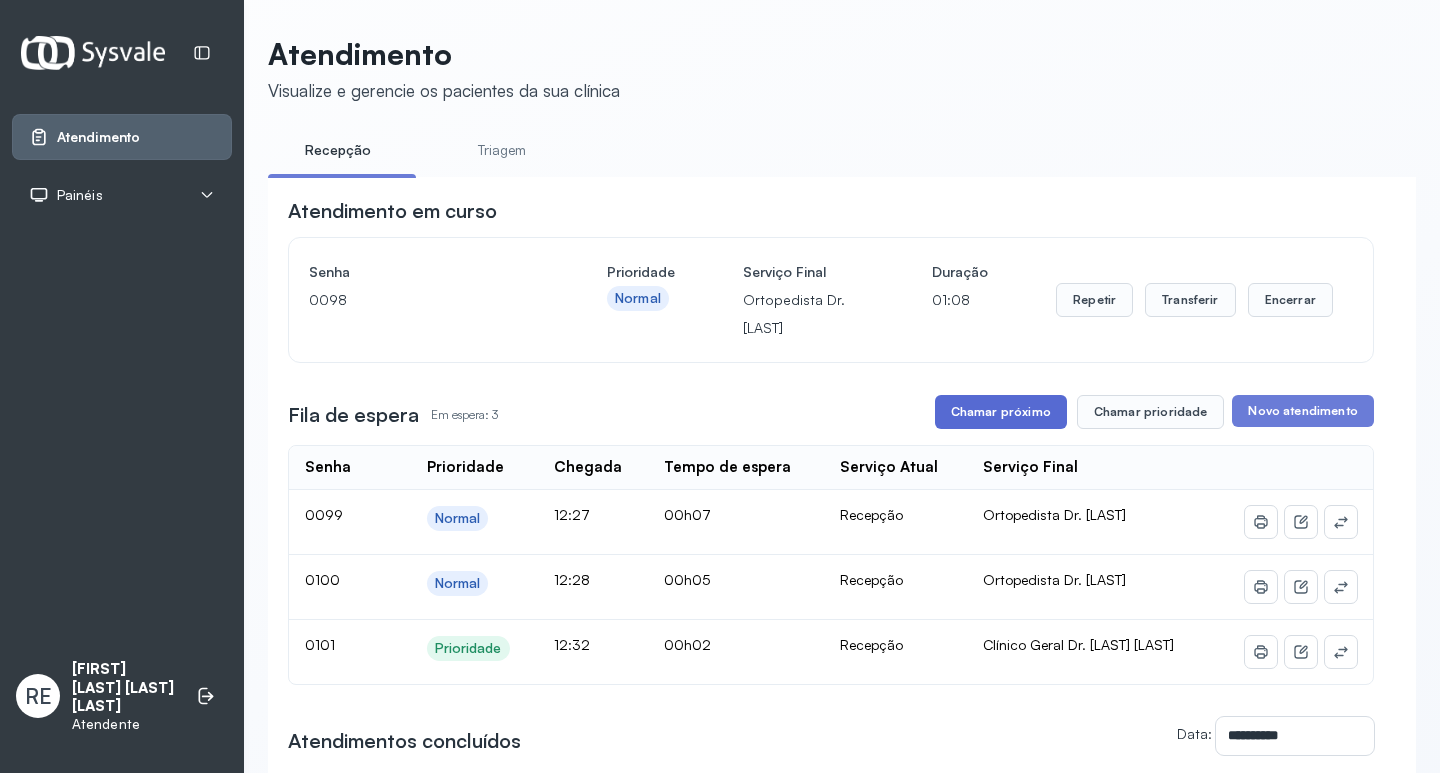 click on "Chamar próximo" at bounding box center [1001, 412] 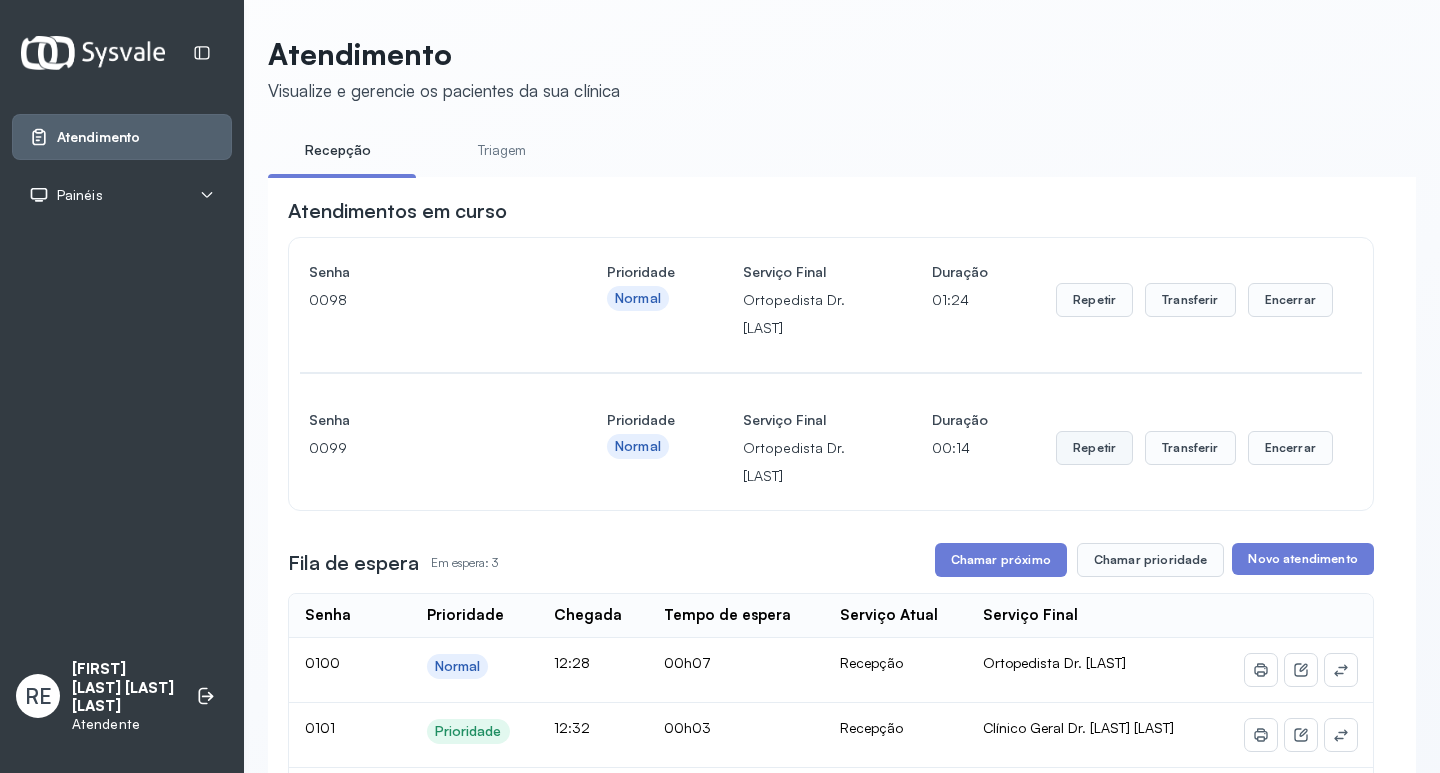 click on "Repetir" at bounding box center [1094, 300] 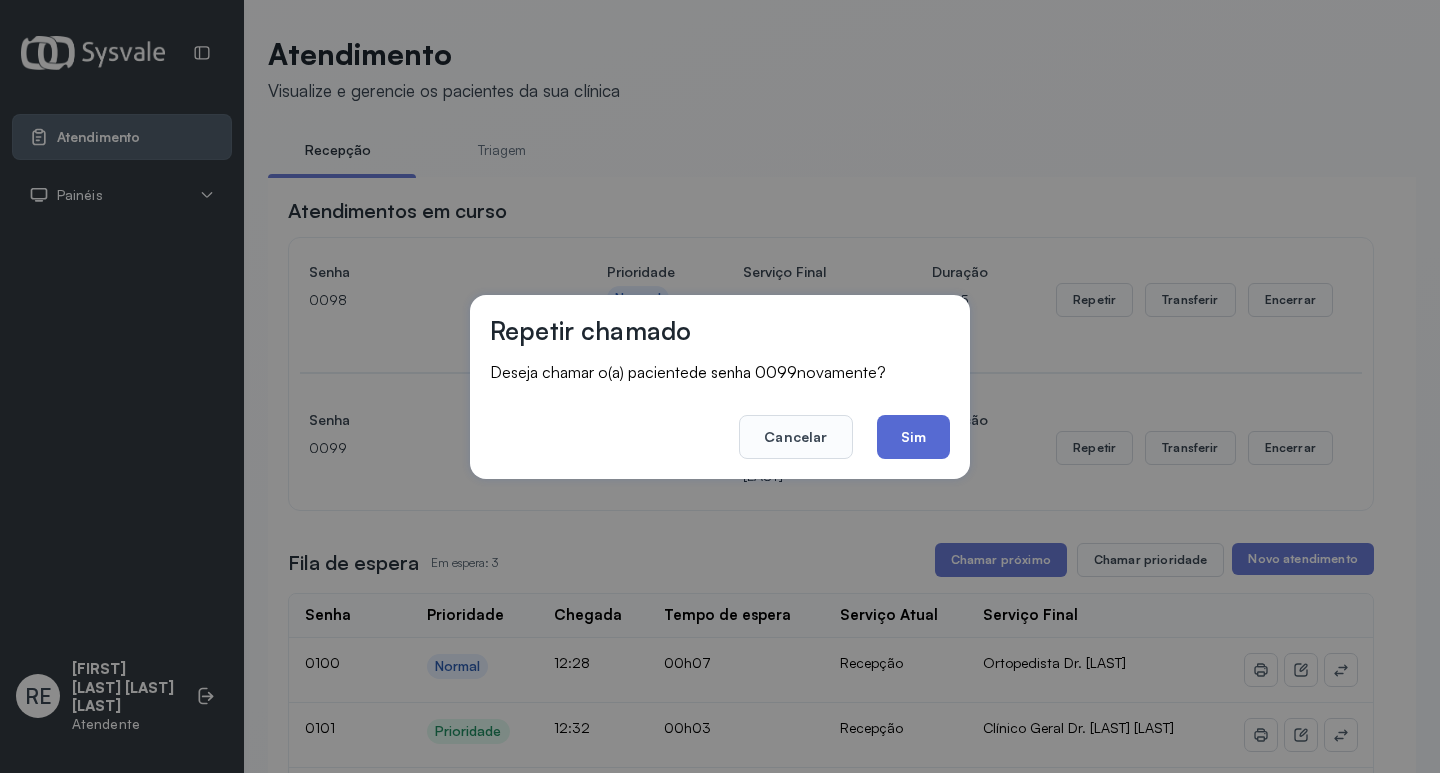 click on "Sim" 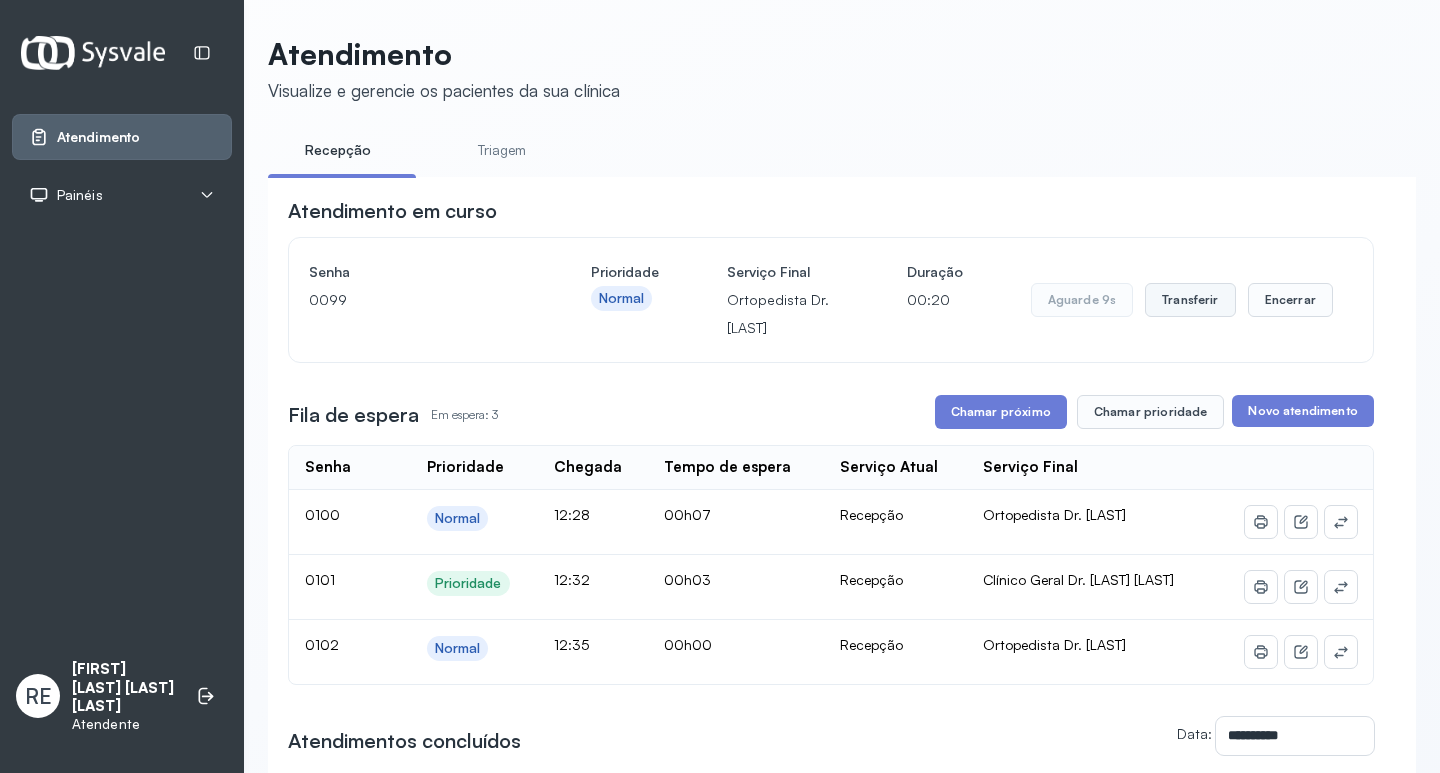 click on "Transferir" at bounding box center (1190, 300) 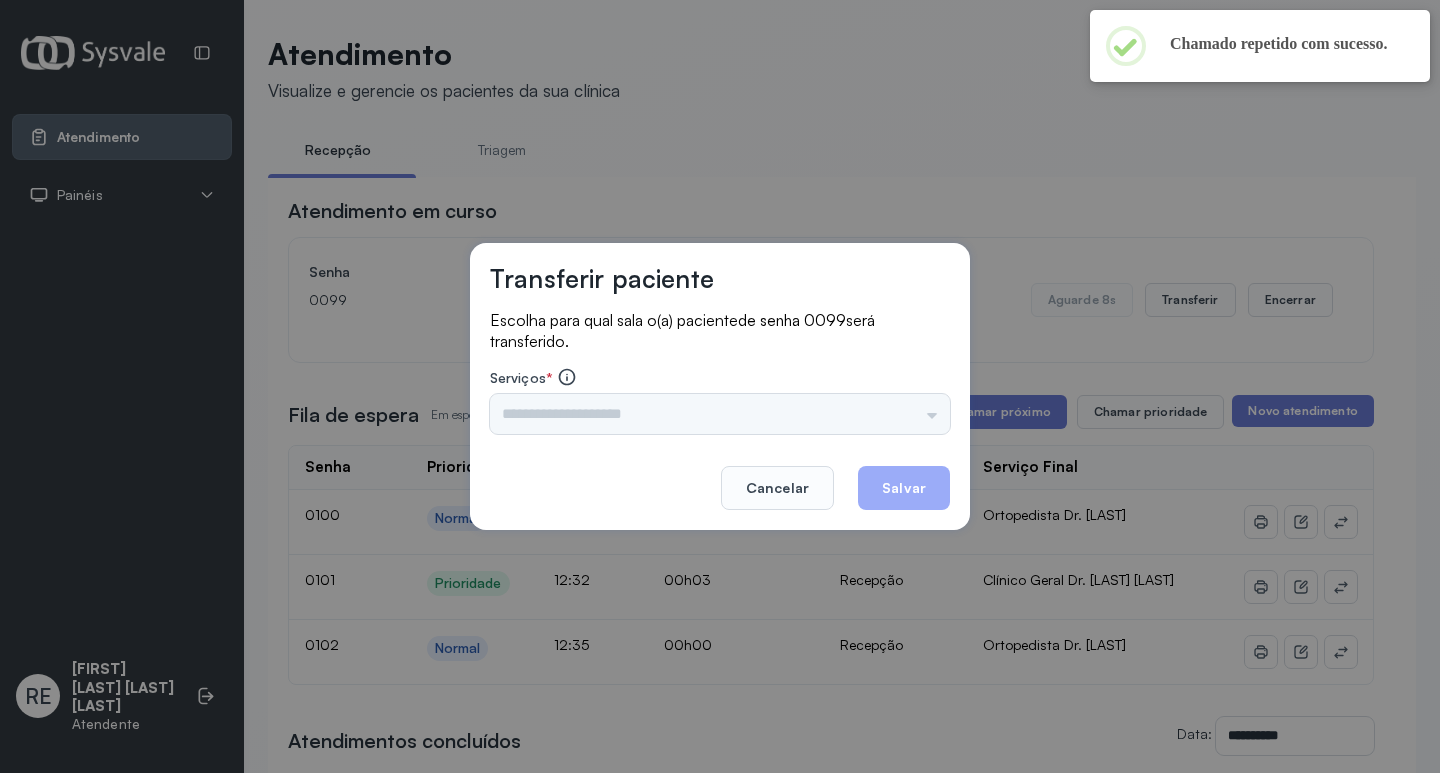 click on "Triagem Ortopedista Dr. Mauricio Ortopedista Dr. Ramon Ginecologista Dr. Amilton Ginecologista Dra. Luana Obstetra Dr. Orlindo Obstetra Dra. Vera Ultrassonografia Dr. Orlindo Ultrassonografia Dr. Amilton Consulta com Neurologista Dr. Ezir Reumatologista Dr. Juvenilson Endocrinologista Washington Dermatologista Dra. Renata Nefrologista Dr. Edvaldo Geriatra Dra. Vanessa Infectologista Dra. Vanessa Oftalmologista Dra. Consulta Proctologista/Cirurgia Geral Dra. Geislane Otorrinolaringologista Dr. Pedro Pequena Cirurgia Dr. Geislane Pequena Cirurgia Dr. AMILTON ECG Espirometria com Broncodilatador Espirometria sem Broncodilatador Ecocardiograma - Dra. Vanessa Viana Exame de PPD Enf. Jane Raquel RETIRADA DE CERUME DR. PEDRO VACINAÇÃO Preventivo Enf. Luciana Preventivo Enf. Tiago Araujo Consulta de Enfermagem Enf. Tiago Consulta de Enfermagem Enf. Luciana Consulta  Cardiologista Dr. Everson Consulta Enf. Jane Raquel Dispensação de Medicação Agendamento Consulta Enf. Tiago Agendamento consulta Enf. Luciana" at bounding box center [720, 414] 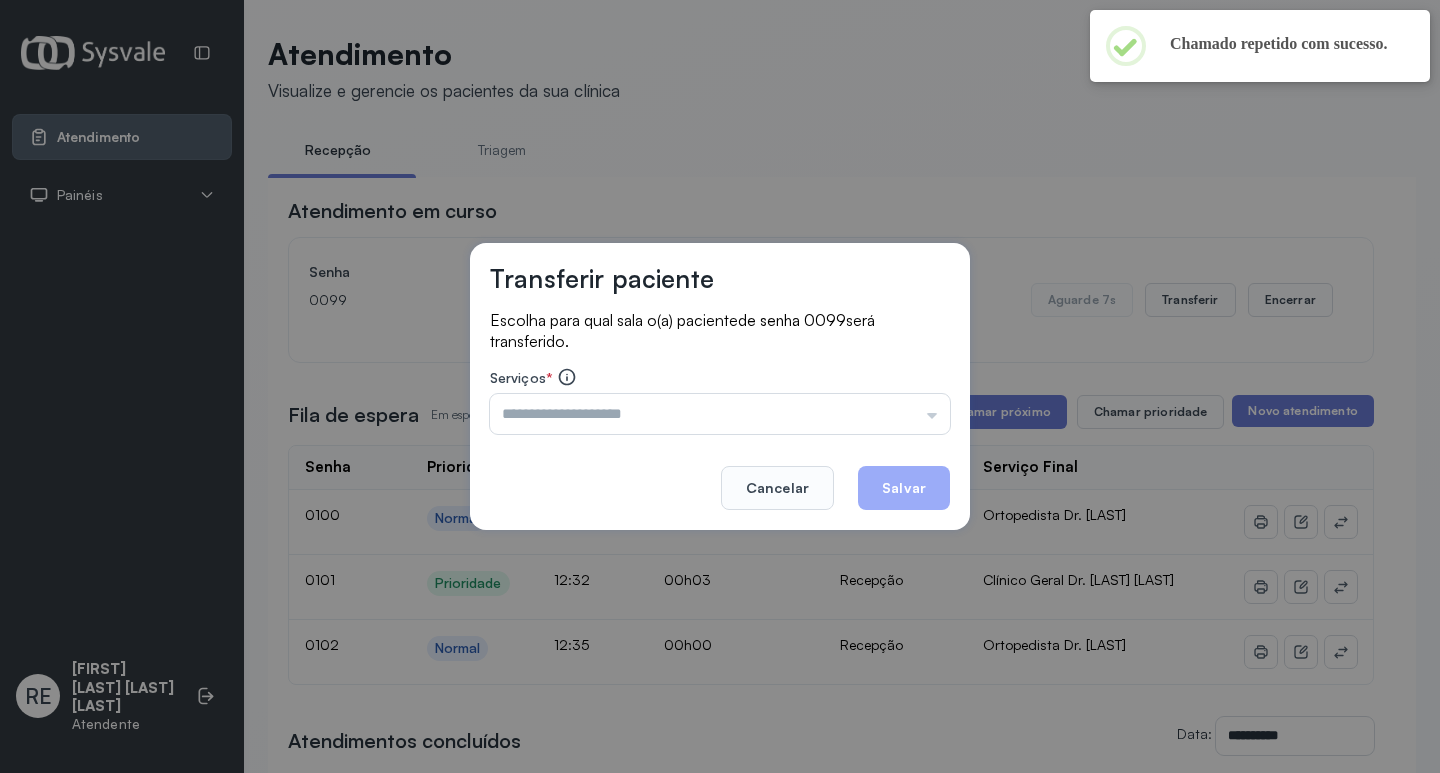 click at bounding box center [720, 414] 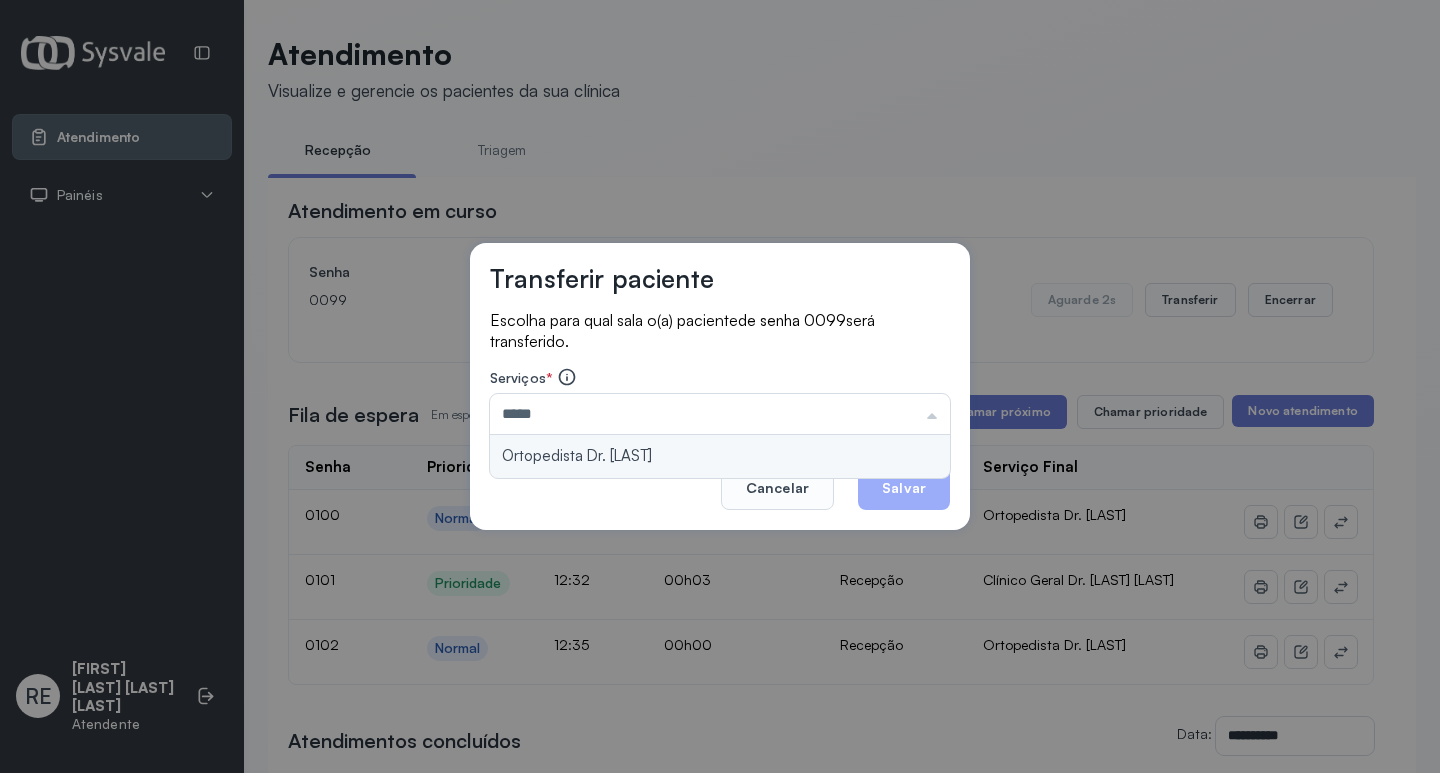 type on "**********" 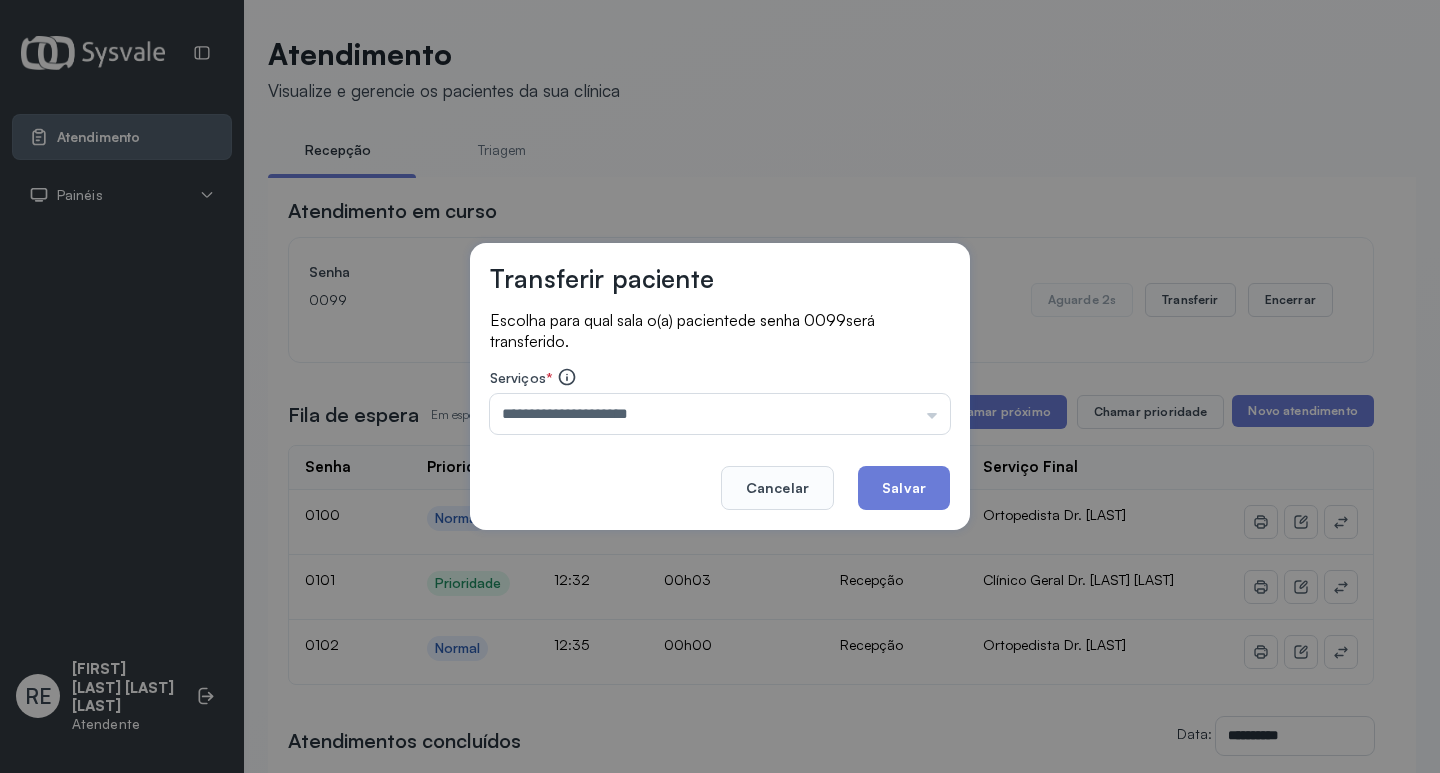 click on "**********" at bounding box center [720, 387] 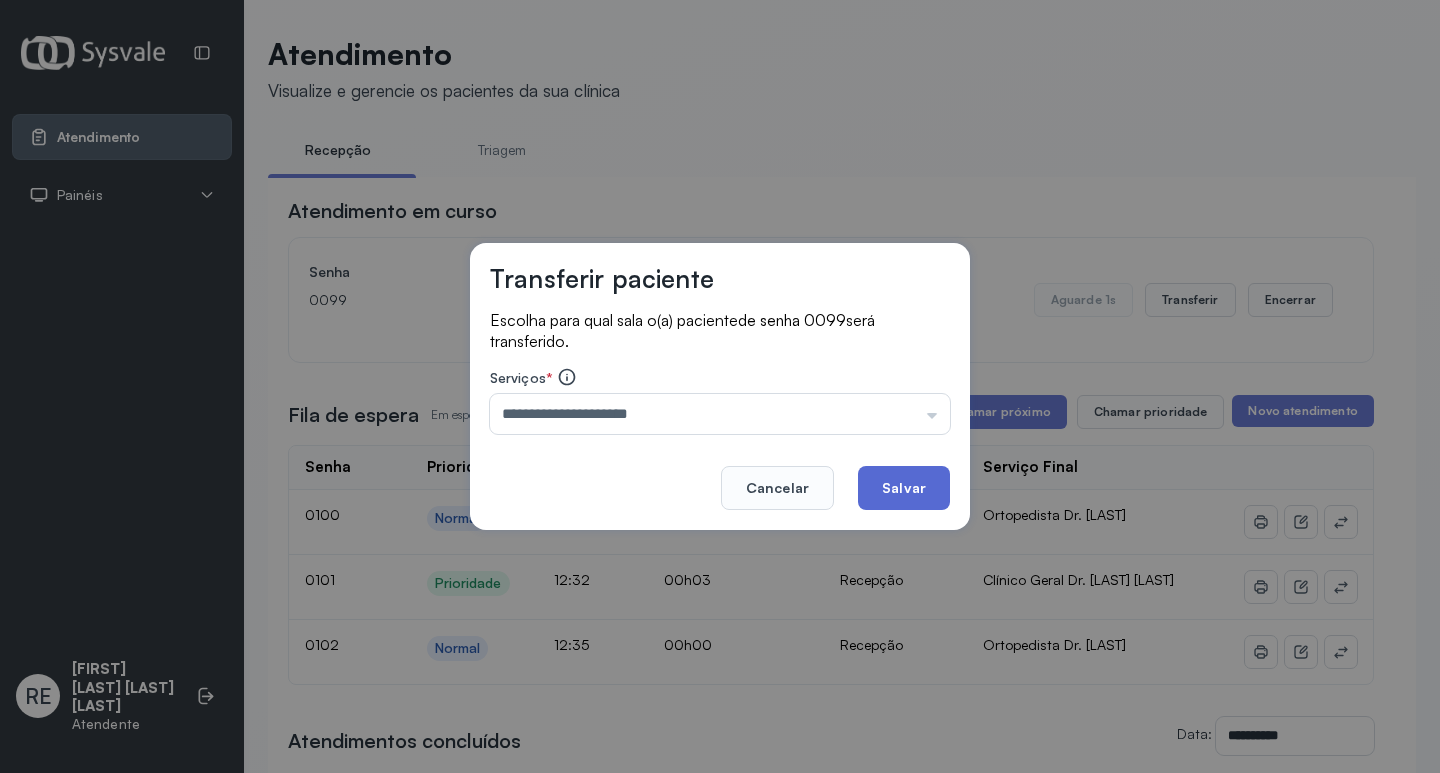 click on "Salvar" 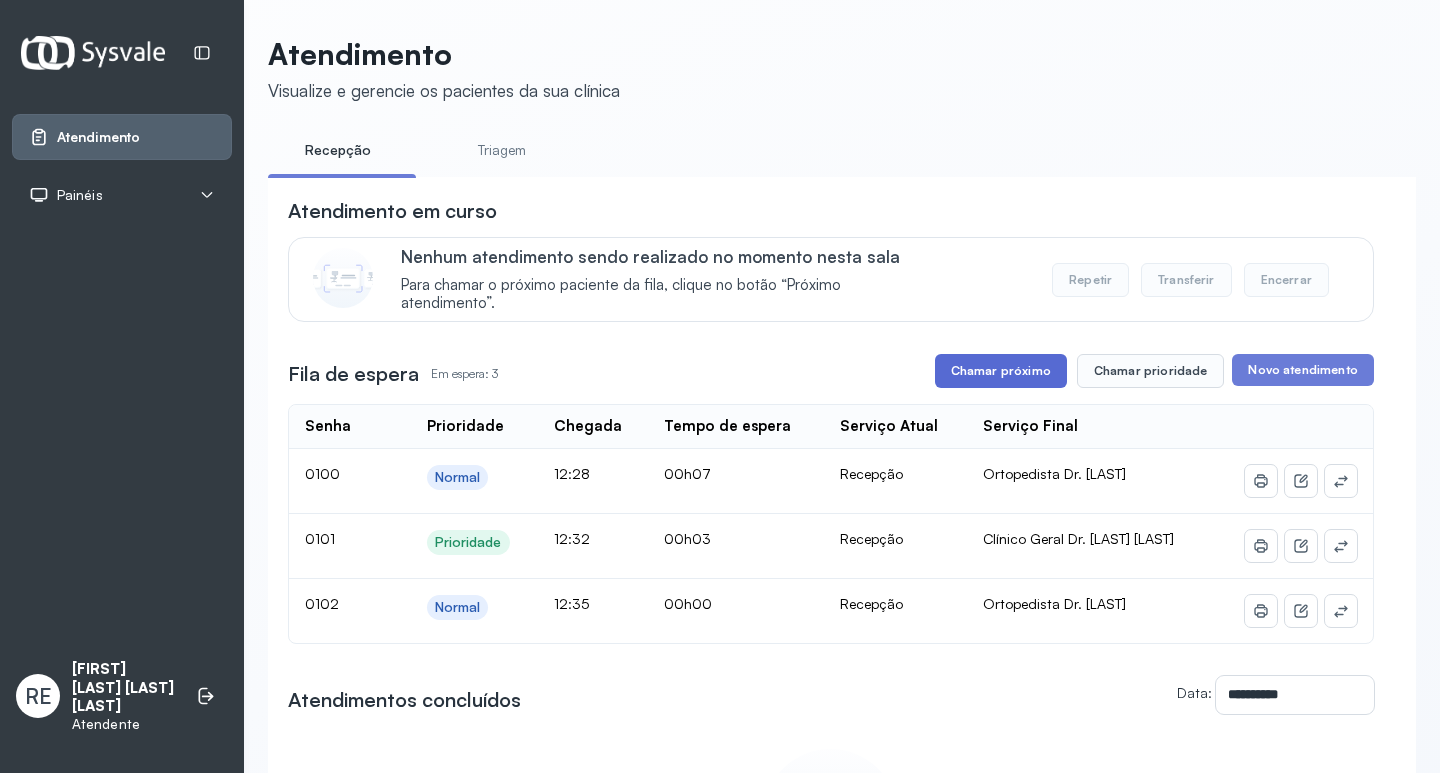 click on "Chamar próximo" at bounding box center [1001, 371] 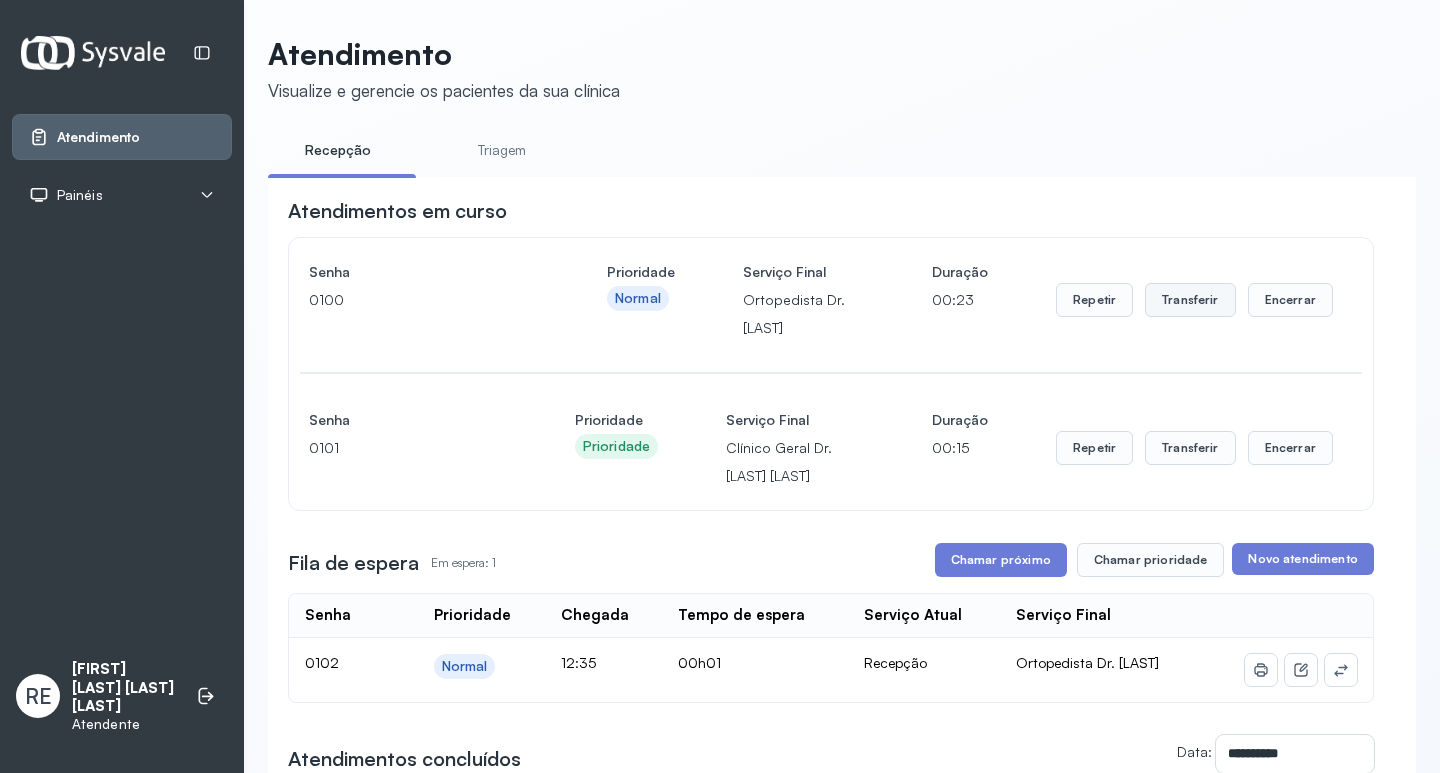 click on "Transferir" at bounding box center [1190, 300] 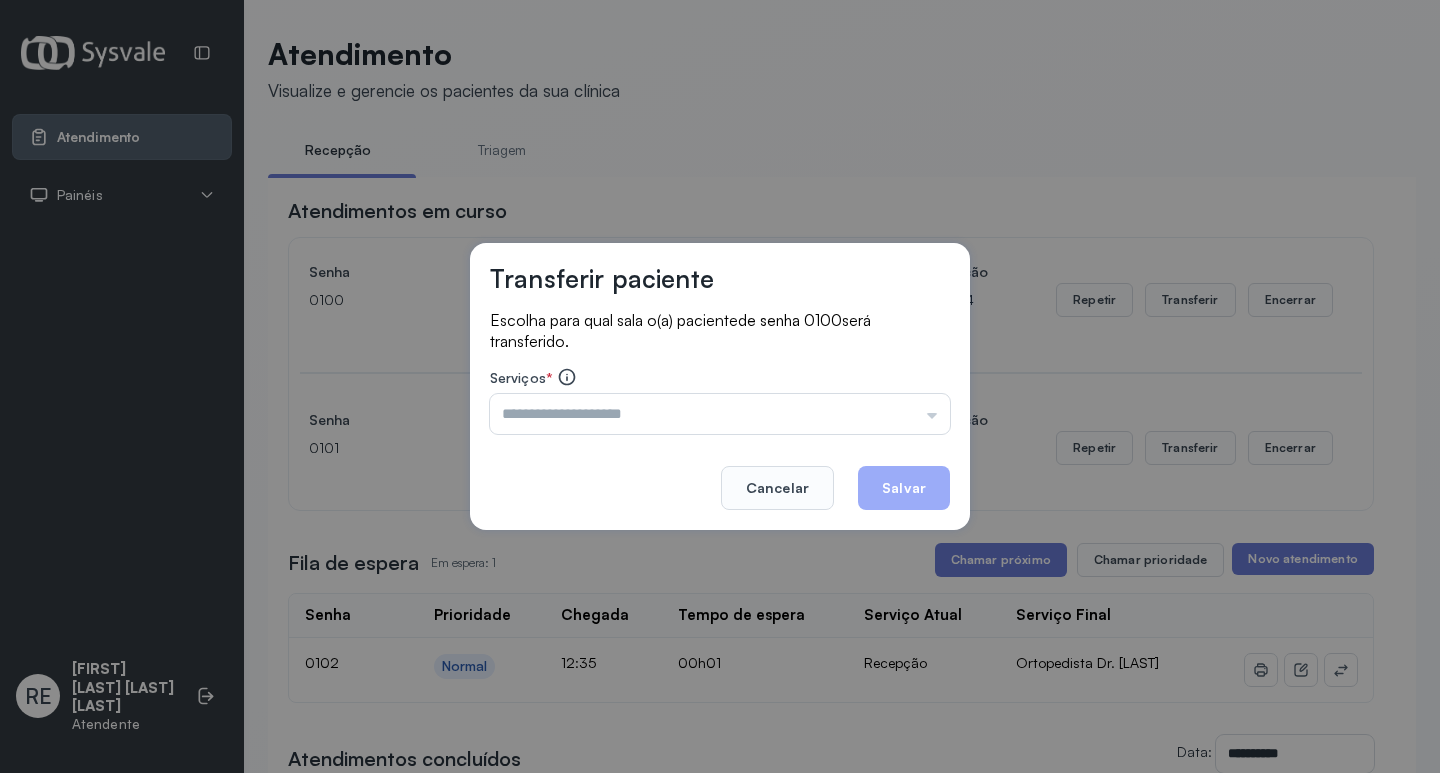 click on "Triagem Ortopedista Dr. Mauricio Ortopedista Dr. Ramon Ginecologista Dr. Amilton Ginecologista Dra. Luana Obstetra Dr. Orlindo Obstetra Dra. Vera Ultrassonografia Dr. Orlindo Ultrassonografia Dr. Amilton Consulta com Neurologista Dr. Ezir Reumatologista Dr. Juvenilson Endocrinologista Washington Dermatologista Dra. Renata Nefrologista Dr. Edvaldo Geriatra Dra. Vanessa Infectologista Dra. Vanessa Oftalmologista Dra. Consulta Proctologista/Cirurgia Geral Dra. Geislane Otorrinolaringologista Dr. Pedro Pequena Cirurgia Dr. Geislane Pequena Cirurgia Dr. AMILTON ECG Espirometria com Broncodilatador Espirometria sem Broncodilatador Ecocardiograma - Dra. Vanessa Viana Exame de PPD Enf. Jane Raquel RETIRADA DE CERUME DR. PEDRO VACINAÇÃO Preventivo Enf. Luciana Preventivo Enf. Tiago Araujo Consulta de Enfermagem Enf. Tiago Consulta de Enfermagem Enf. Luciana Consulta  Cardiologista Dr. Everson Consulta Enf. Jane Raquel Dispensação de Medicação Agendamento Consulta Enf. Tiago Agendamento consulta Enf. Luciana" at bounding box center [720, 414] 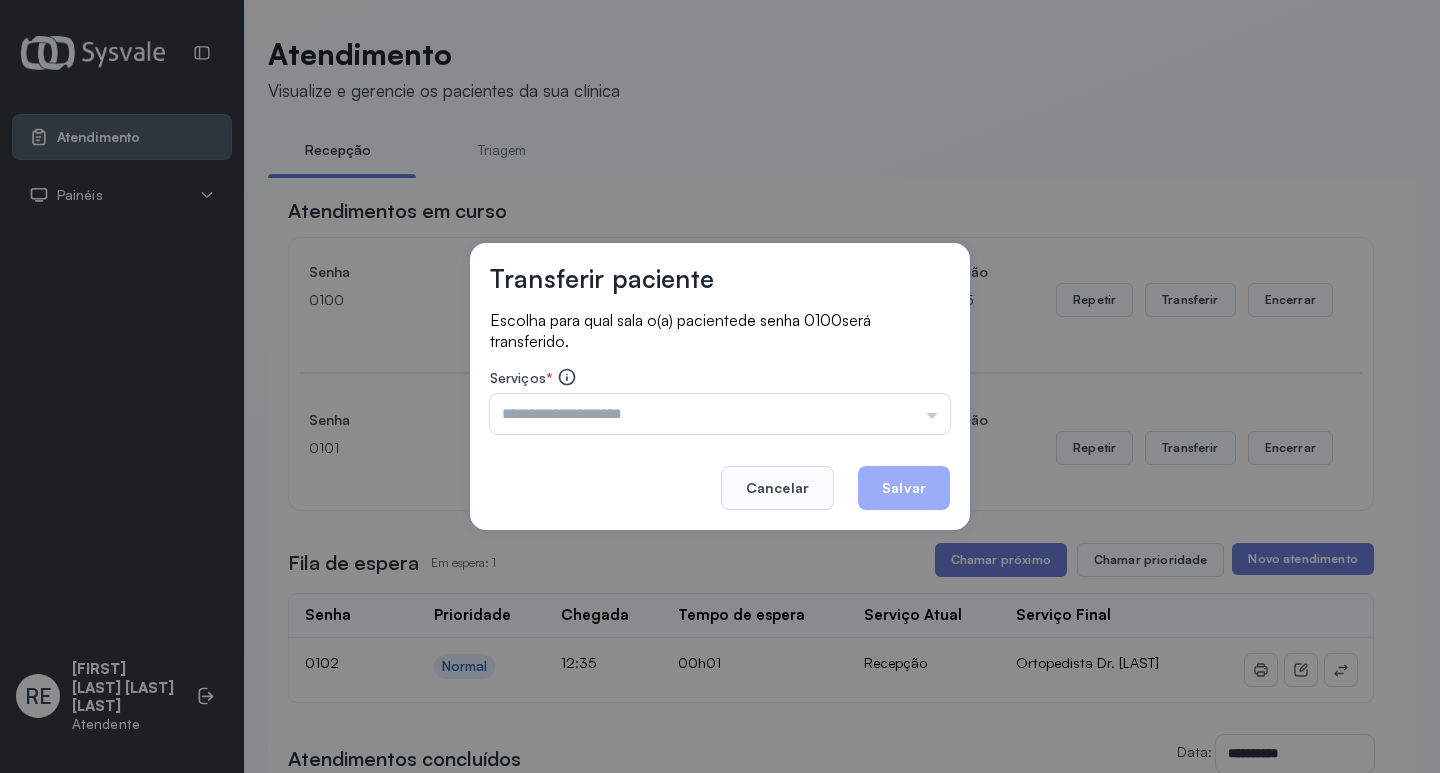 click at bounding box center [720, 414] 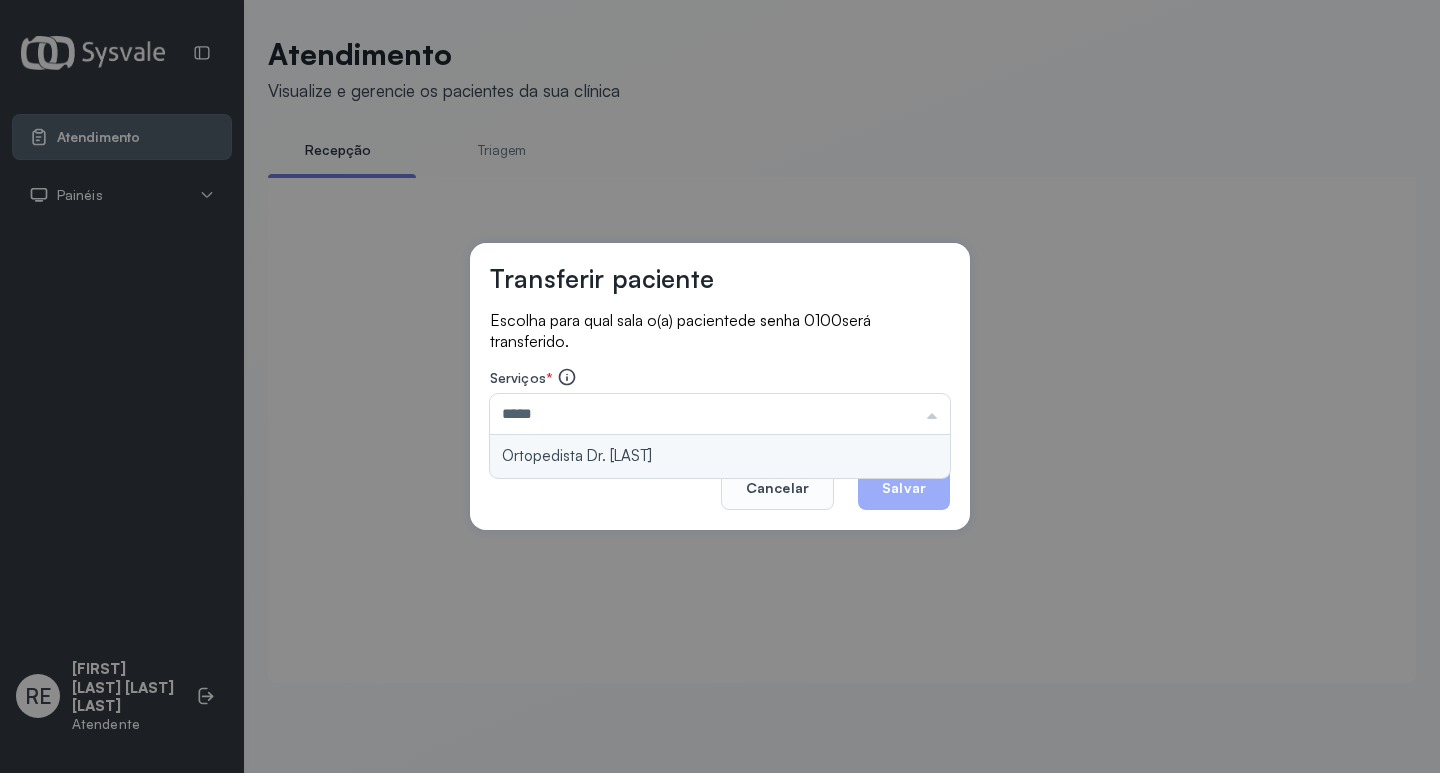 type on "**********" 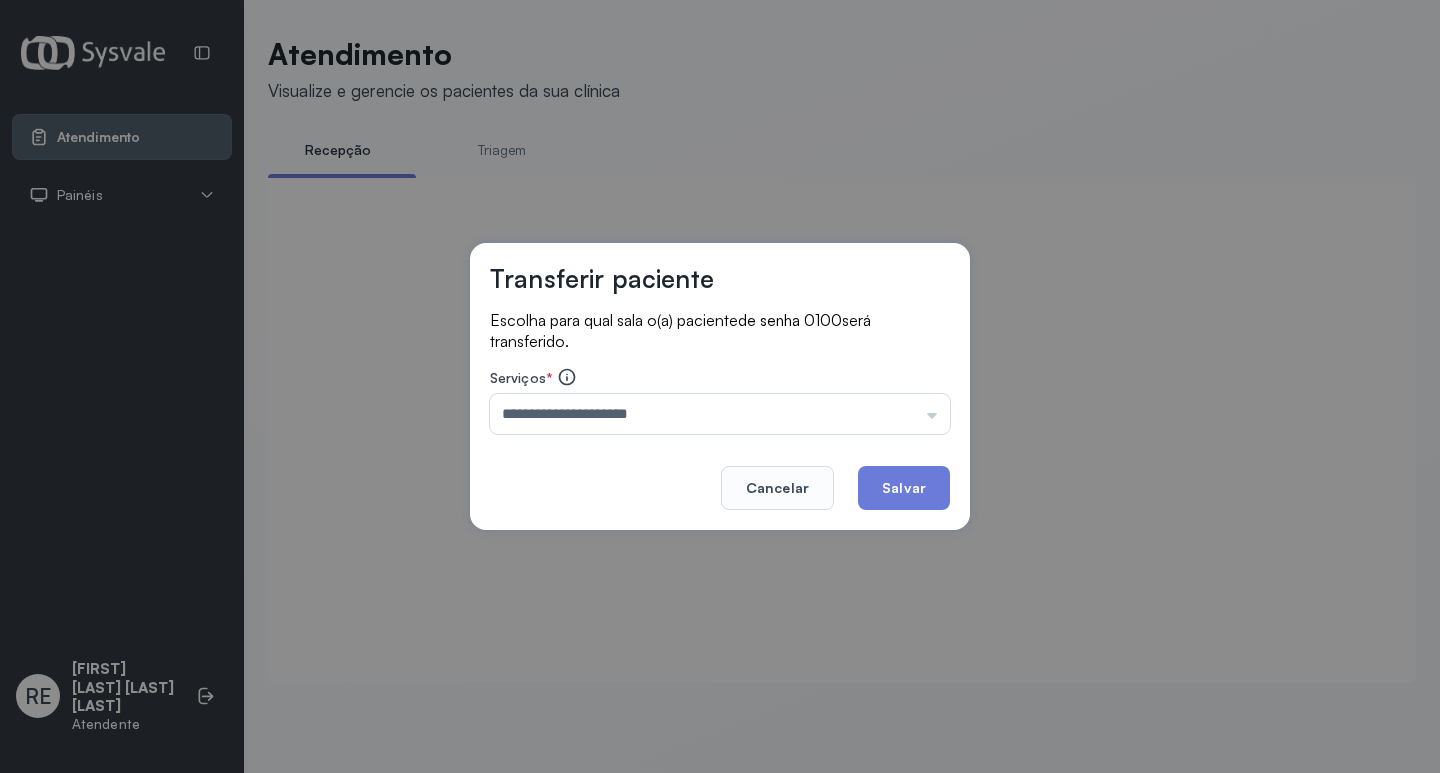 click on "**********" at bounding box center [720, 387] 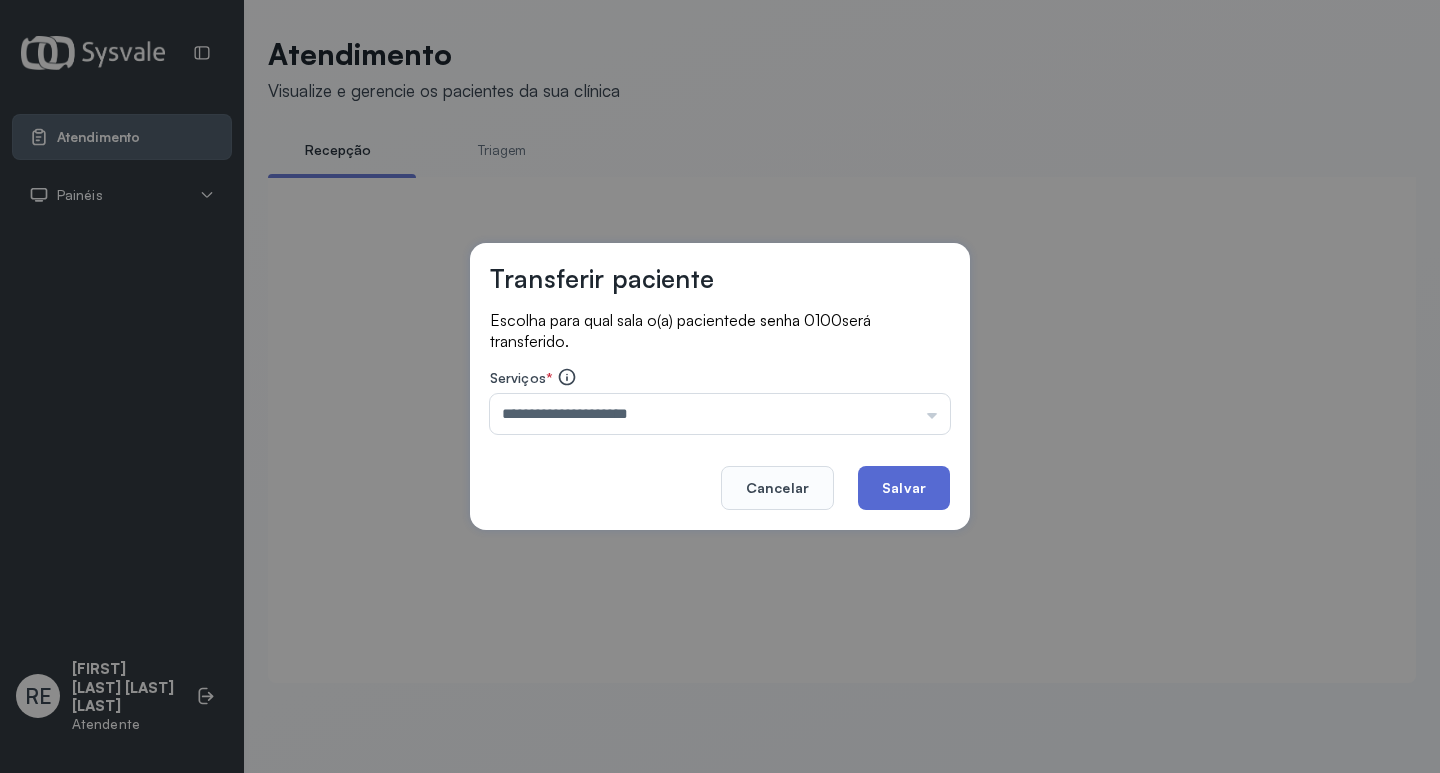 click on "Salvar" 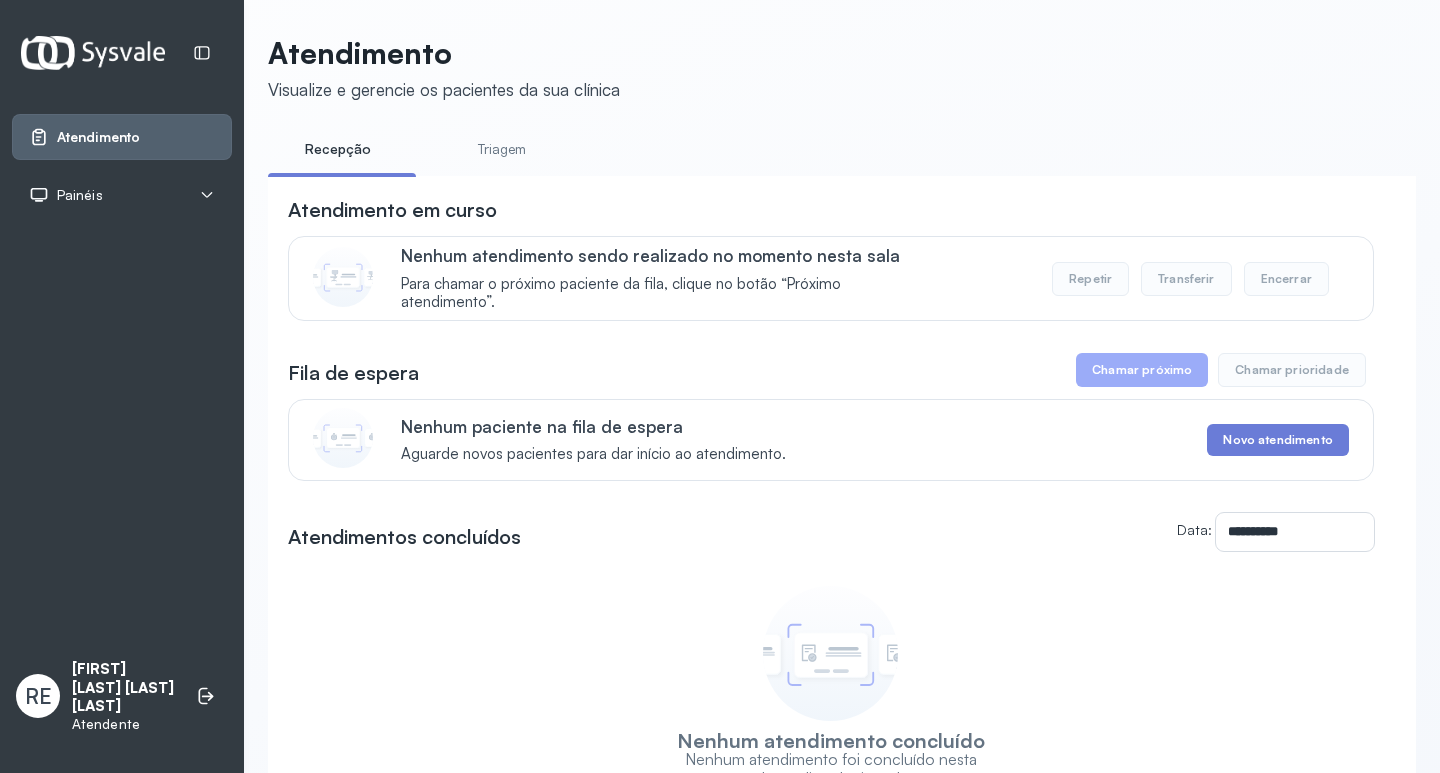 scroll, scrollTop: 0, scrollLeft: 0, axis: both 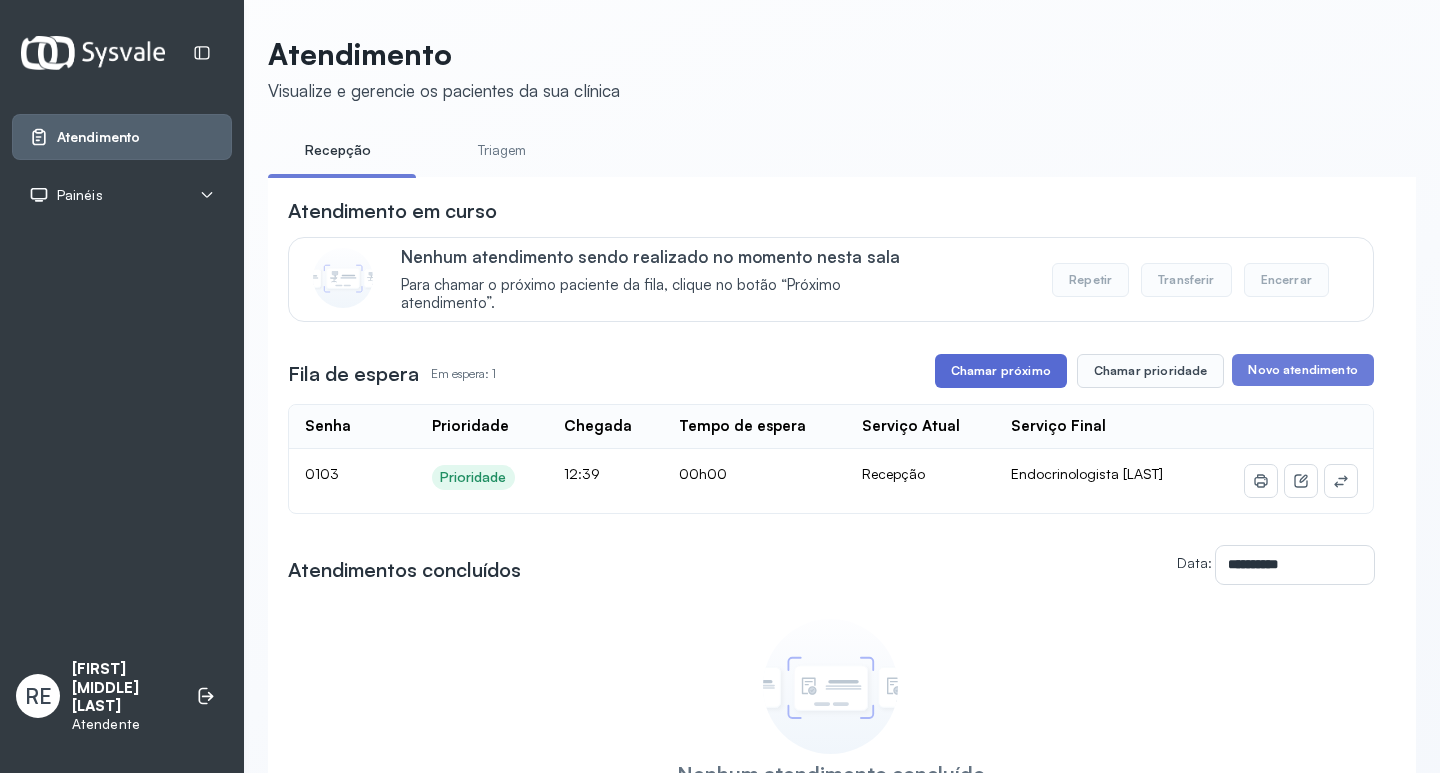 click on "Chamar próximo" at bounding box center (1001, 371) 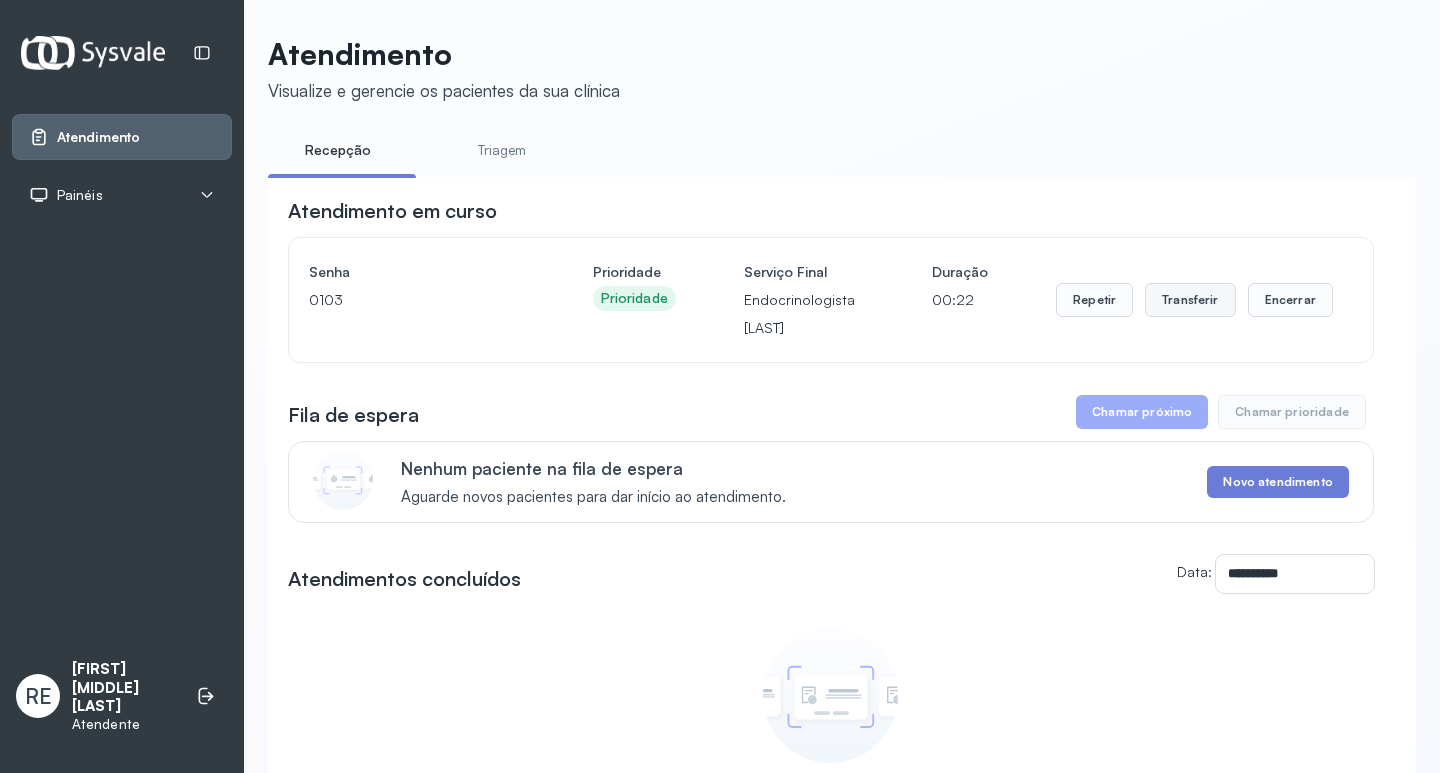 click on "Transferir" at bounding box center (1190, 300) 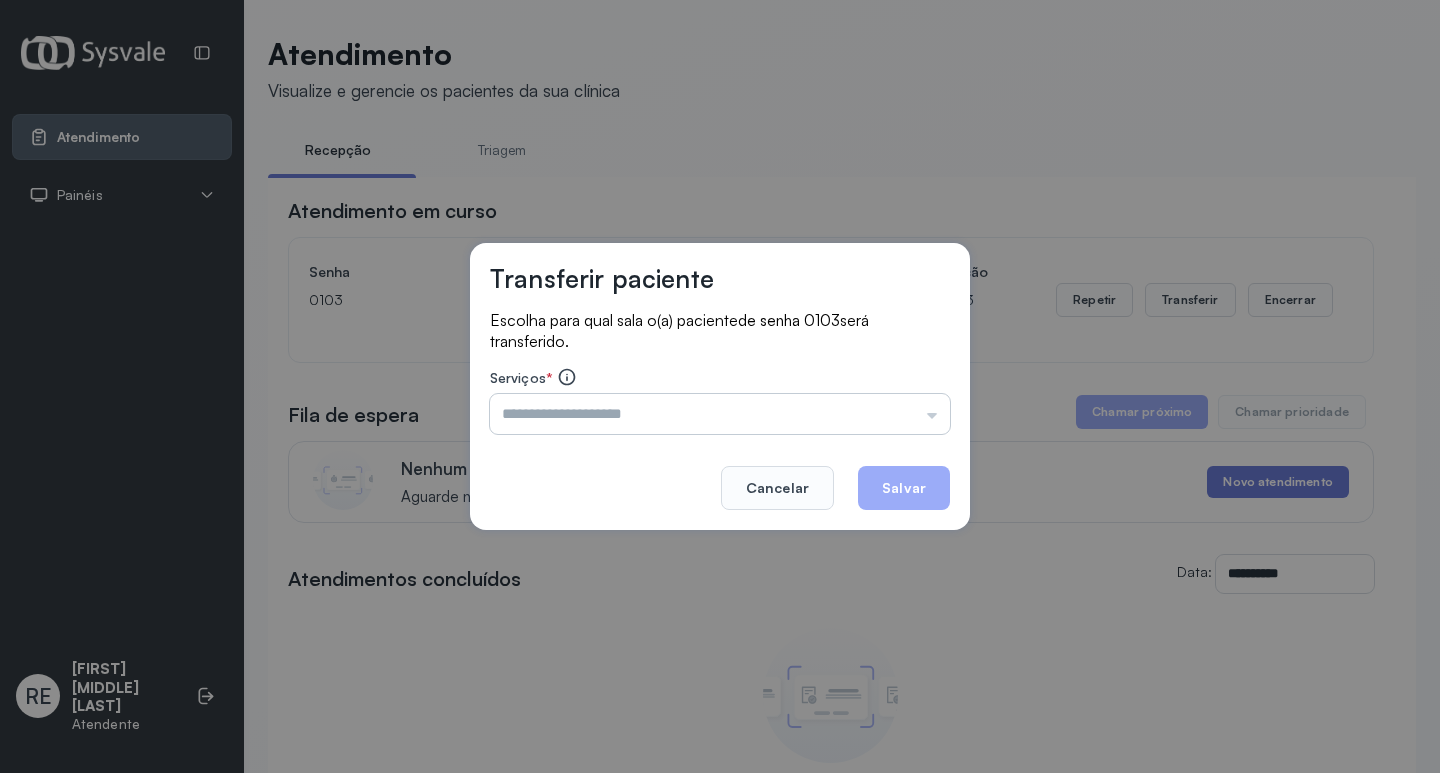 click at bounding box center (720, 414) 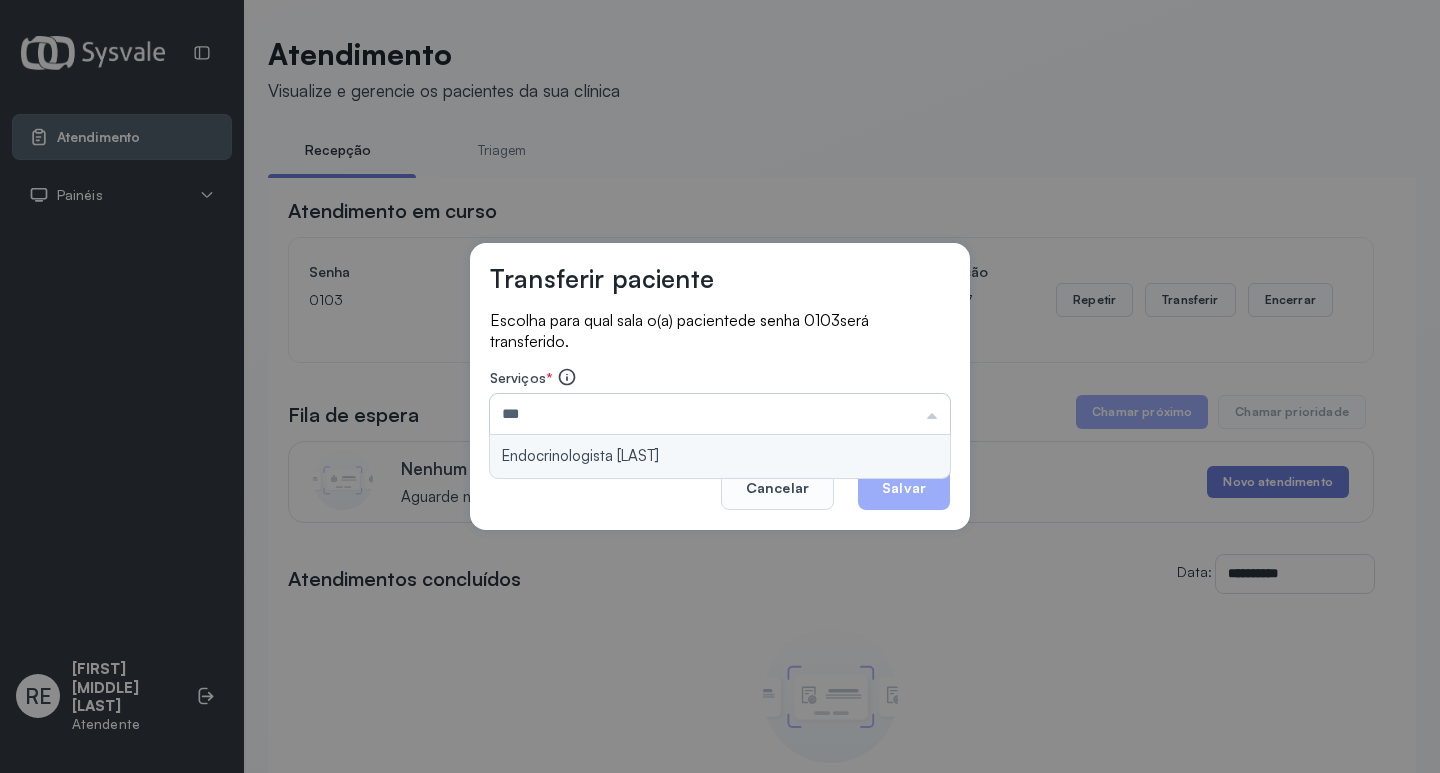 click on "***" at bounding box center [720, 414] 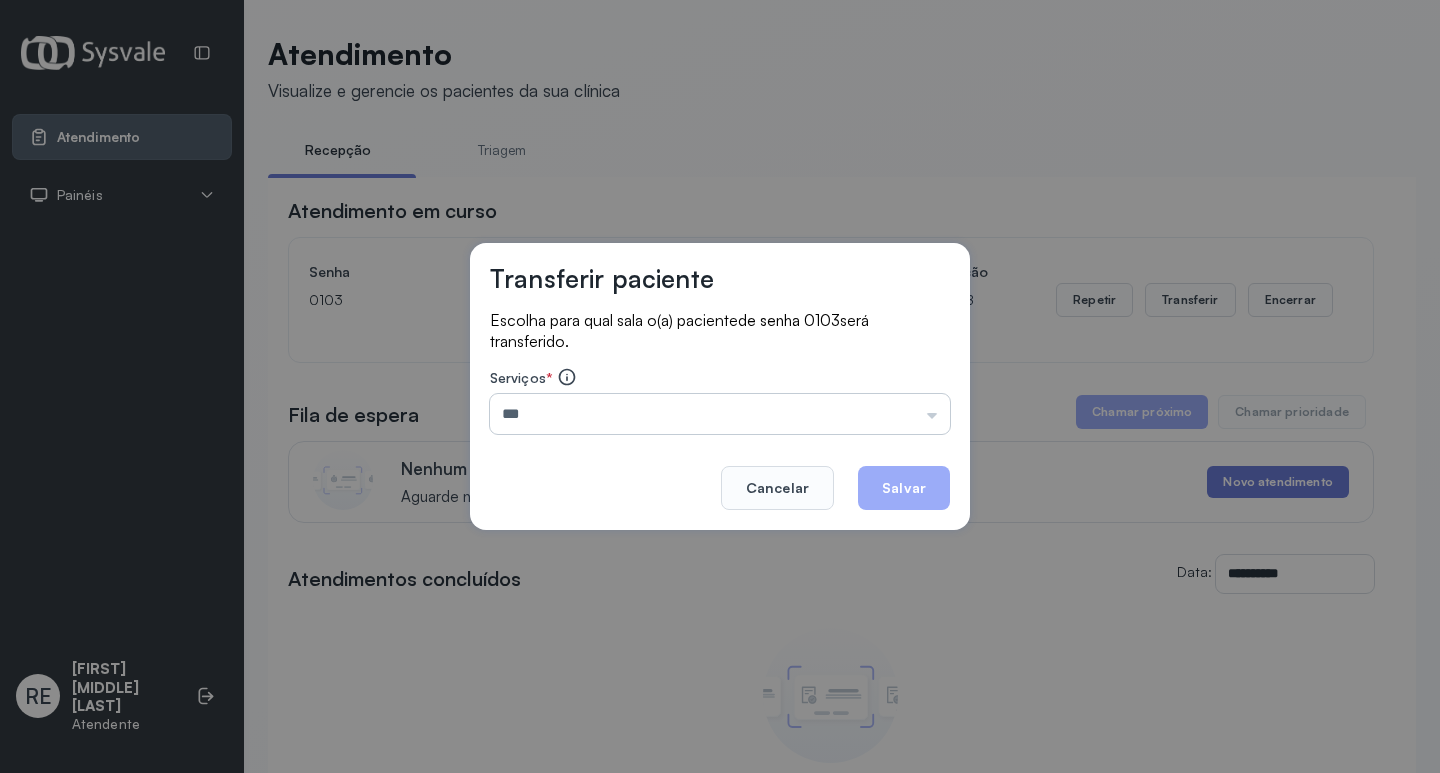 click on "***" at bounding box center (720, 414) 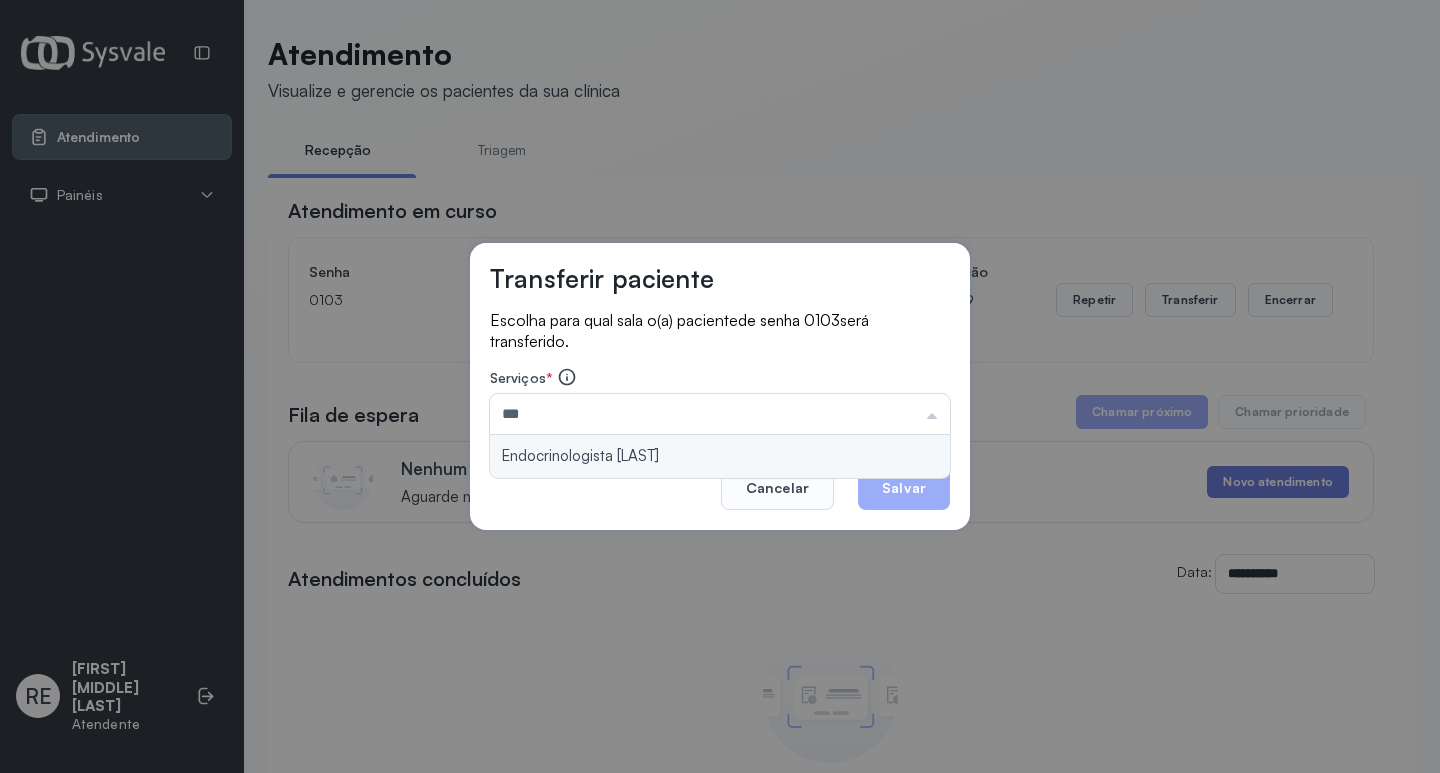type on "**********" 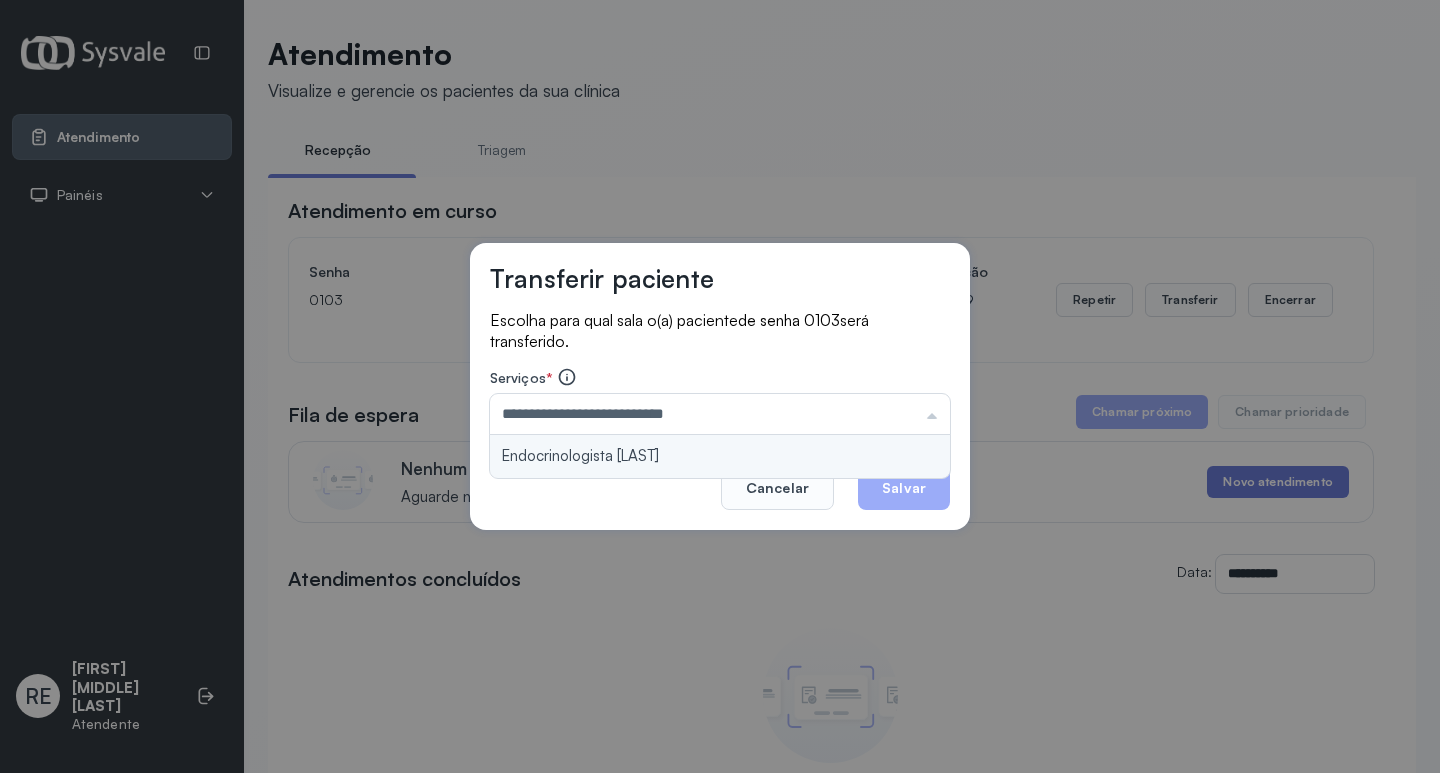 click on "**********" at bounding box center (720, 387) 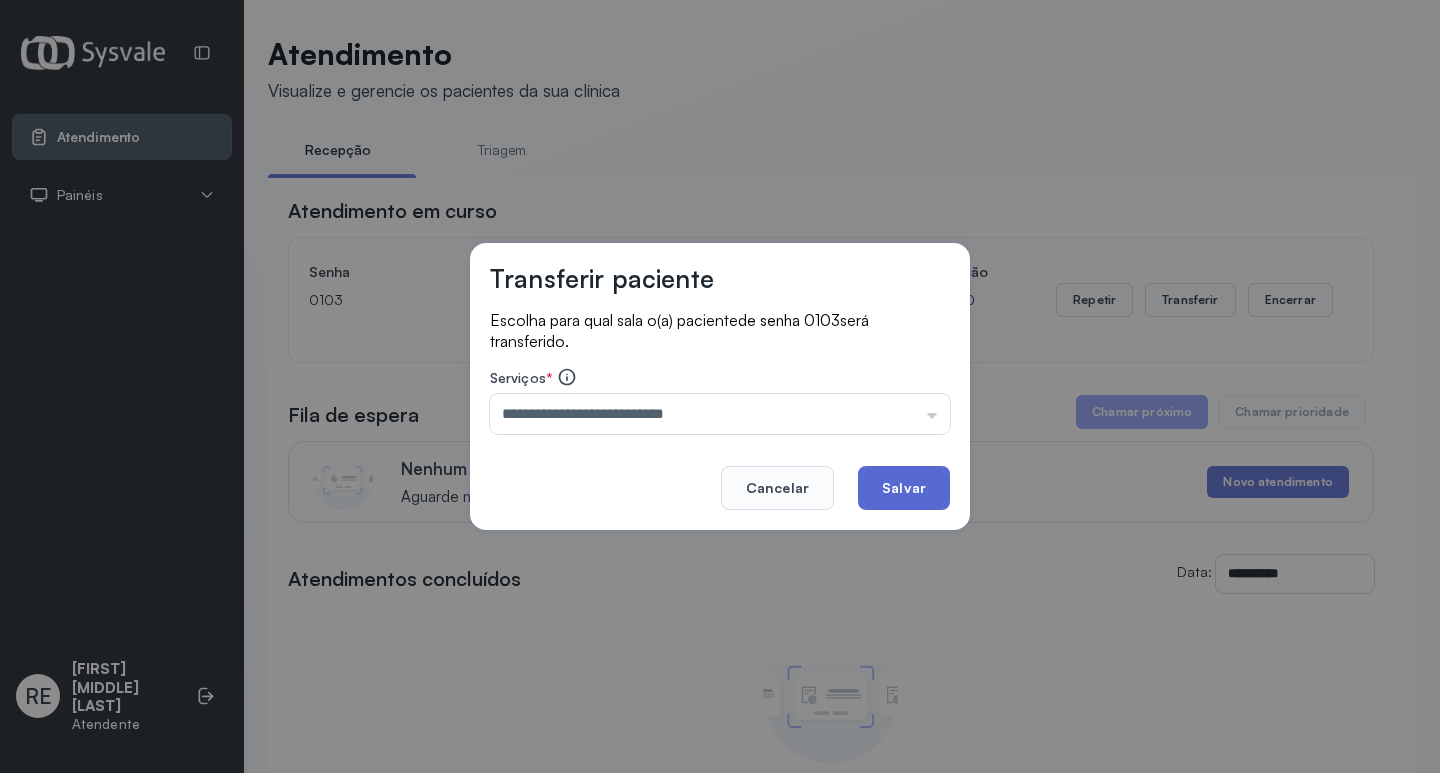 click on "Salvar" 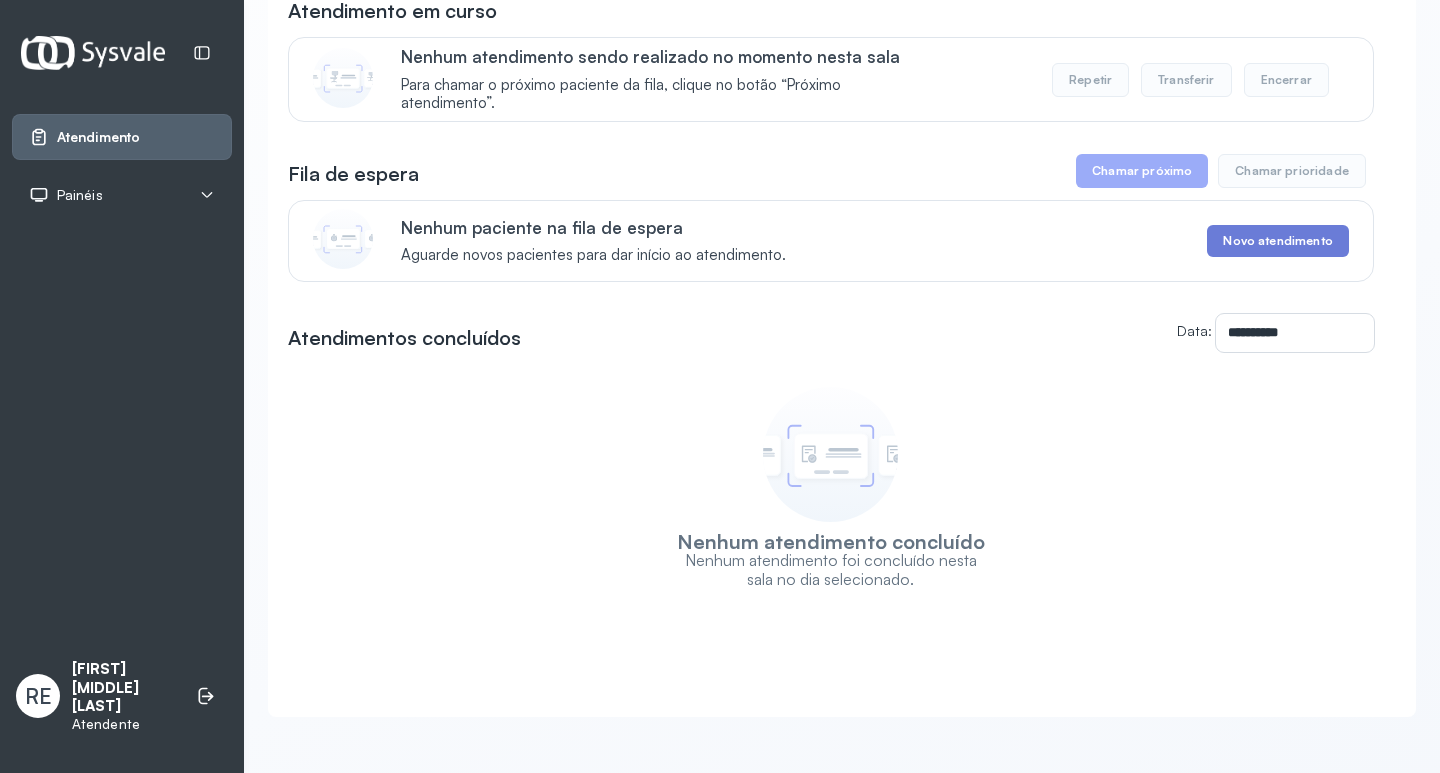 scroll, scrollTop: 0, scrollLeft: 0, axis: both 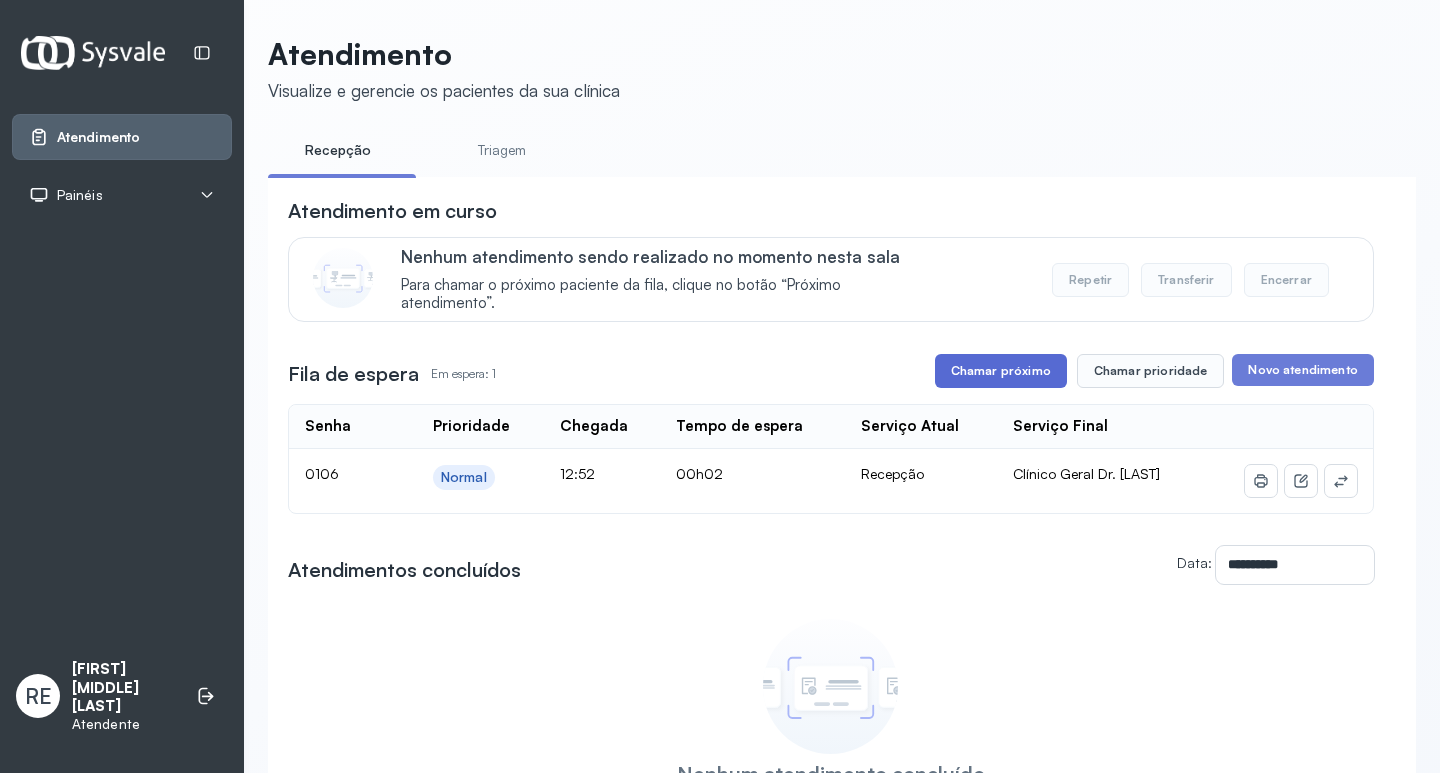 click on "Chamar próximo" at bounding box center [1001, 371] 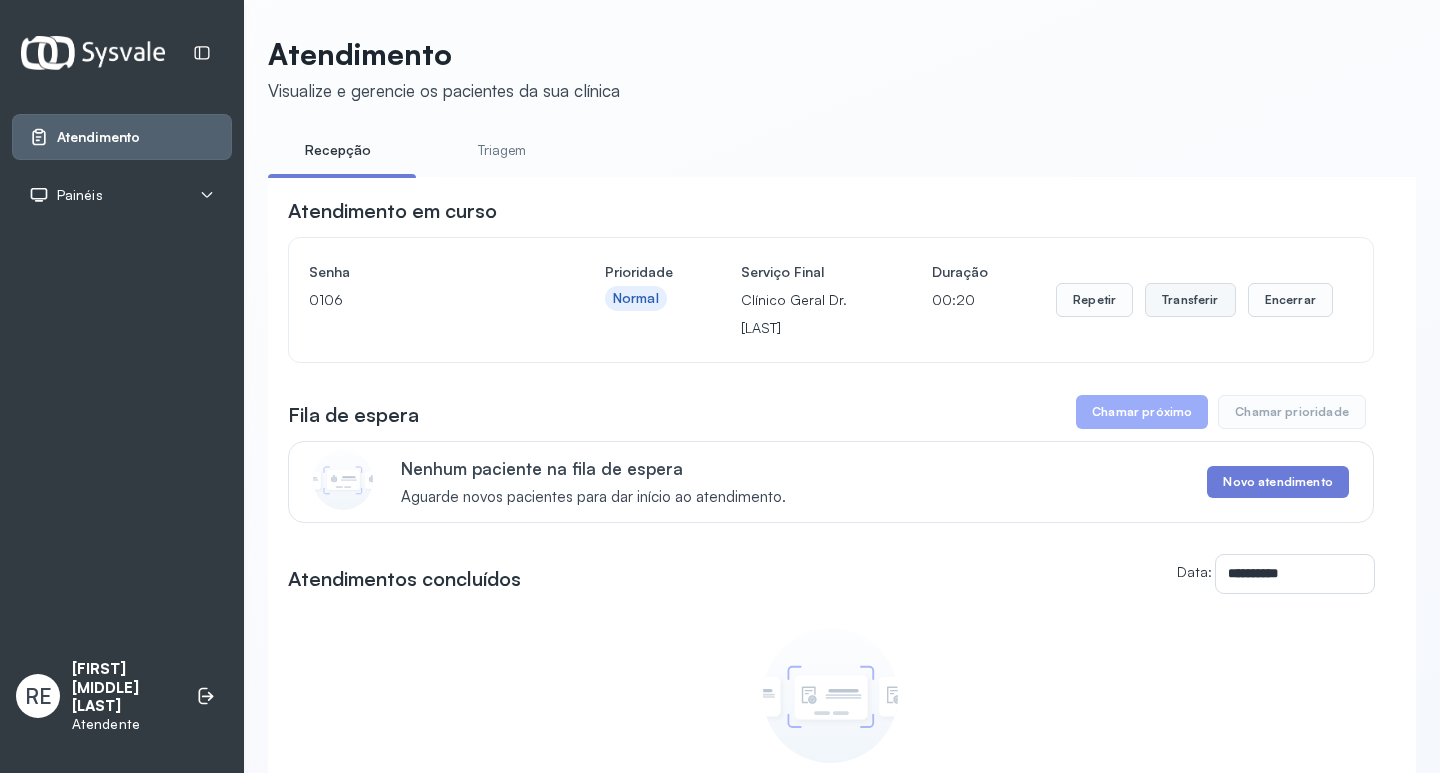 click on "Transferir" at bounding box center (1190, 300) 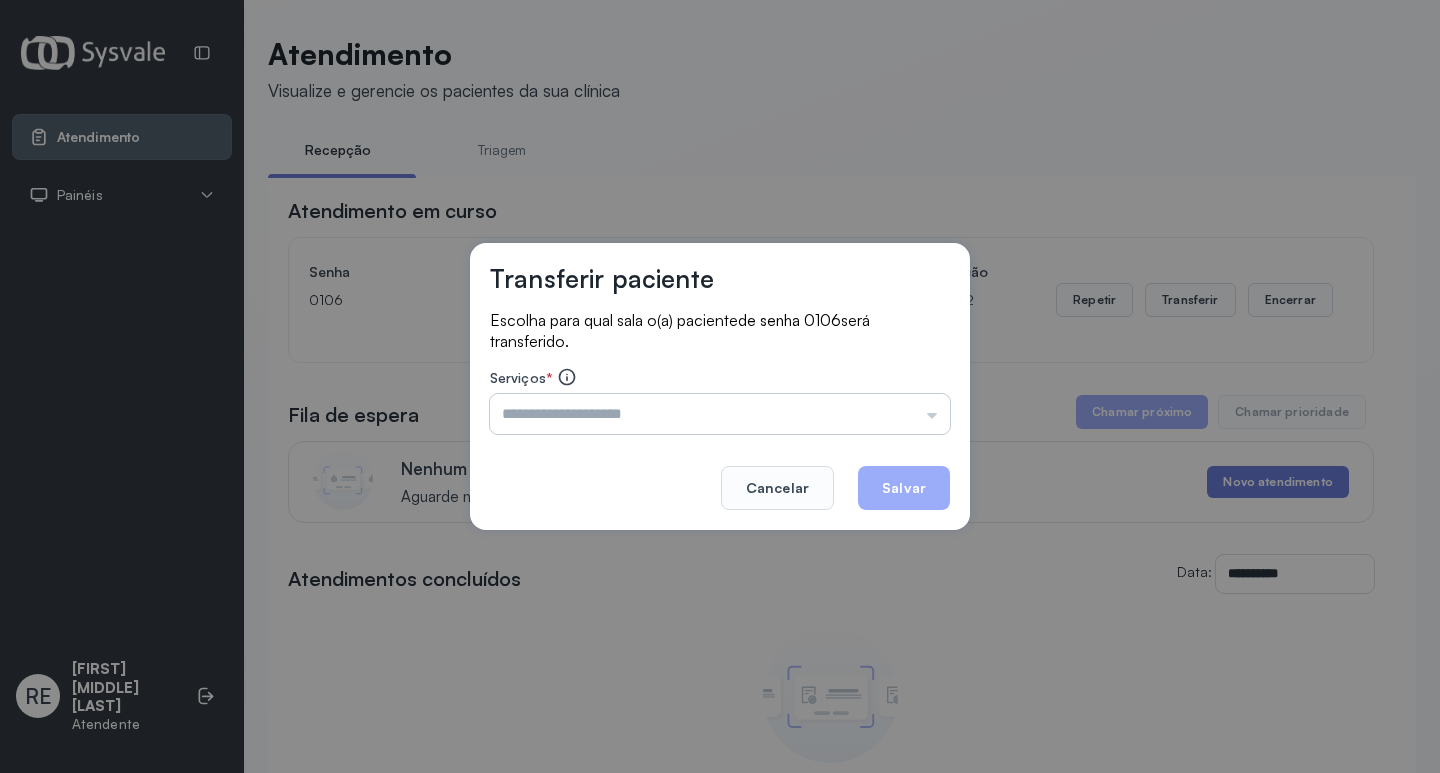 click at bounding box center (720, 414) 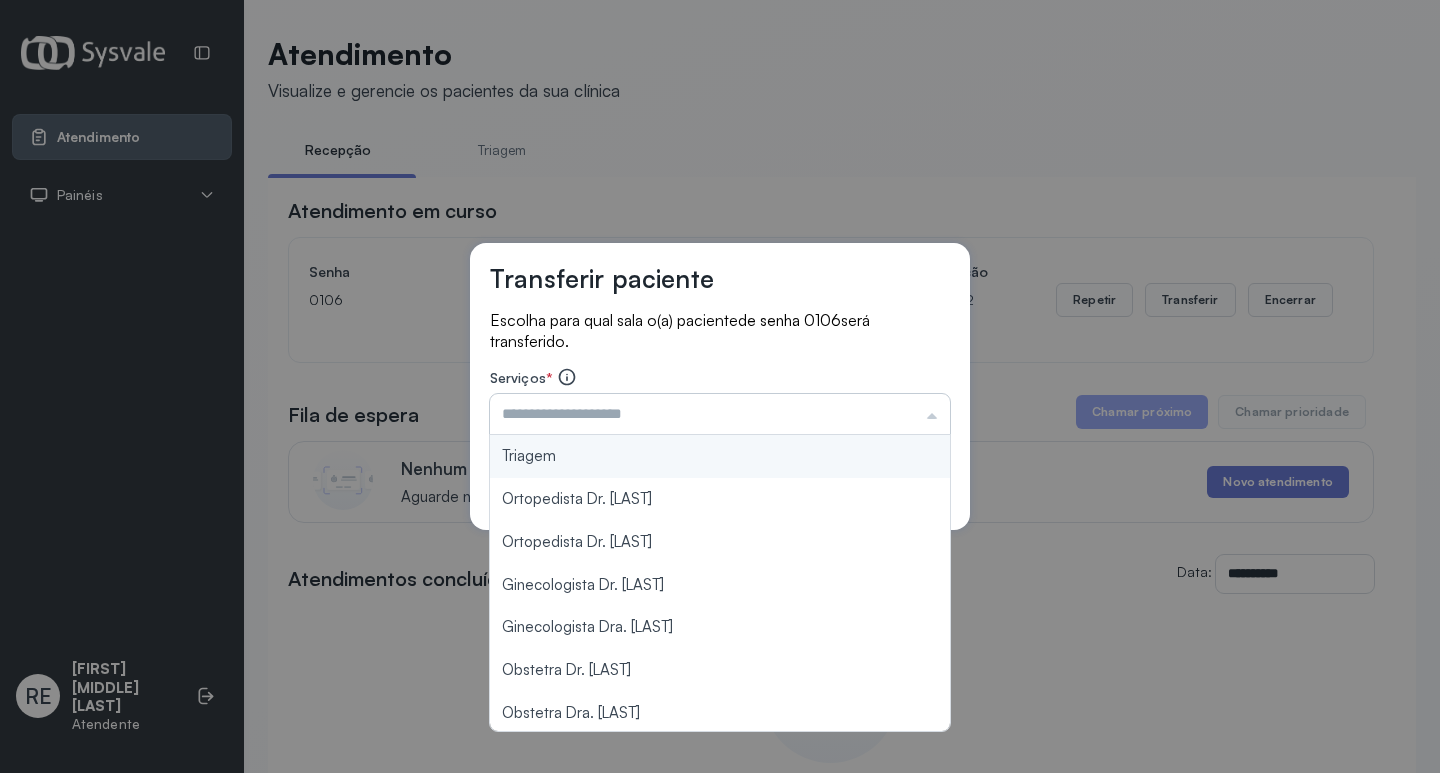 click at bounding box center [720, 414] 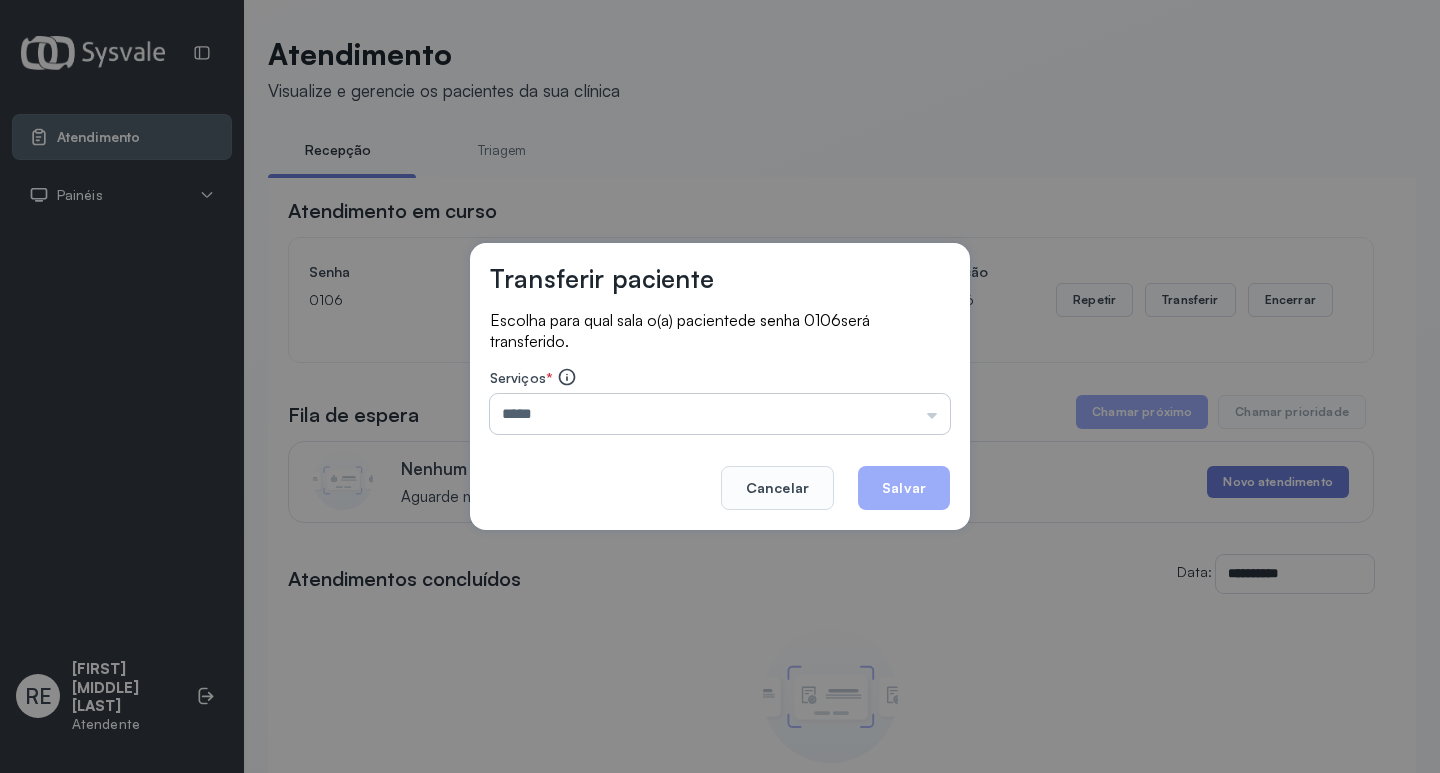 click on "*****" at bounding box center [720, 414] 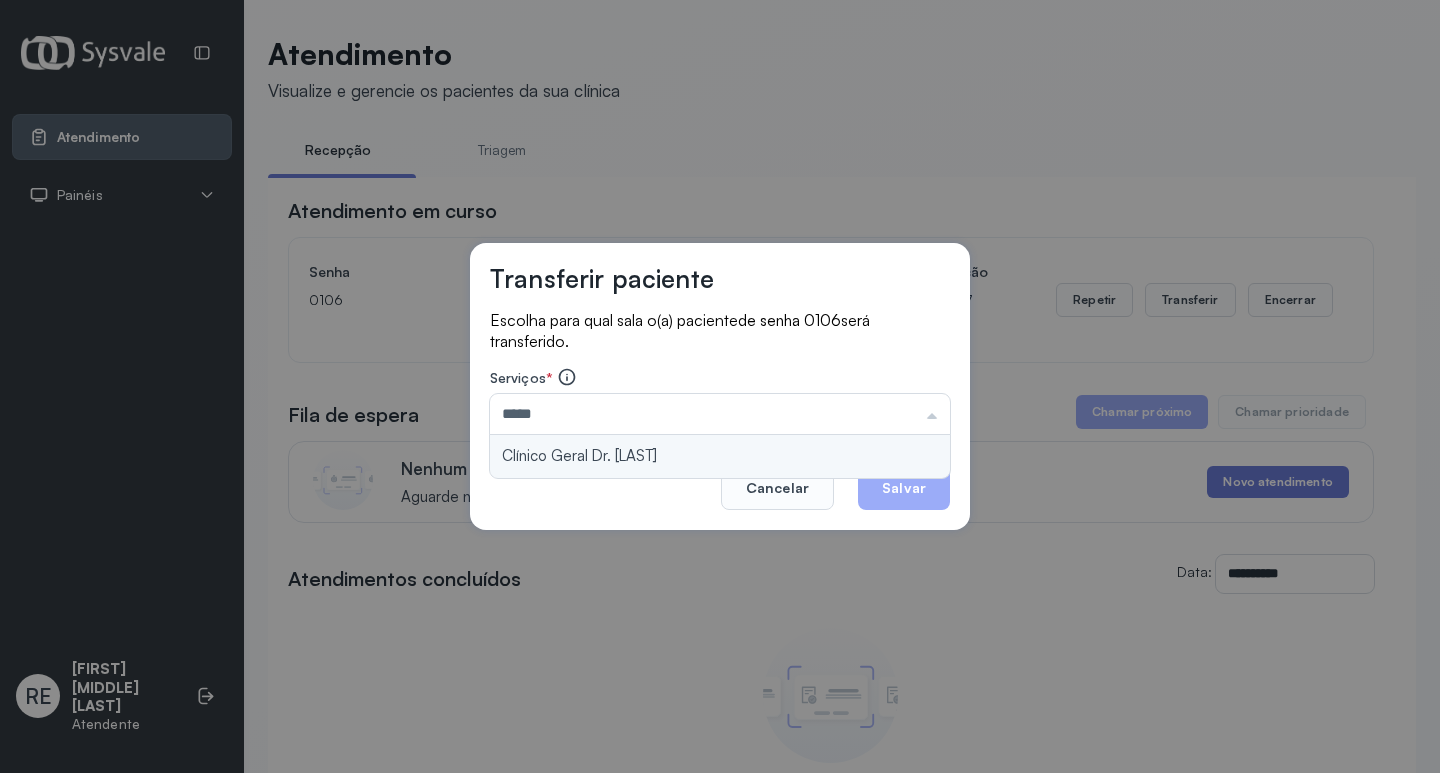 type on "**********" 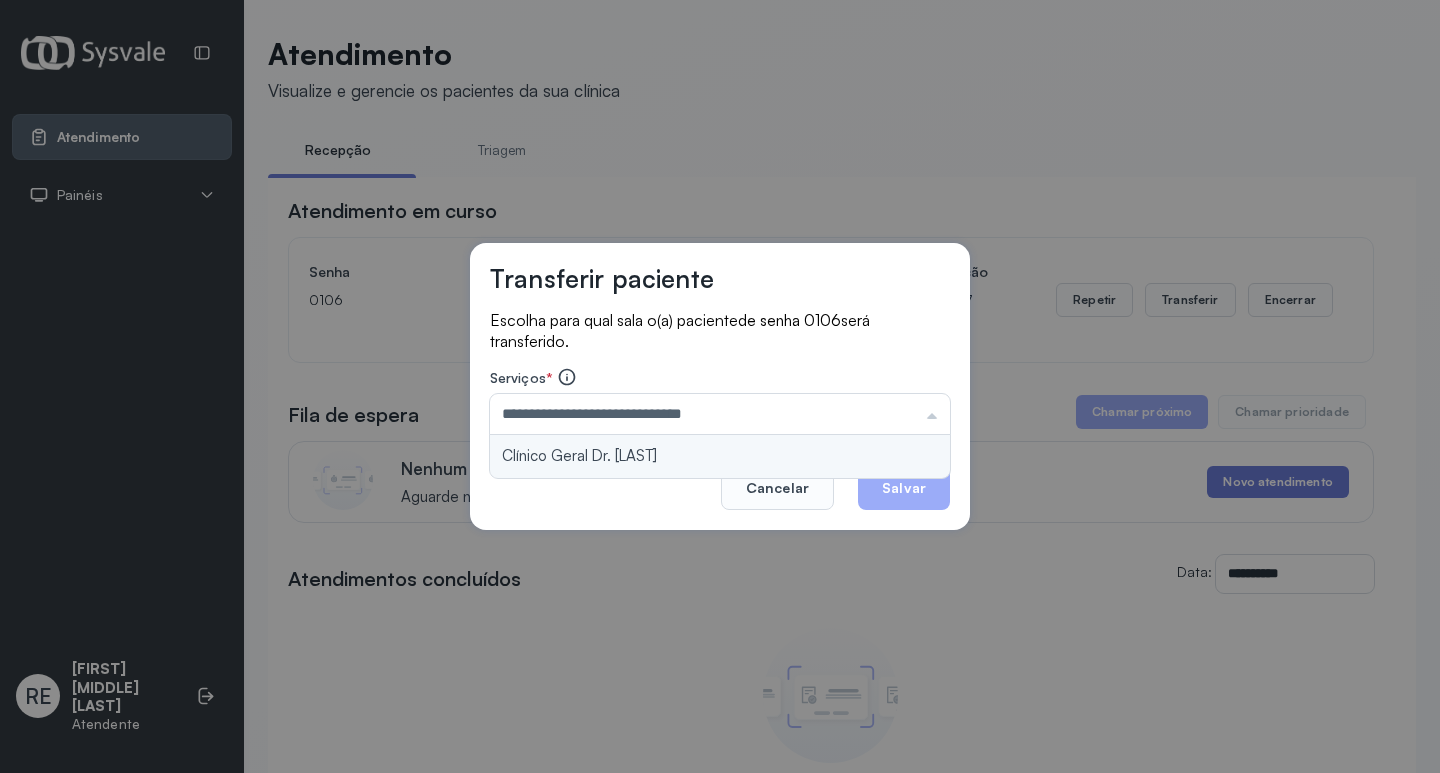 click on "**********" at bounding box center (720, 387) 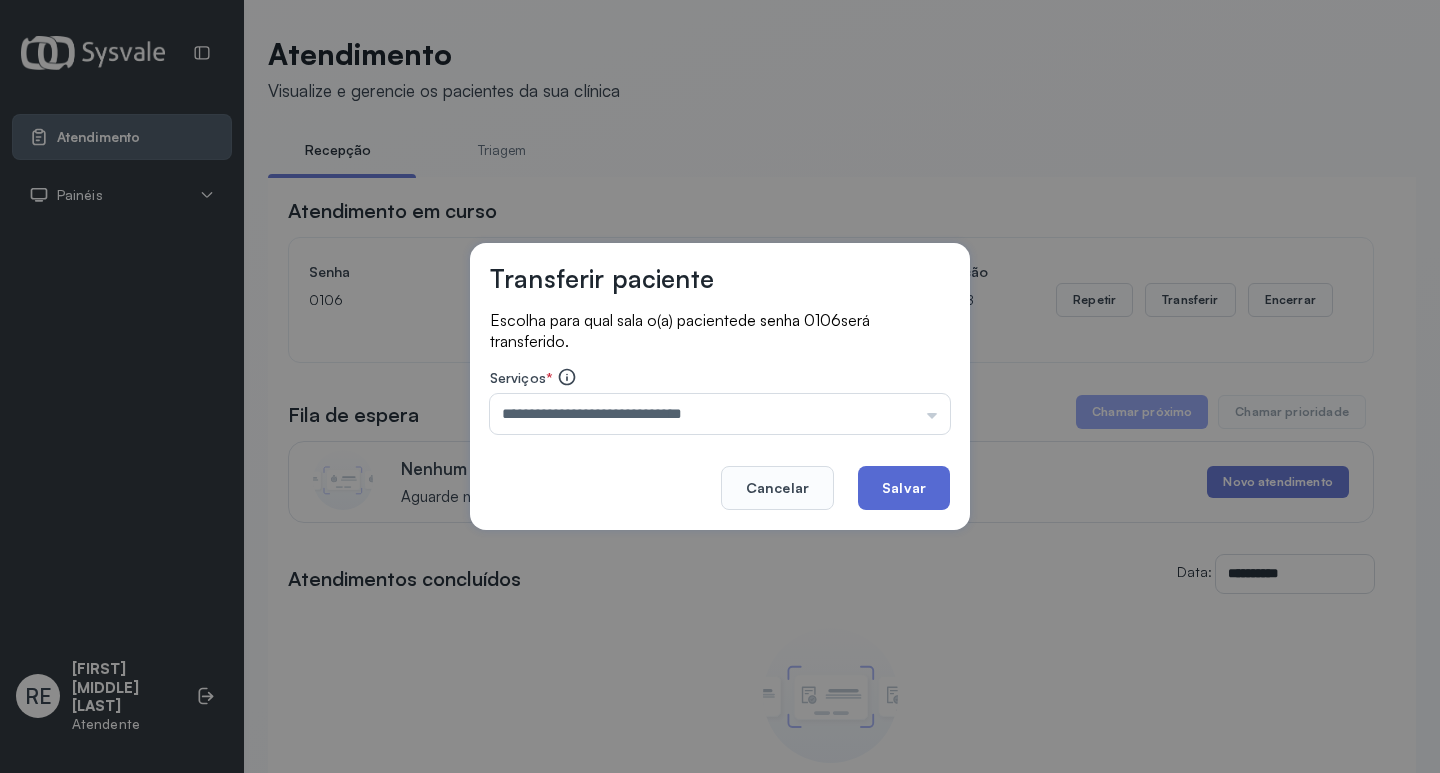 click on "Salvar" 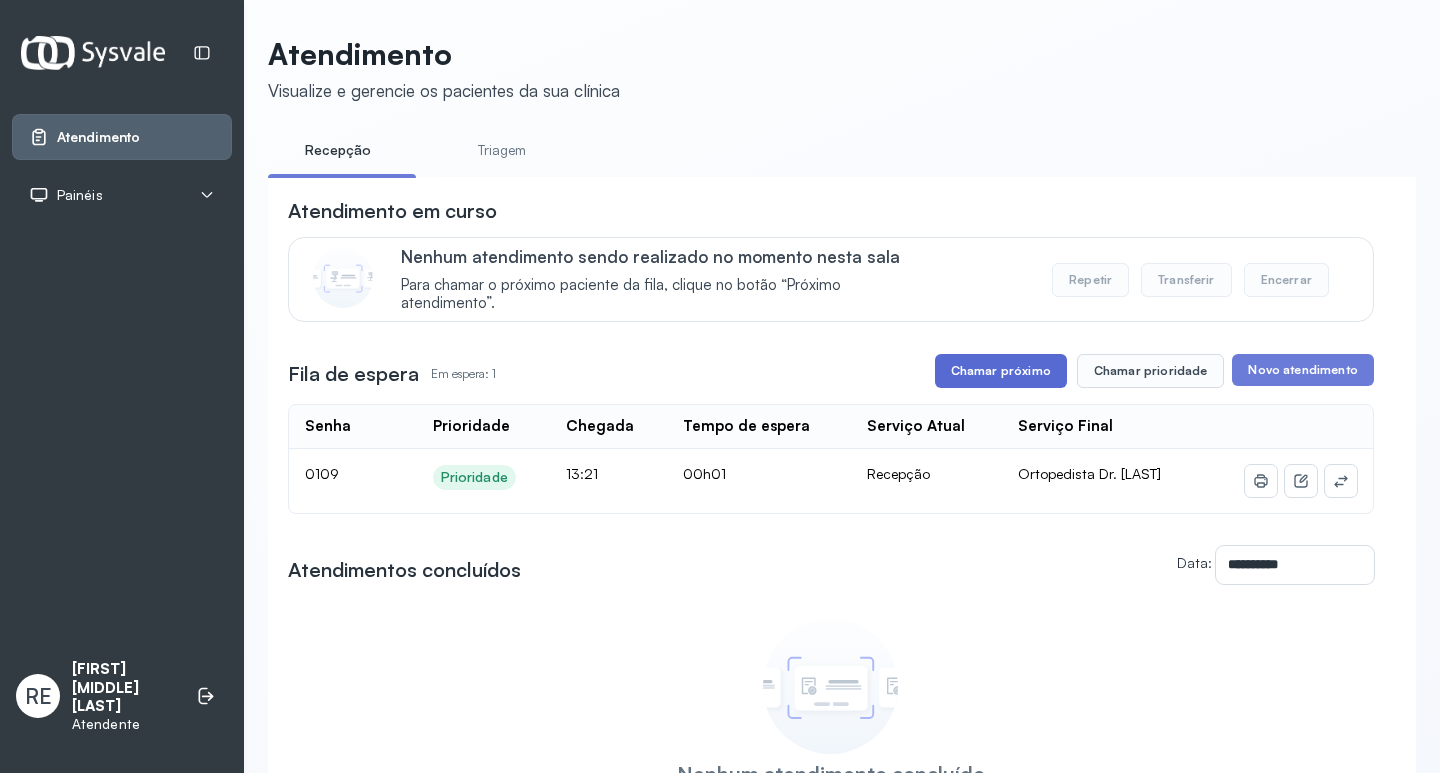 click on "Chamar próximo" at bounding box center [1001, 371] 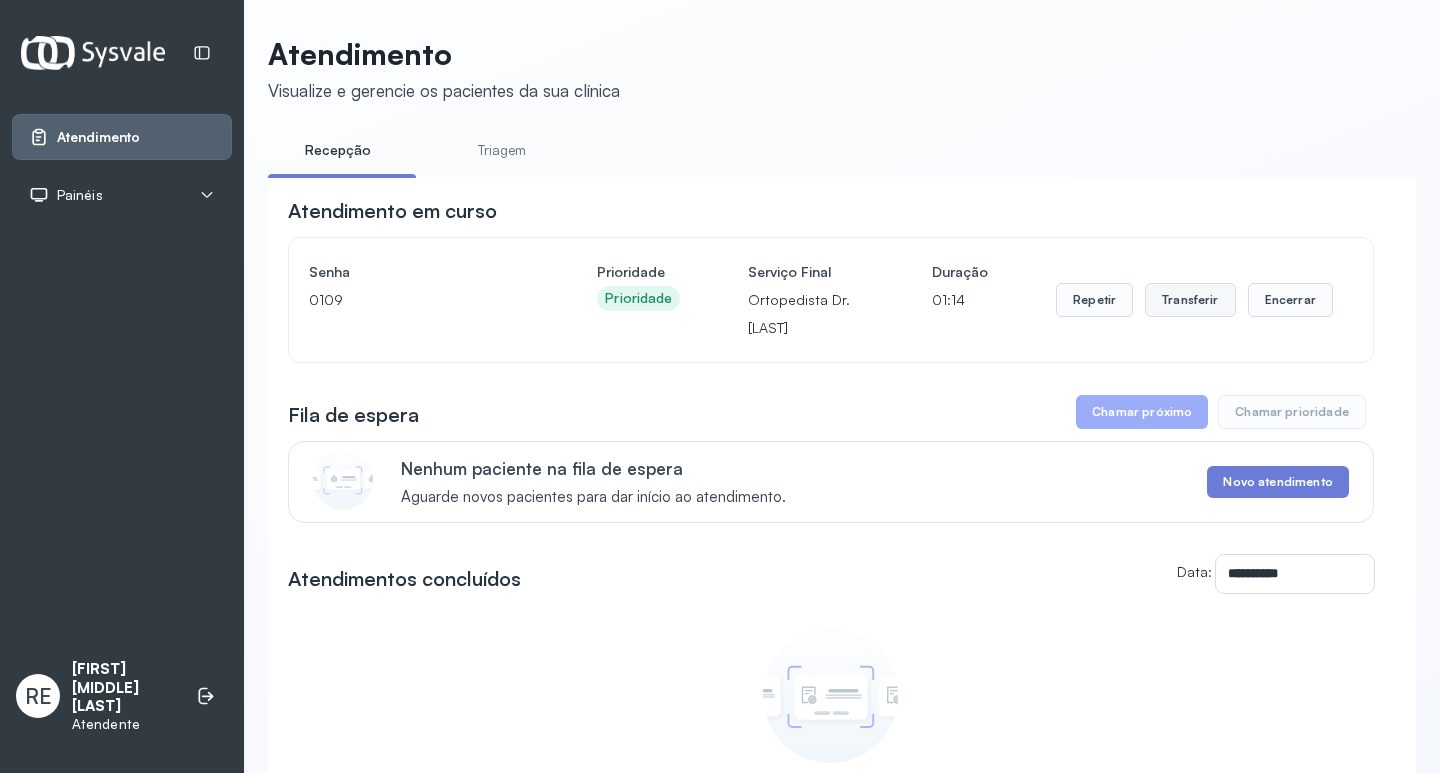 click on "Transferir" at bounding box center (1190, 300) 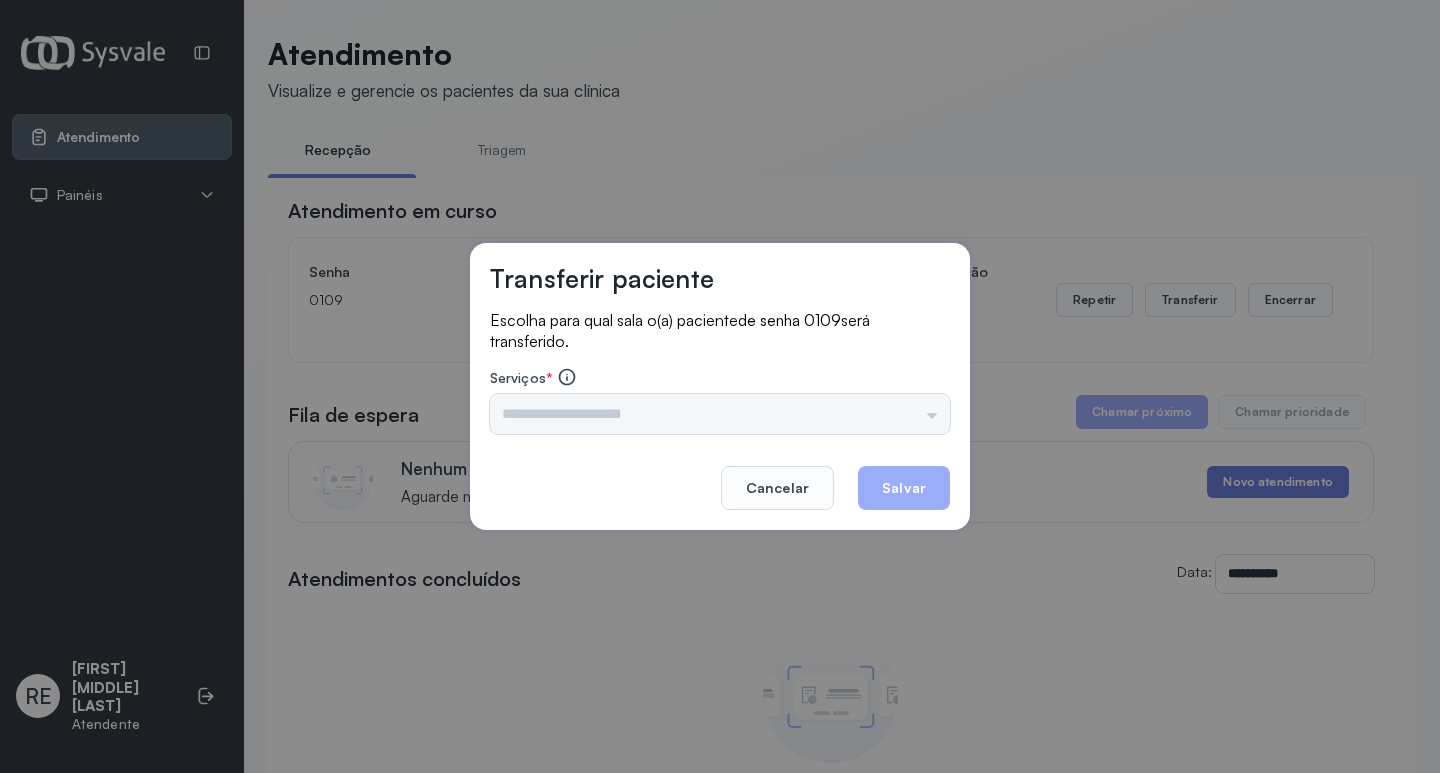 click on "Triagem Ortopedista Dr. Mauricio Ortopedista Dr. Ramon Ginecologista Dr. Amilton Ginecologista Dra. Luana Obstetra Dr. Orlindo Obstetra Dra. Vera Ultrassonografia Dr. Orlindo Ultrassonografia Dr. Amilton Consulta com Neurologista Dr. Ezir Reumatologista Dr. Juvenilson Endocrinologista Washington Dermatologista Dra. Renata Nefrologista Dr. Edvaldo Geriatra Dra. Vanessa Infectologista Dra. Vanessa Oftalmologista Dra. Consulta Proctologista/Cirurgia Geral Dra. Geislane Otorrinolaringologista Dr. Pedro Pequena Cirurgia Dr. Geislane Pequena Cirurgia Dr. AMILTON ECG Espirometria com Broncodilatador Espirometria sem Broncodilatador Ecocardiograma - Dra. Vanessa Viana Exame de PPD Enf. Jane Raquel RETIRADA DE CERUME DR. PEDRO VACINAÇÃO Preventivo Enf. Luciana Preventivo Enf. Tiago Araujo Consulta de Enfermagem Enf. Tiago Consulta de Enfermagem Enf. Luciana Consulta  Cardiologista Dr. Everson Consulta Enf. Jane Raquel Dispensação de Medicação Agendamento Consulta Enf. Tiago Agendamento consulta Enf. Luciana" at bounding box center [720, 414] 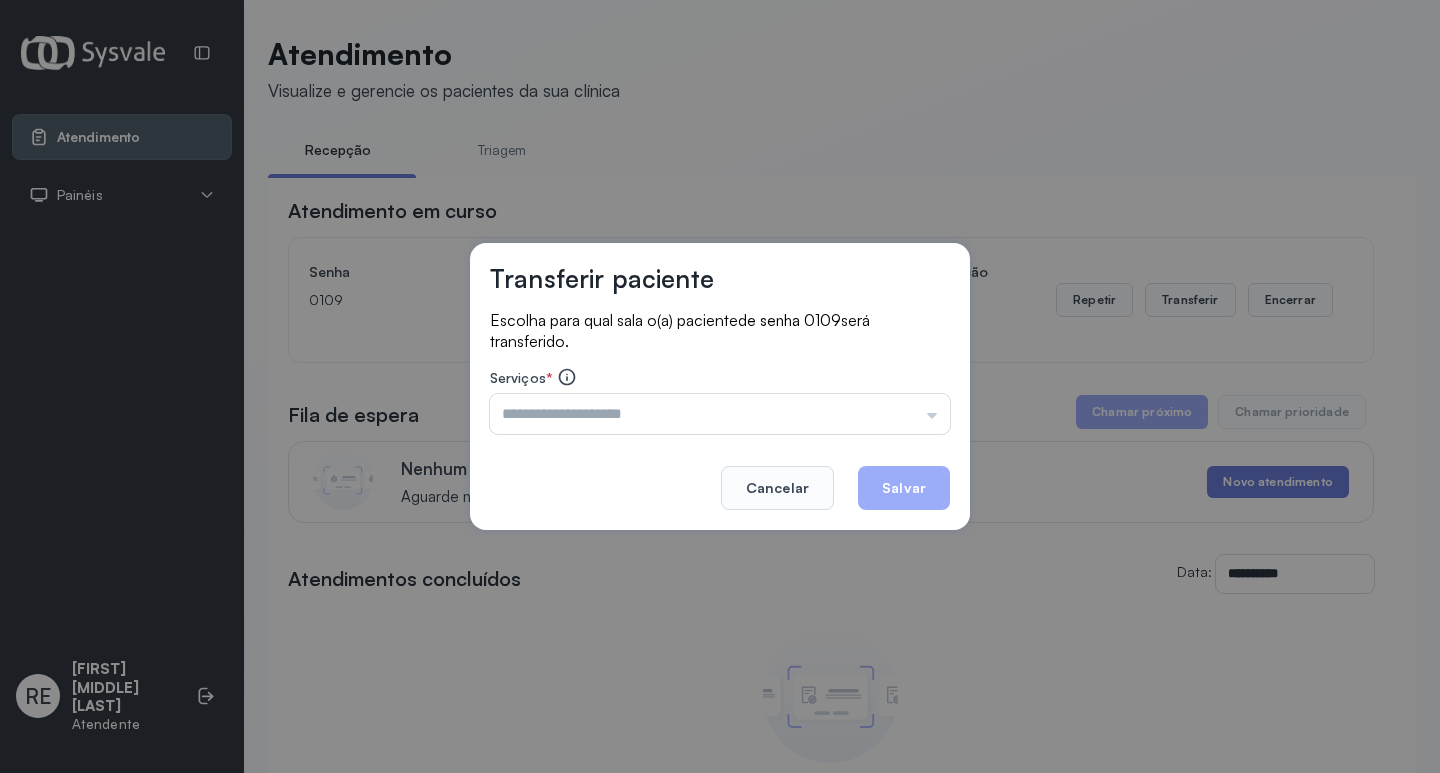 click at bounding box center (720, 414) 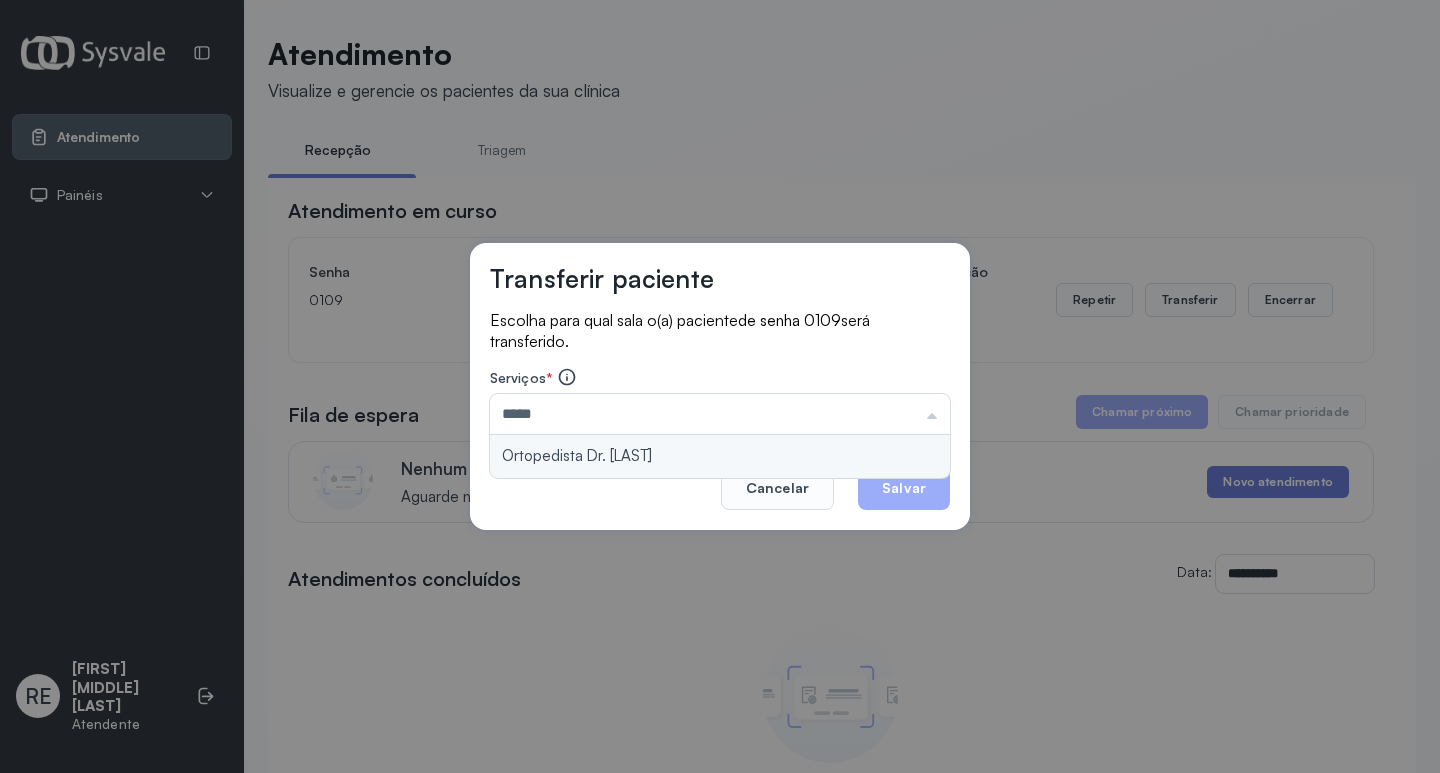 type on "**********" 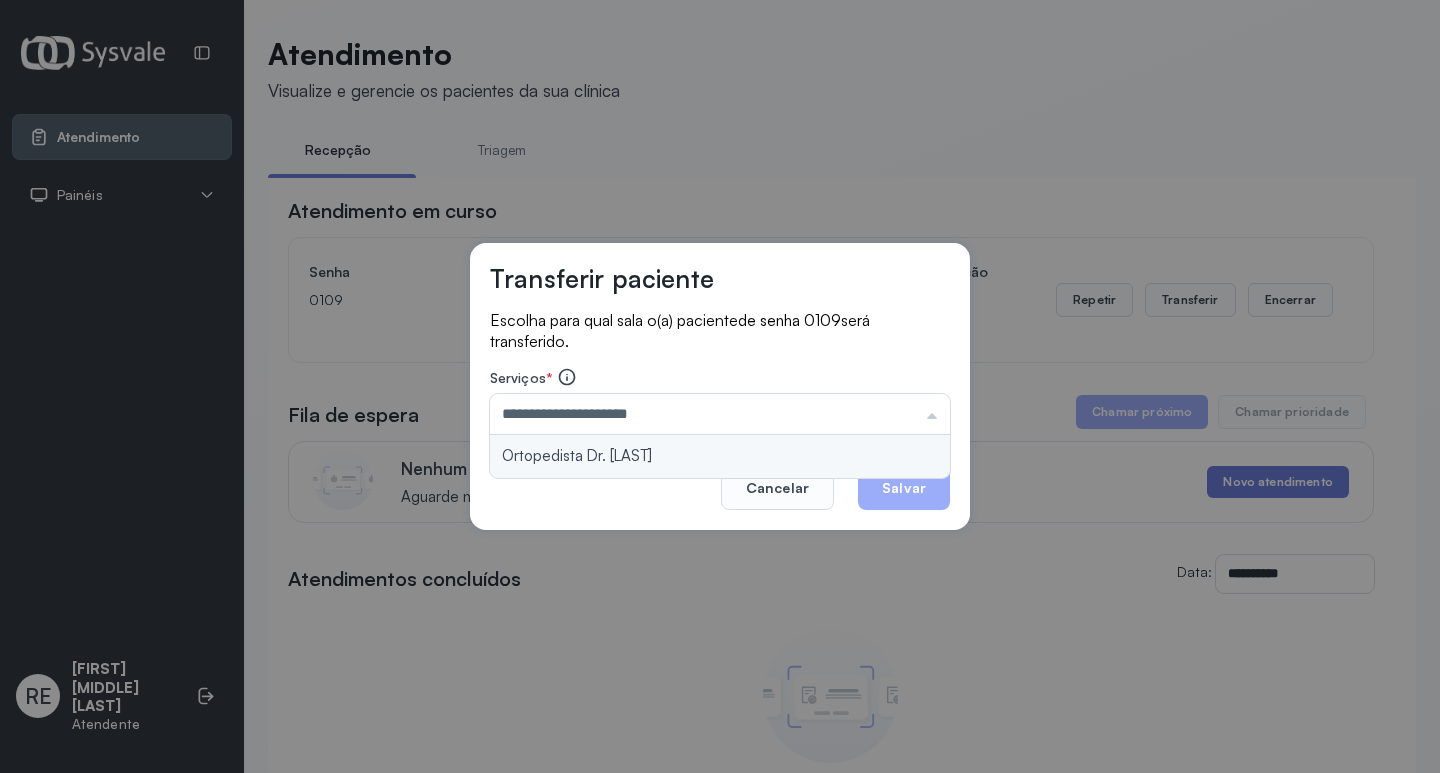 click on "**********" at bounding box center [720, 387] 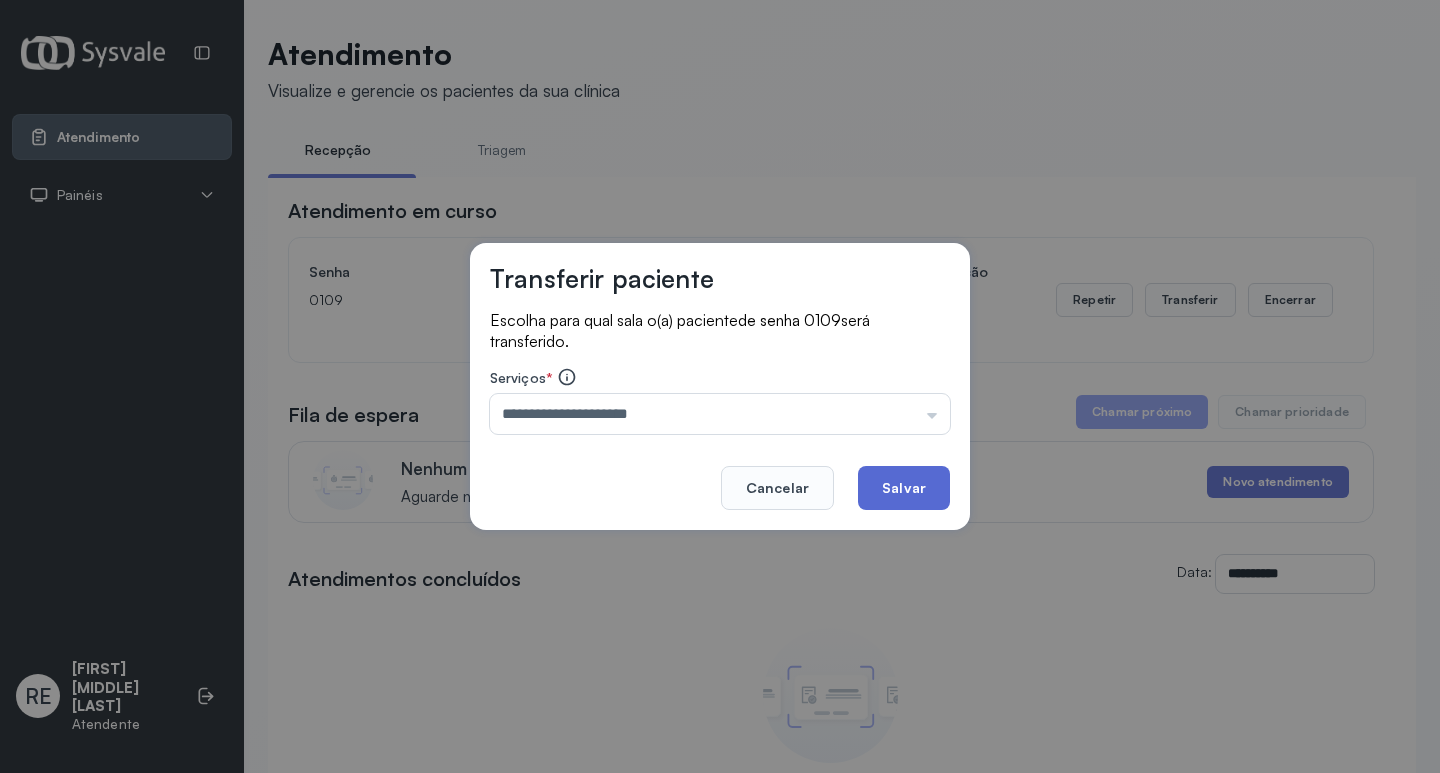 click on "Salvar" 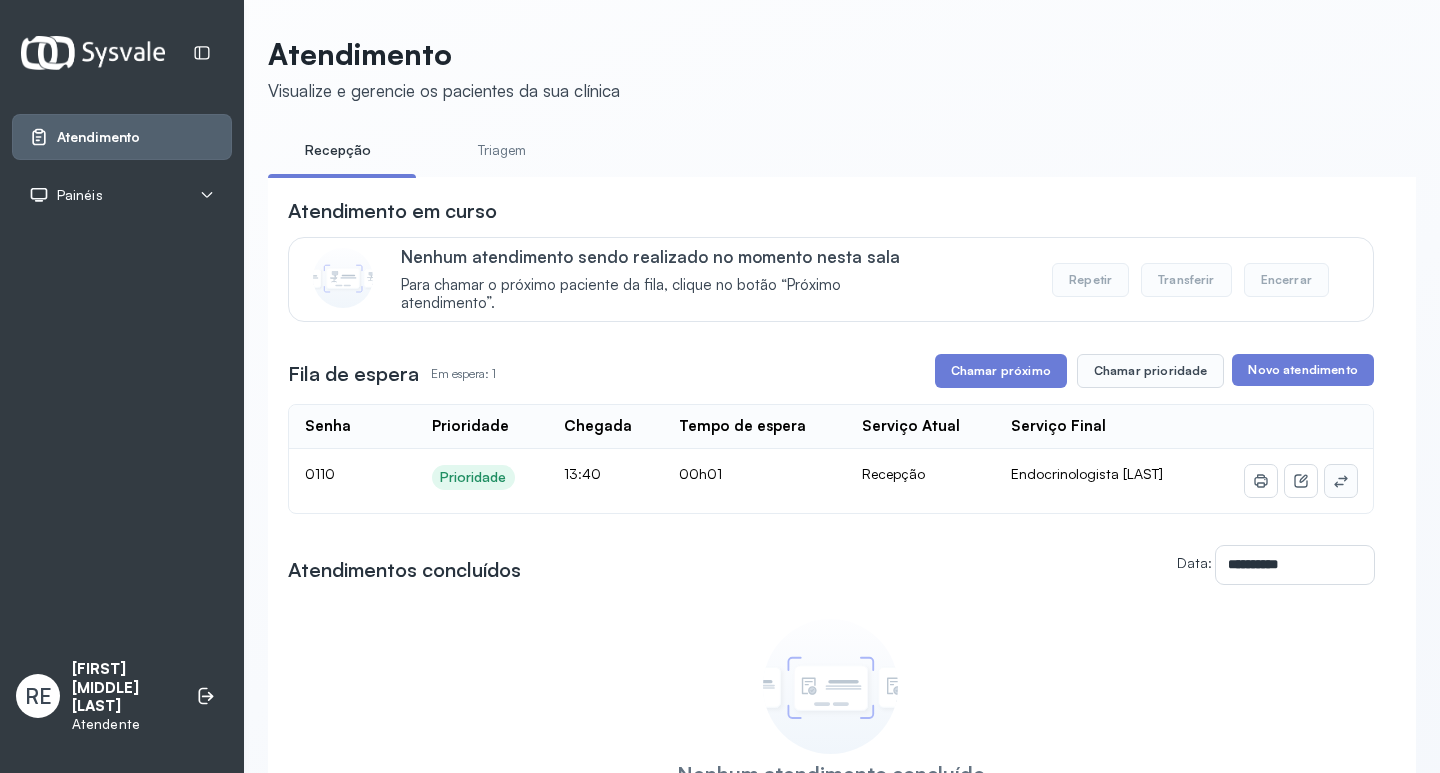 click 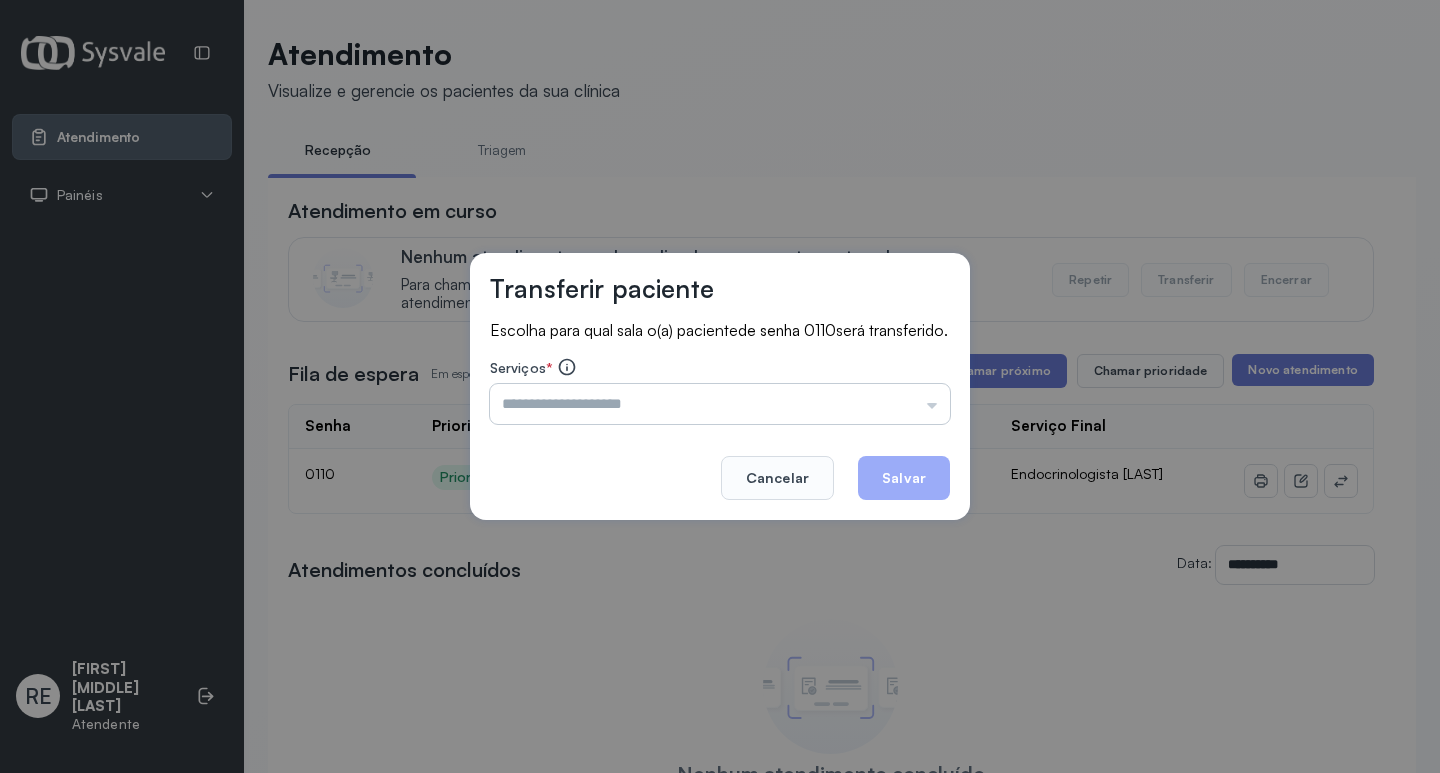 click at bounding box center (720, 404) 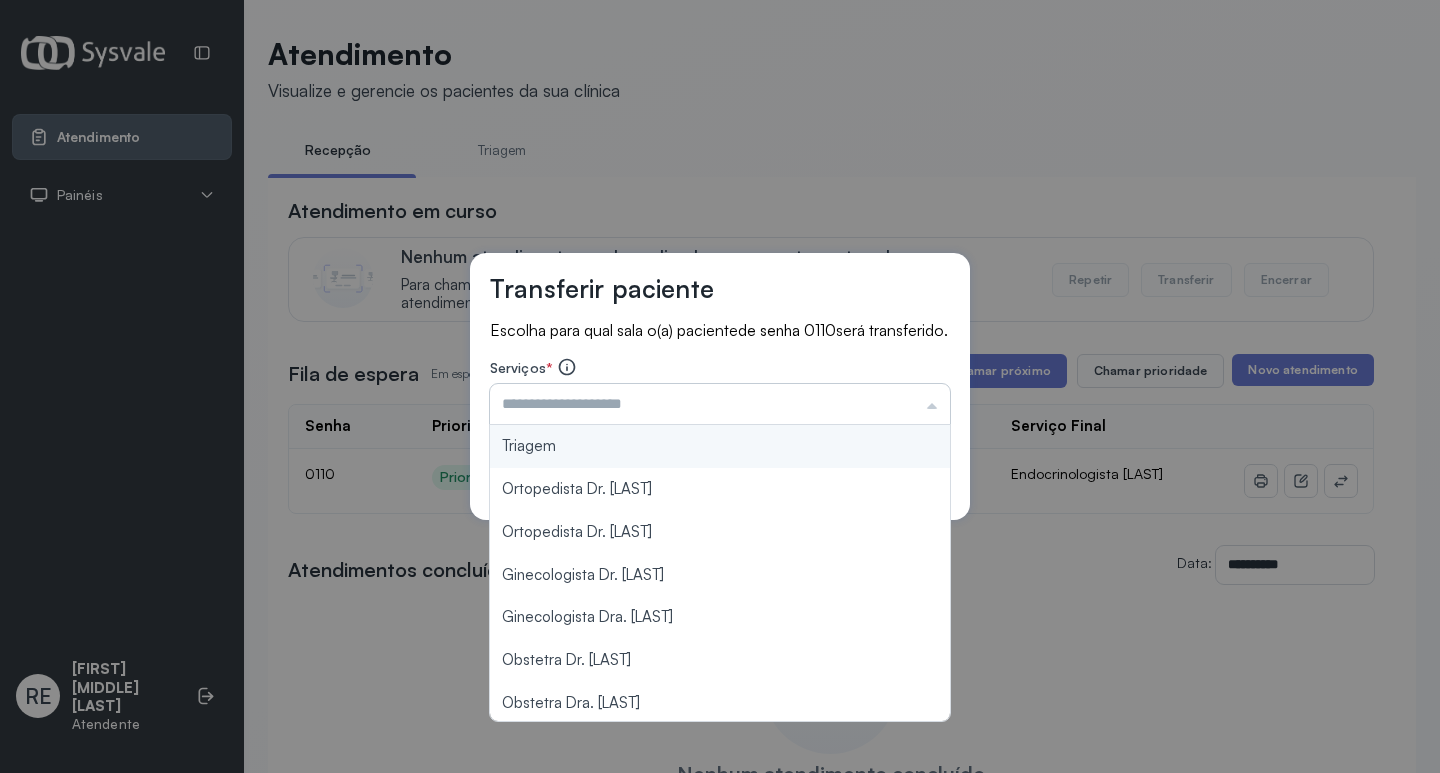 click at bounding box center (720, 404) 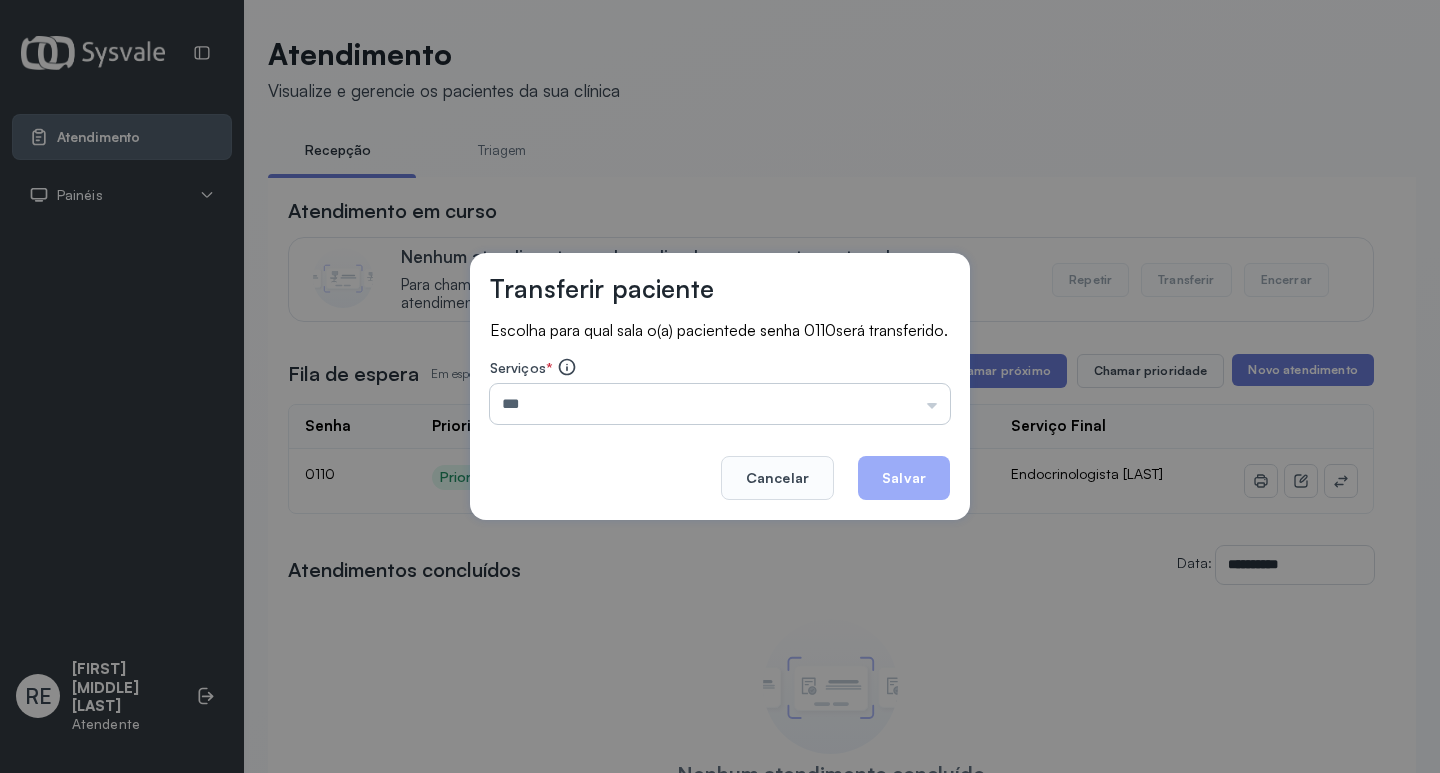 click on "***" at bounding box center (720, 404) 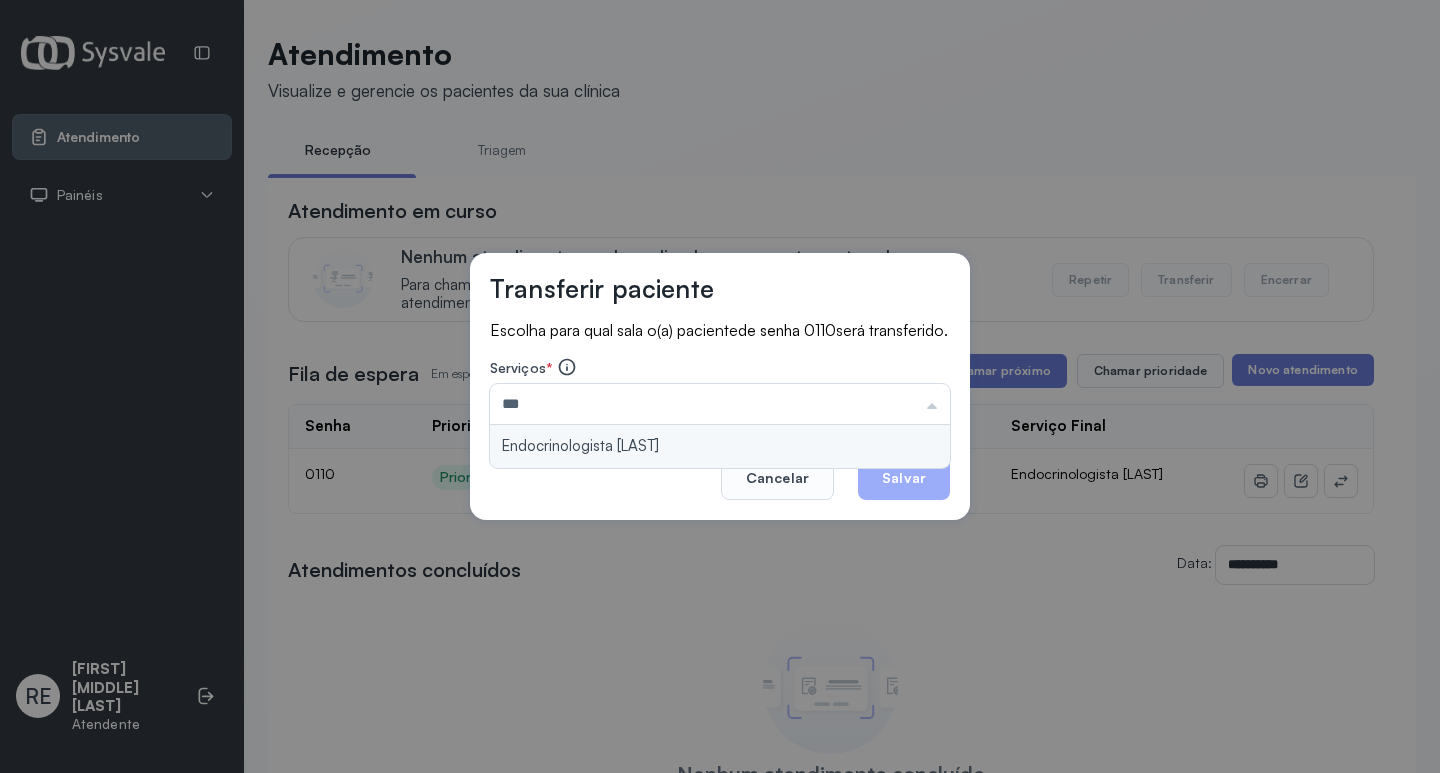 type on "**********" 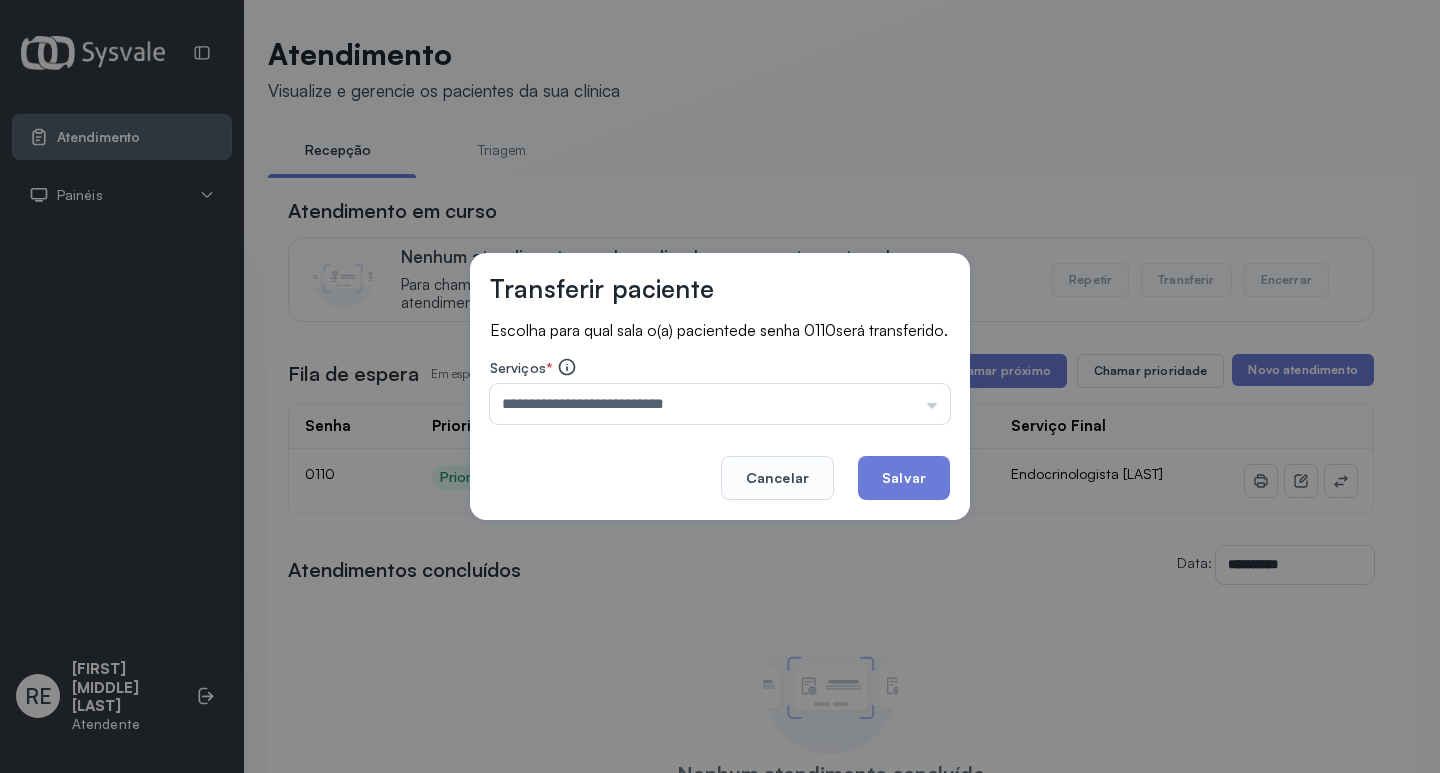 click on "**********" at bounding box center (720, 387) 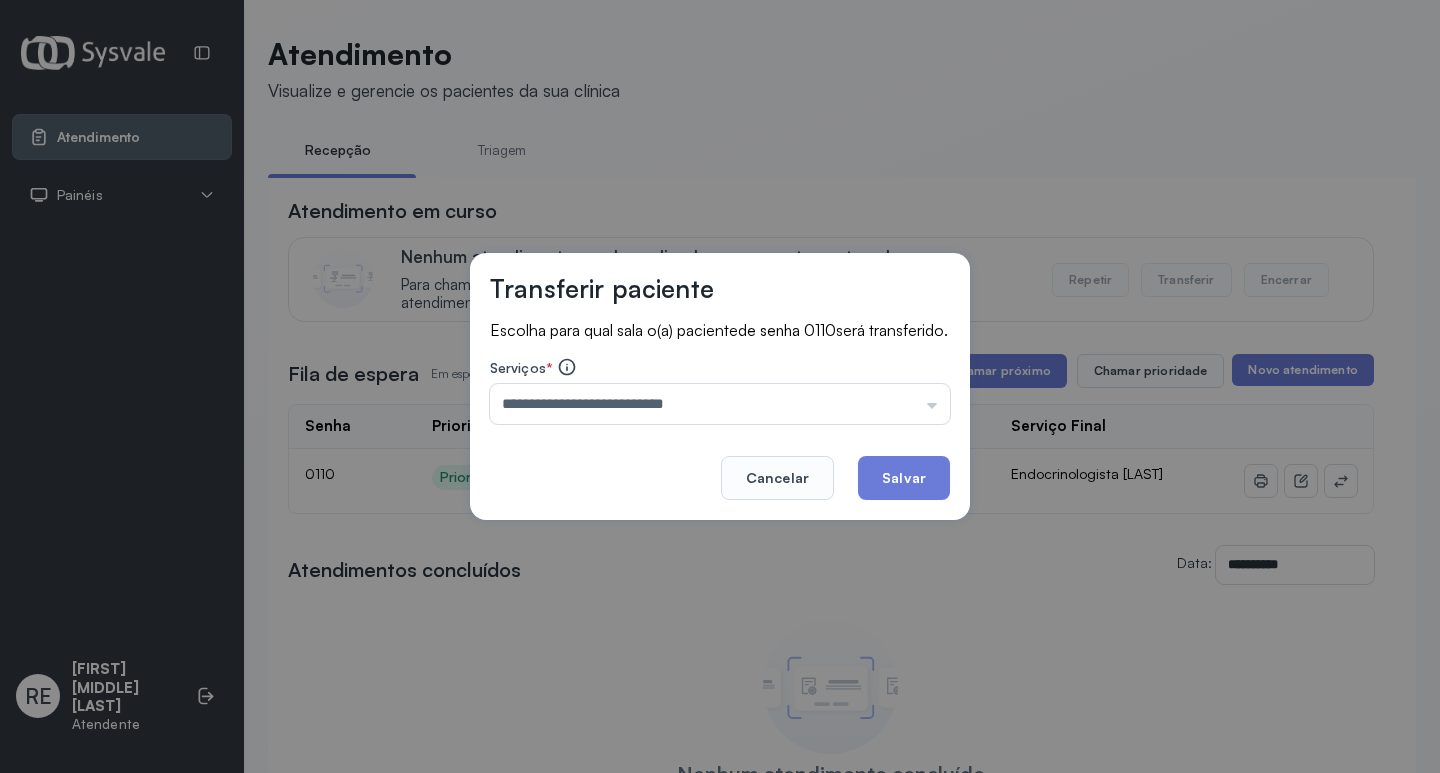 click on "Salvar" 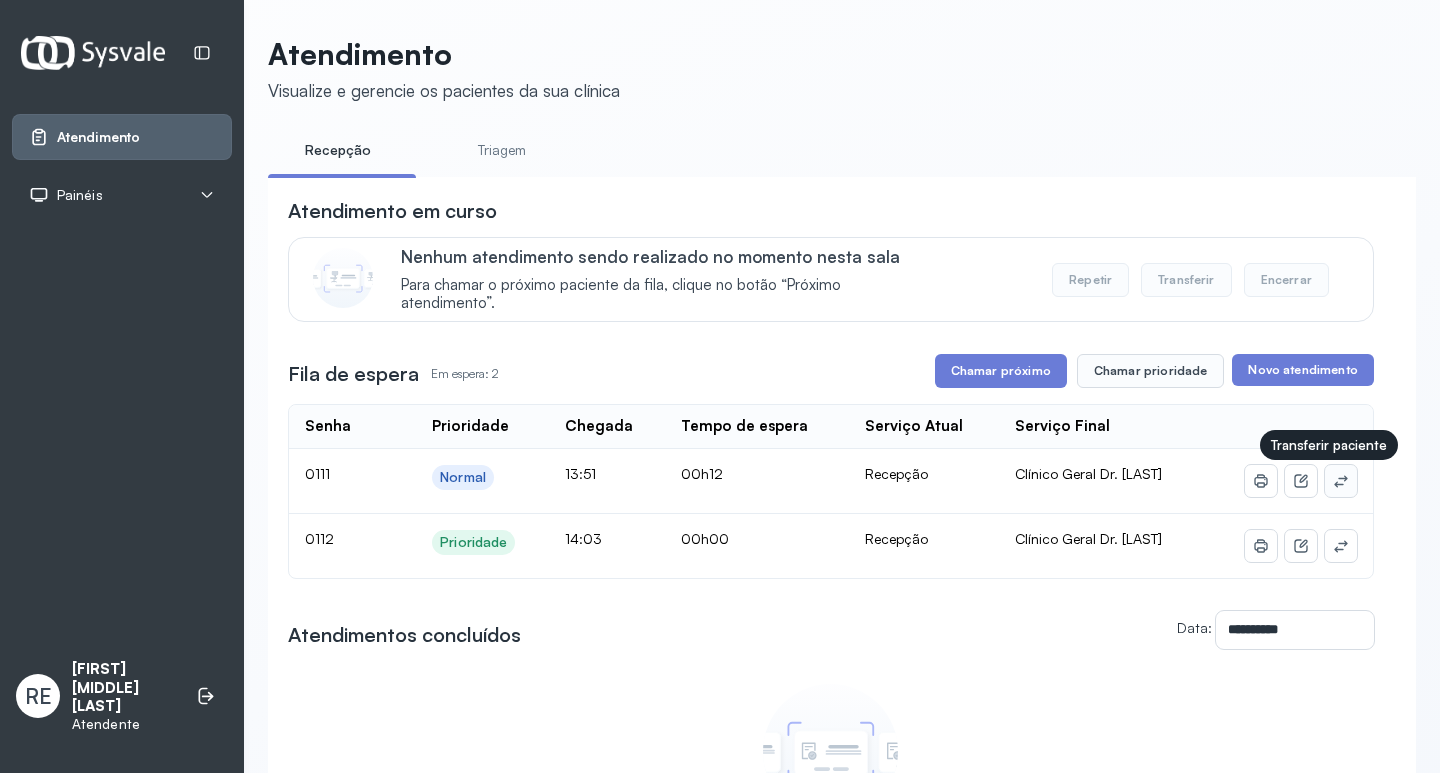 click 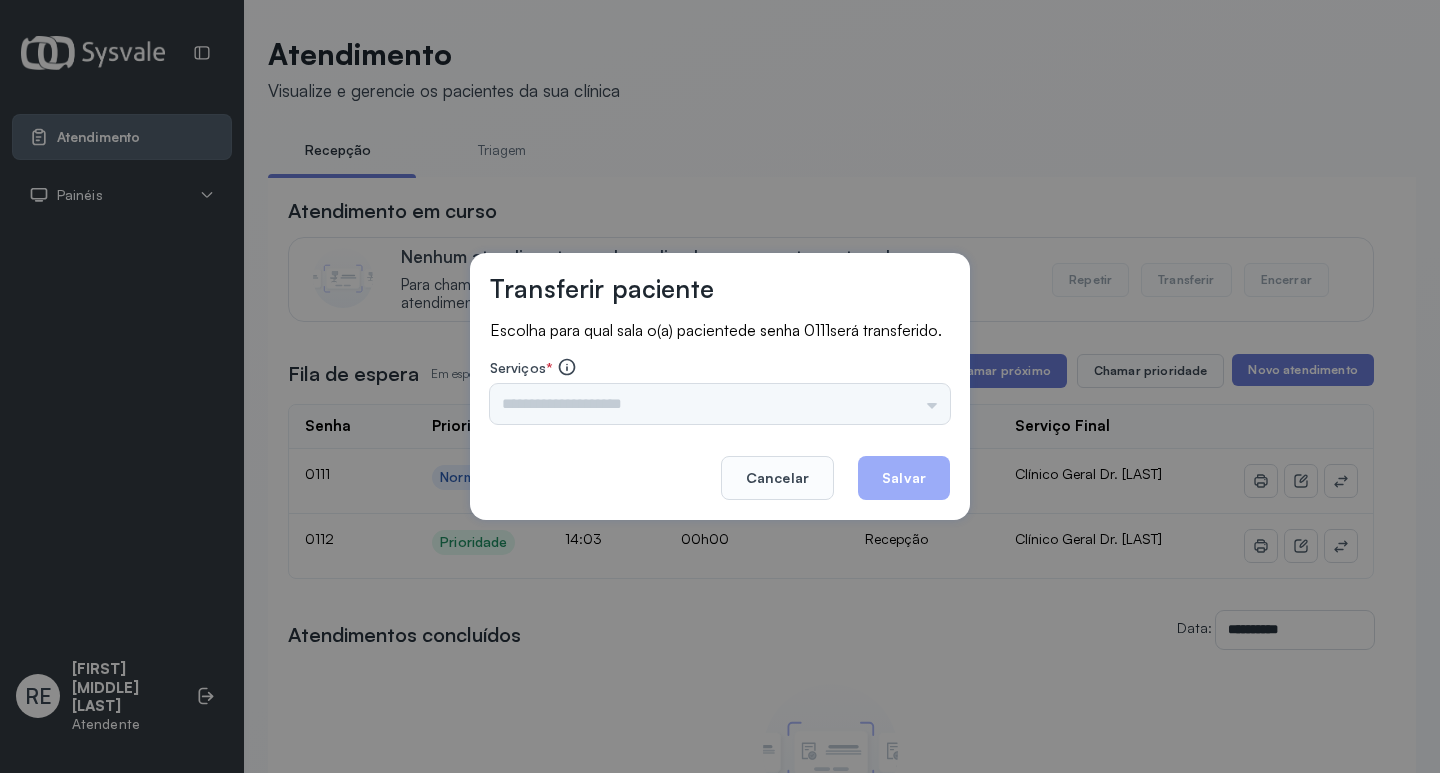 click on "Triagem Ortopedista Dr. Mauricio Ortopedista Dr. Ramon Ginecologista Dr. Amilton Ginecologista Dra. Luana Obstetra Dr. Orlindo Obstetra Dra. Vera Ultrassonografia Dr. Orlindo Ultrassonografia Dr. Amilton Consulta com Neurologista Dr. Ezir Reumatologista Dr. Juvenilson Endocrinologista Washington Dermatologista Dra. Renata Nefrologista Dr. Edvaldo Geriatra Dra. Vanessa Infectologista Dra. Vanessa Oftalmologista Dra. Consulta Proctologista/Cirurgia Geral Dra. Geislane Otorrinolaringologista Dr. Pedro Pequena Cirurgia Dr. Geislane Pequena Cirurgia Dr. AMILTON ECG Espirometria com Broncodilatador Espirometria sem Broncodilatador Ecocardiograma - Dra. Vanessa Viana Exame de PPD Enf. Jane Raquel RETIRADA DE CERUME DR. PEDRO VACINAÇÃO Preventivo Enf. Luciana Preventivo Enf. Tiago Araujo Consulta de Enfermagem Enf. Tiago Consulta de Enfermagem Enf. Luciana Consulta  Cardiologista Dr. Everson Consulta Enf. Jane Raquel Dispensação de Medicação Agendamento Consulta Enf. Tiago Agendamento consulta Enf. Luciana" at bounding box center [720, 404] 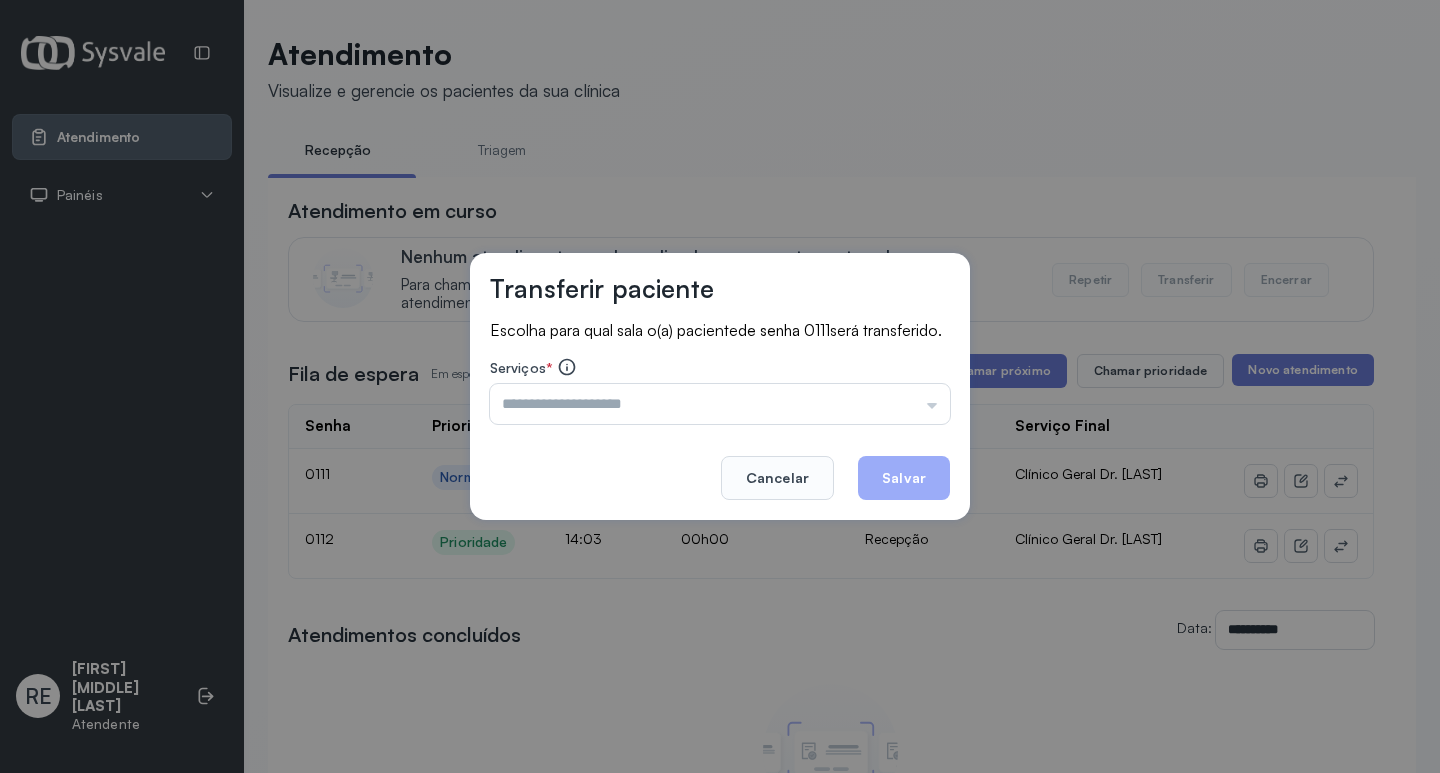 click at bounding box center (720, 404) 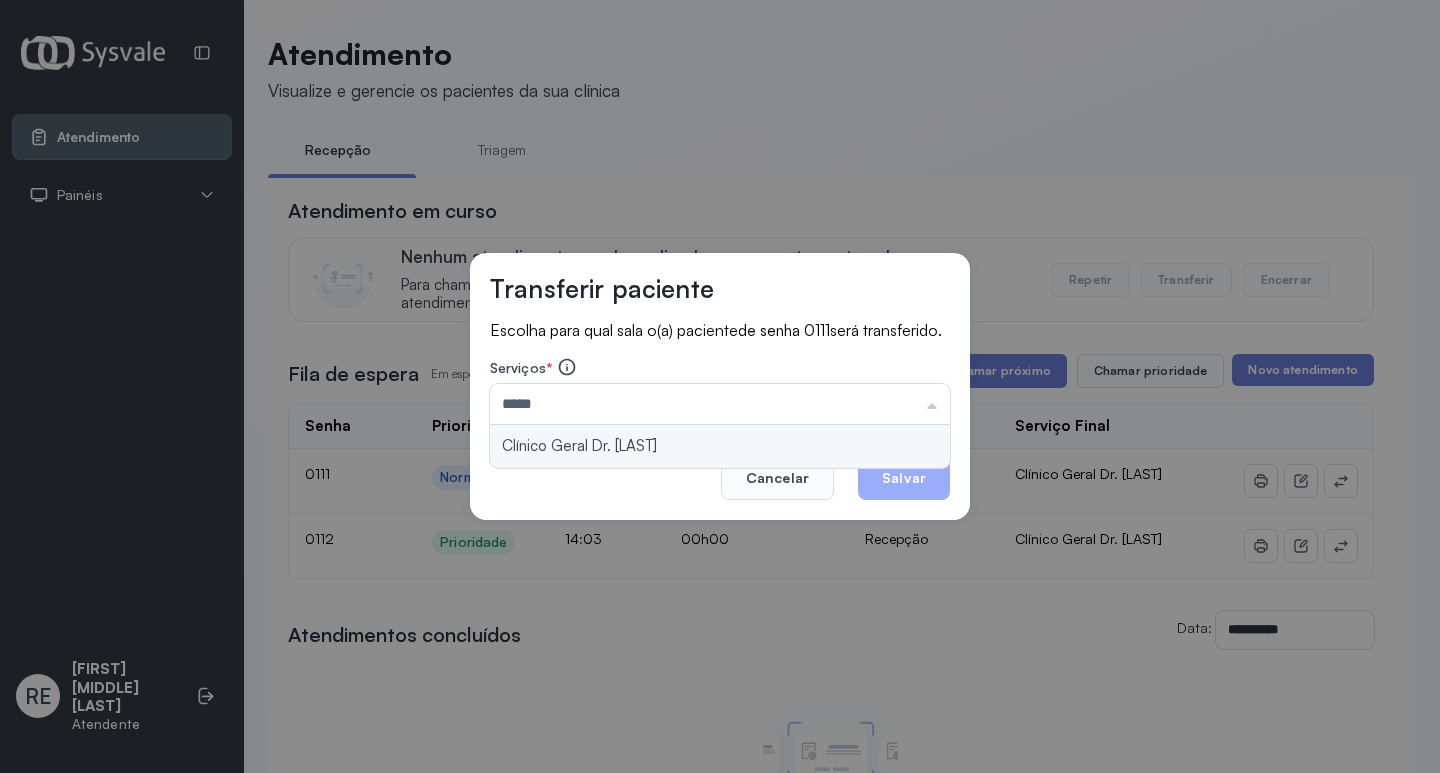 type on "**********" 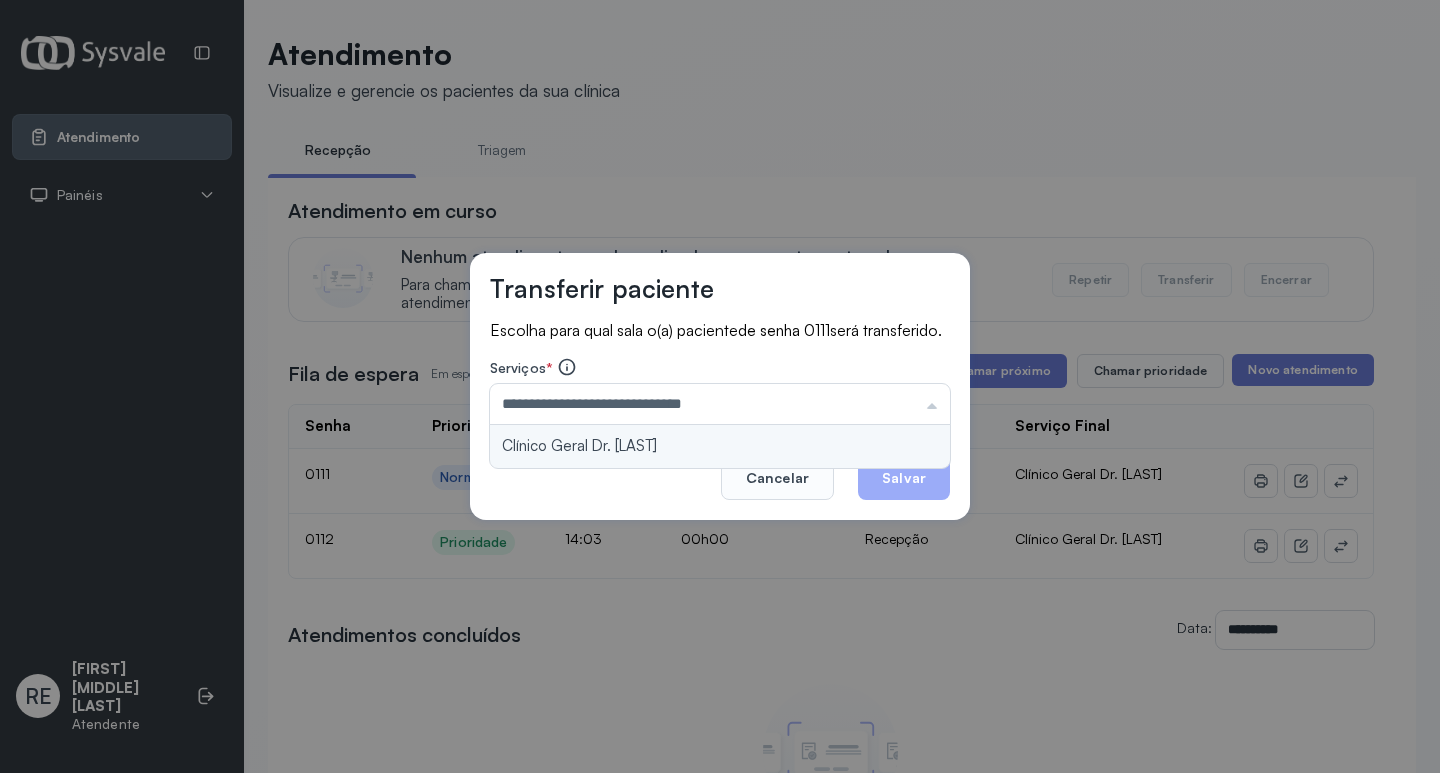 click on "**********" at bounding box center [720, 387] 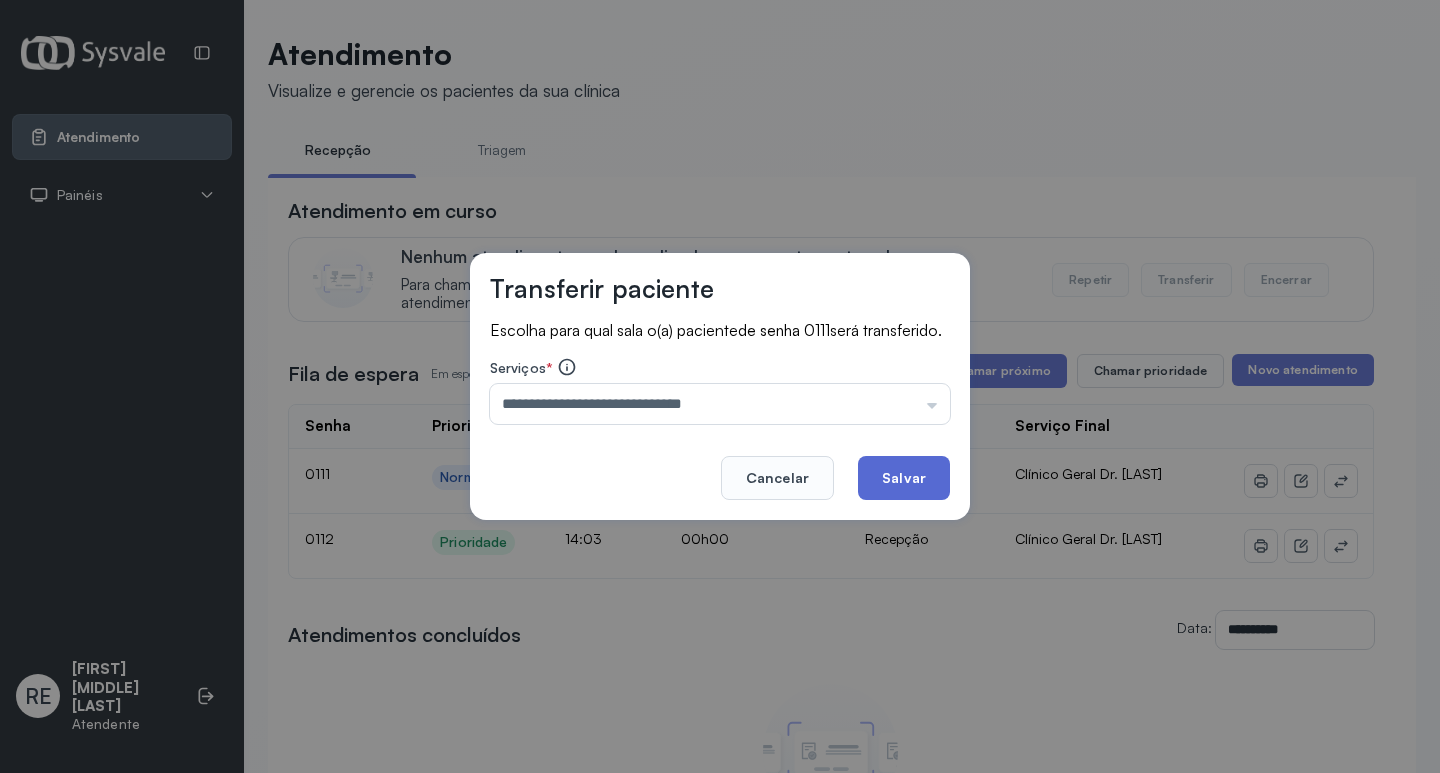 click on "Salvar" 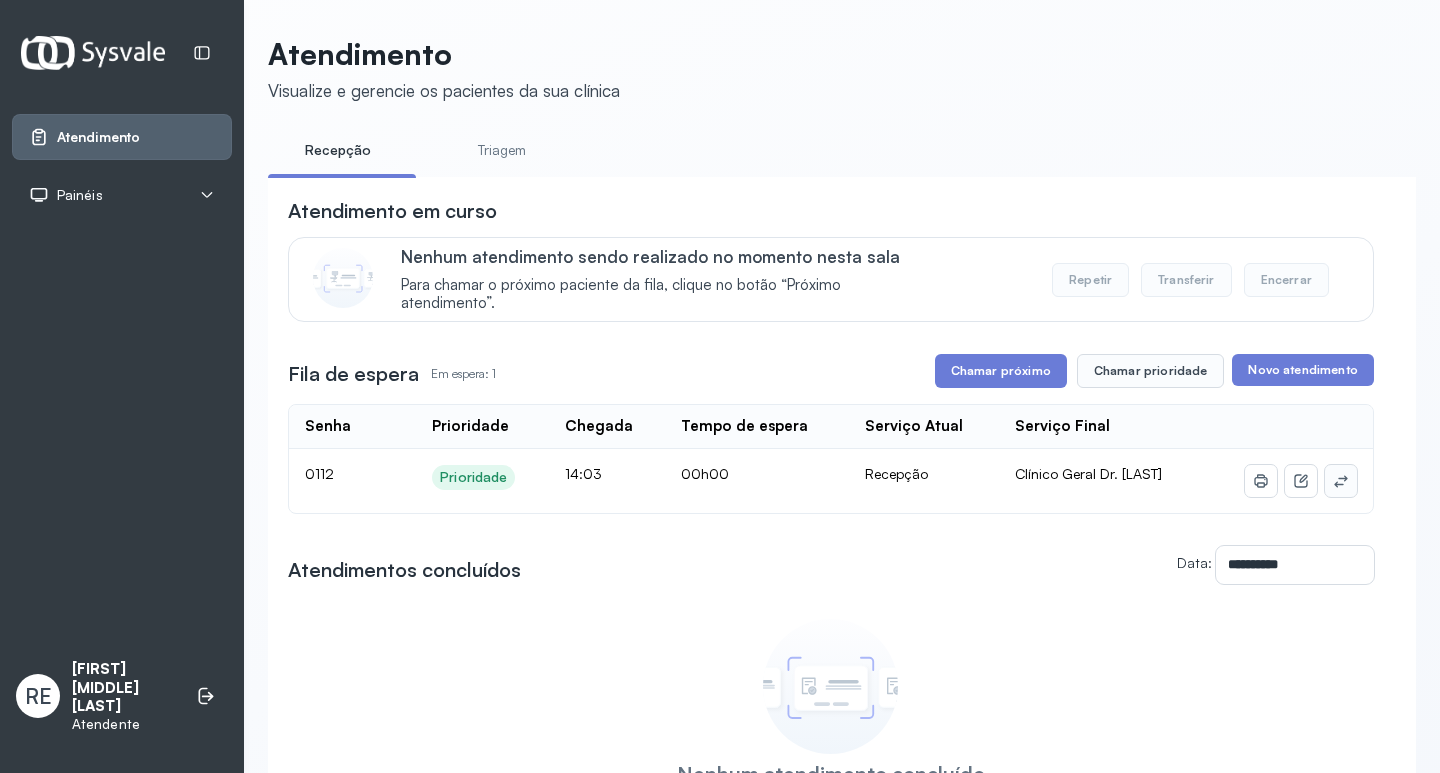 click 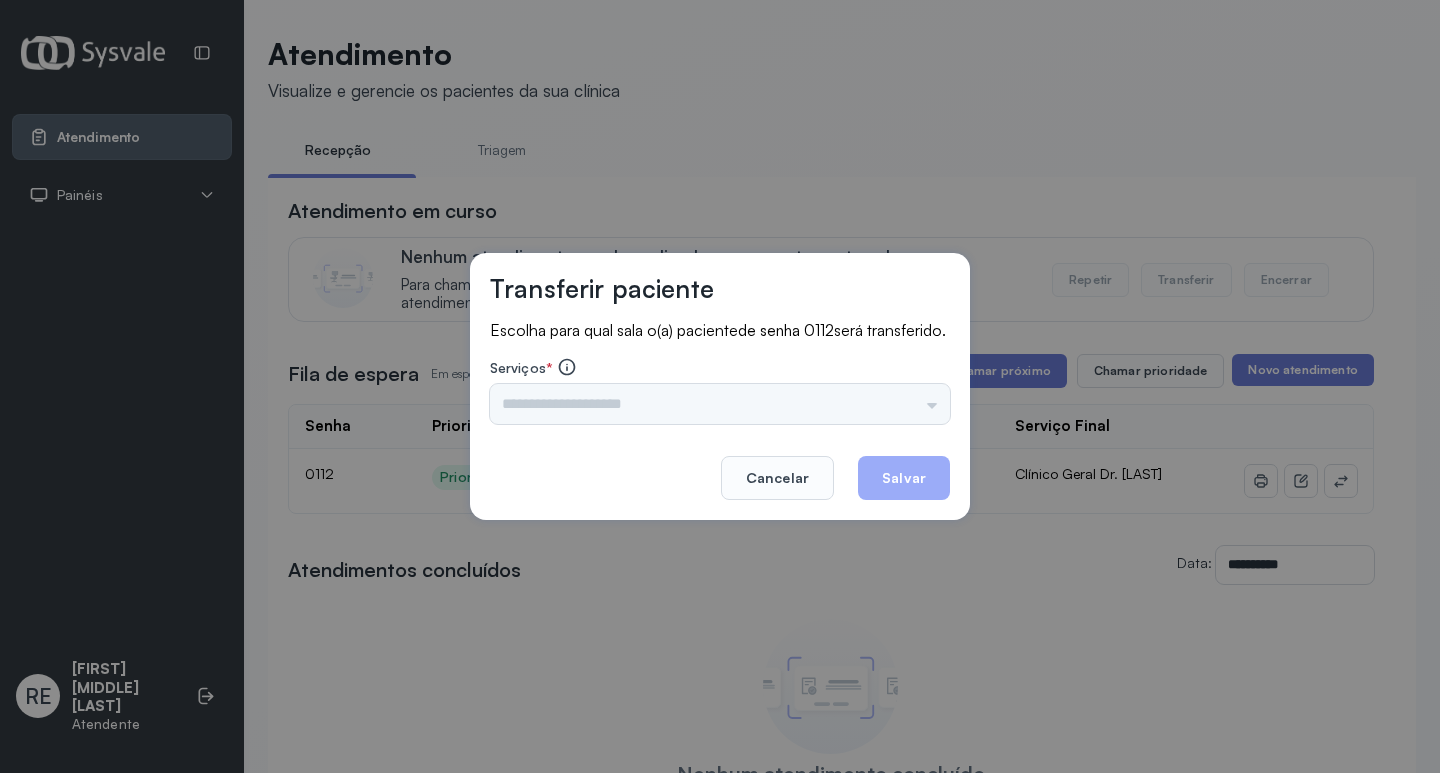 click on "Triagem Ortopedista Dr. Mauricio Ortopedista Dr. Ramon Ginecologista Dr. Amilton Ginecologista Dra. Luana Obstetra Dr. Orlindo Obstetra Dra. Vera Ultrassonografia Dr. Orlindo Ultrassonografia Dr. Amilton Consulta com Neurologista Dr. Ezir Reumatologista Dr. Juvenilson Endocrinologista Washington Dermatologista Dra. Renata Nefrologista Dr. Edvaldo Geriatra Dra. Vanessa Infectologista Dra. Vanessa Oftalmologista Dra. Consulta Proctologista/Cirurgia Geral Dra. Geislane Otorrinolaringologista Dr. Pedro Pequena Cirurgia Dr. Geislane Pequena Cirurgia Dr. AMILTON ECG Espirometria com Broncodilatador Espirometria sem Broncodilatador Ecocardiograma - Dra. Vanessa Viana Exame de PPD Enf. Jane Raquel RETIRADA DE CERUME DR. PEDRO VACINAÇÃO Preventivo Enf. Luciana Preventivo Enf. Tiago Araujo Consulta de Enfermagem Enf. Tiago Consulta de Enfermagem Enf. Luciana Consulta  Cardiologista Dr. Everson Consulta Enf. Jane Raquel Dispensação de Medicação Agendamento Consulta Enf. Tiago Agendamento consulta Enf. Luciana" at bounding box center (720, 404) 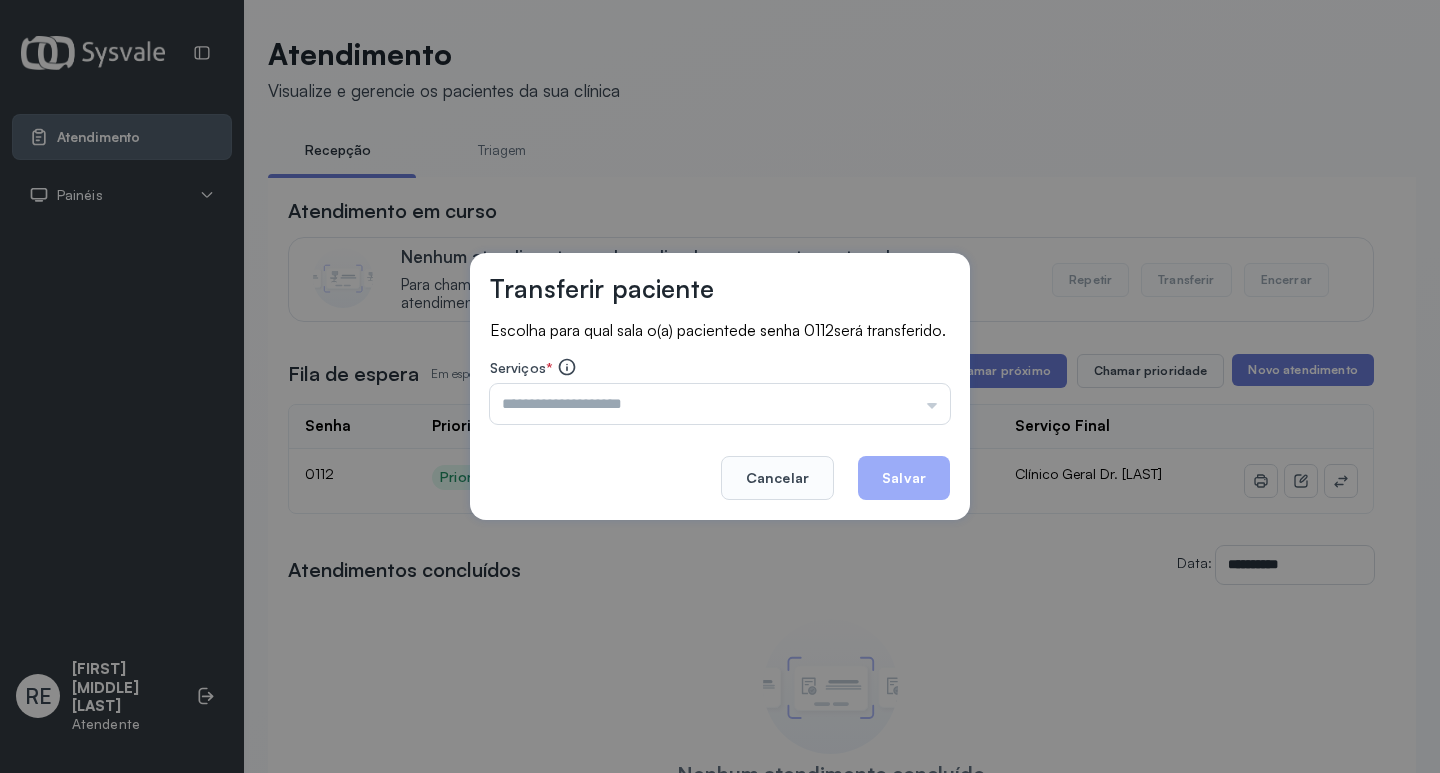 click at bounding box center [720, 404] 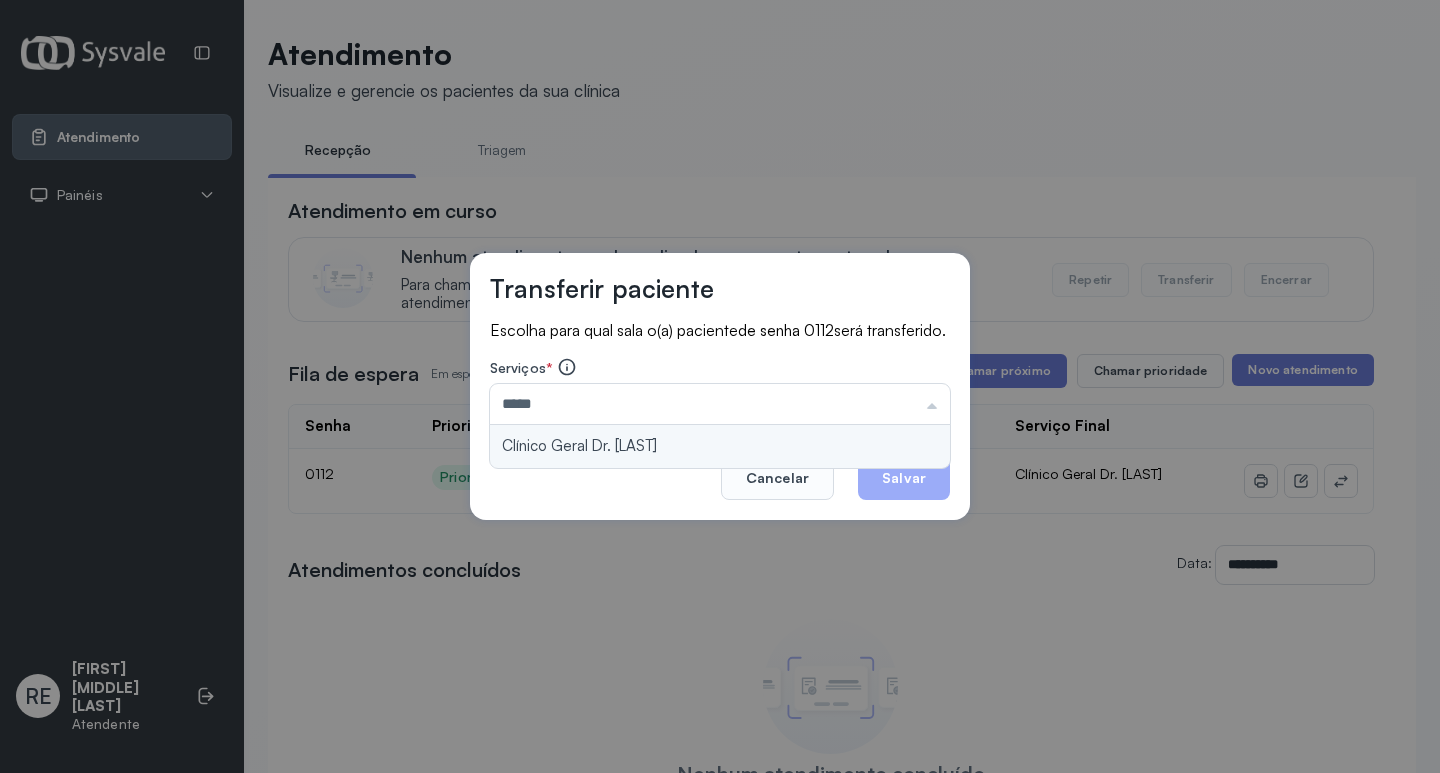 type on "**********" 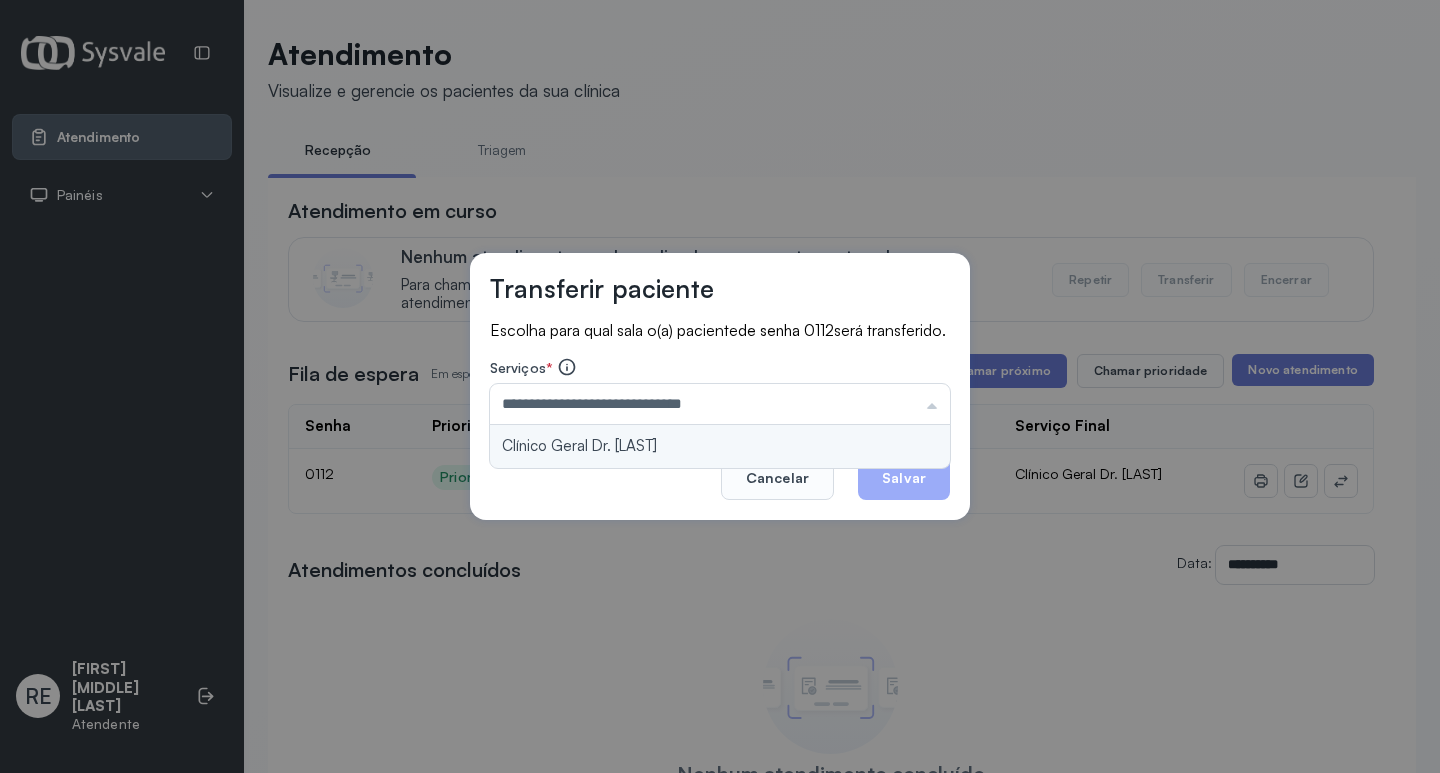 click on "**********" at bounding box center [720, 387] 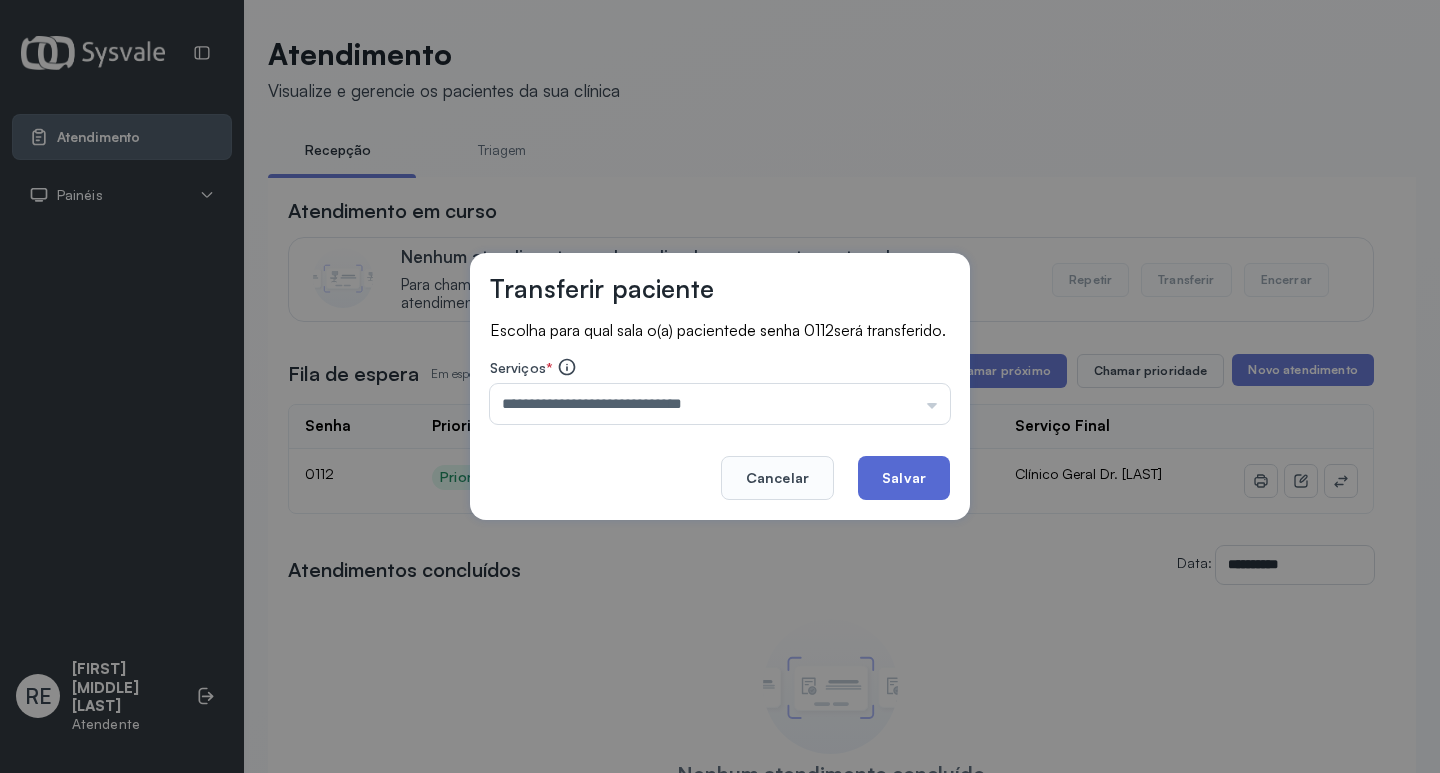 click on "Salvar" 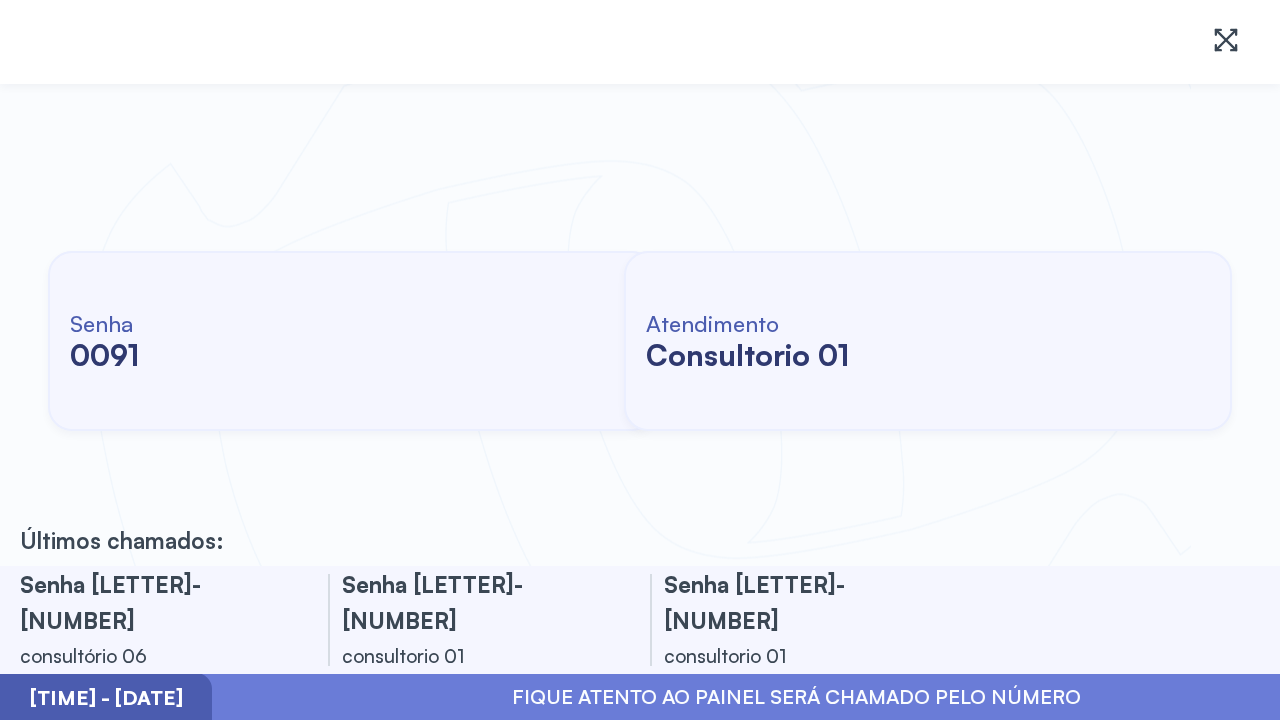 scroll, scrollTop: 0, scrollLeft: 0, axis: both 